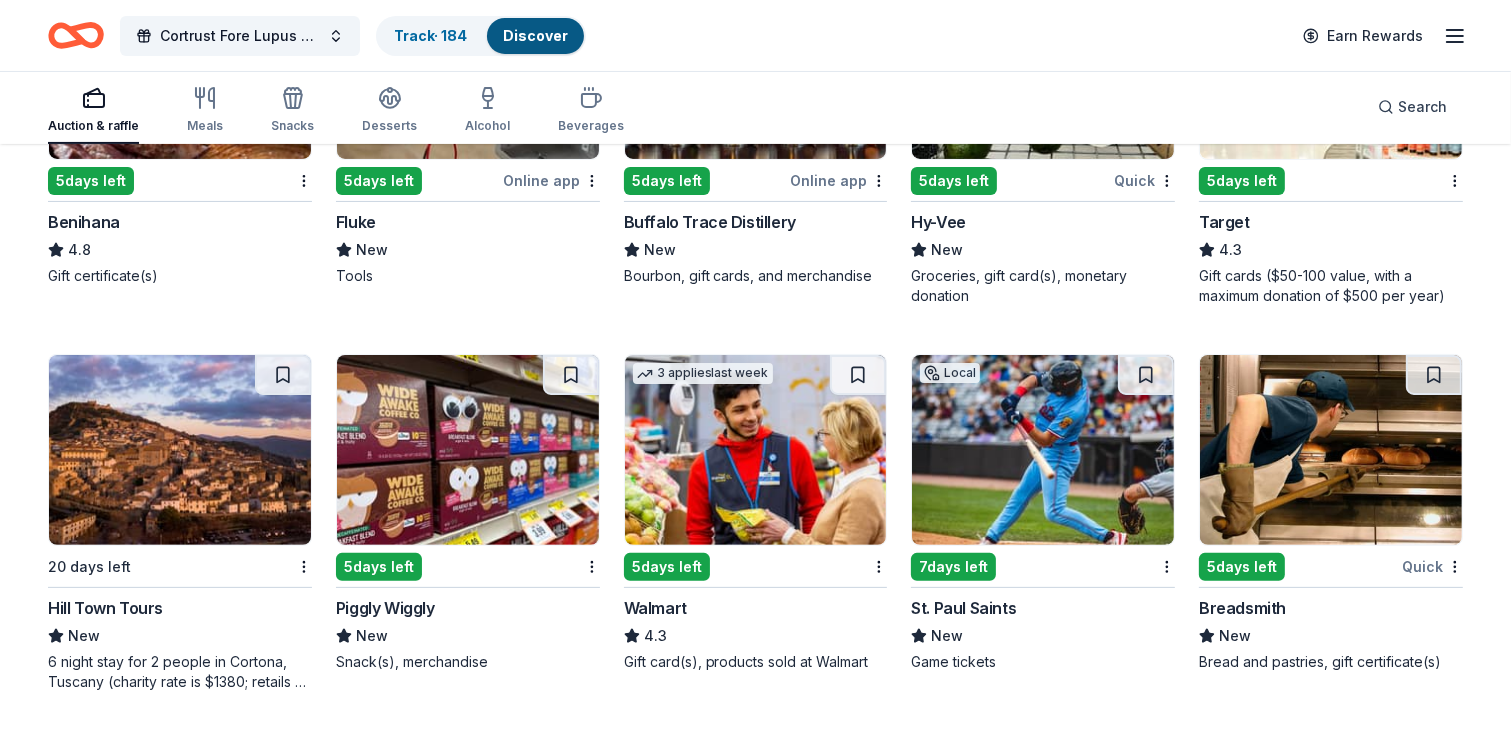 scroll, scrollTop: 500, scrollLeft: 0, axis: vertical 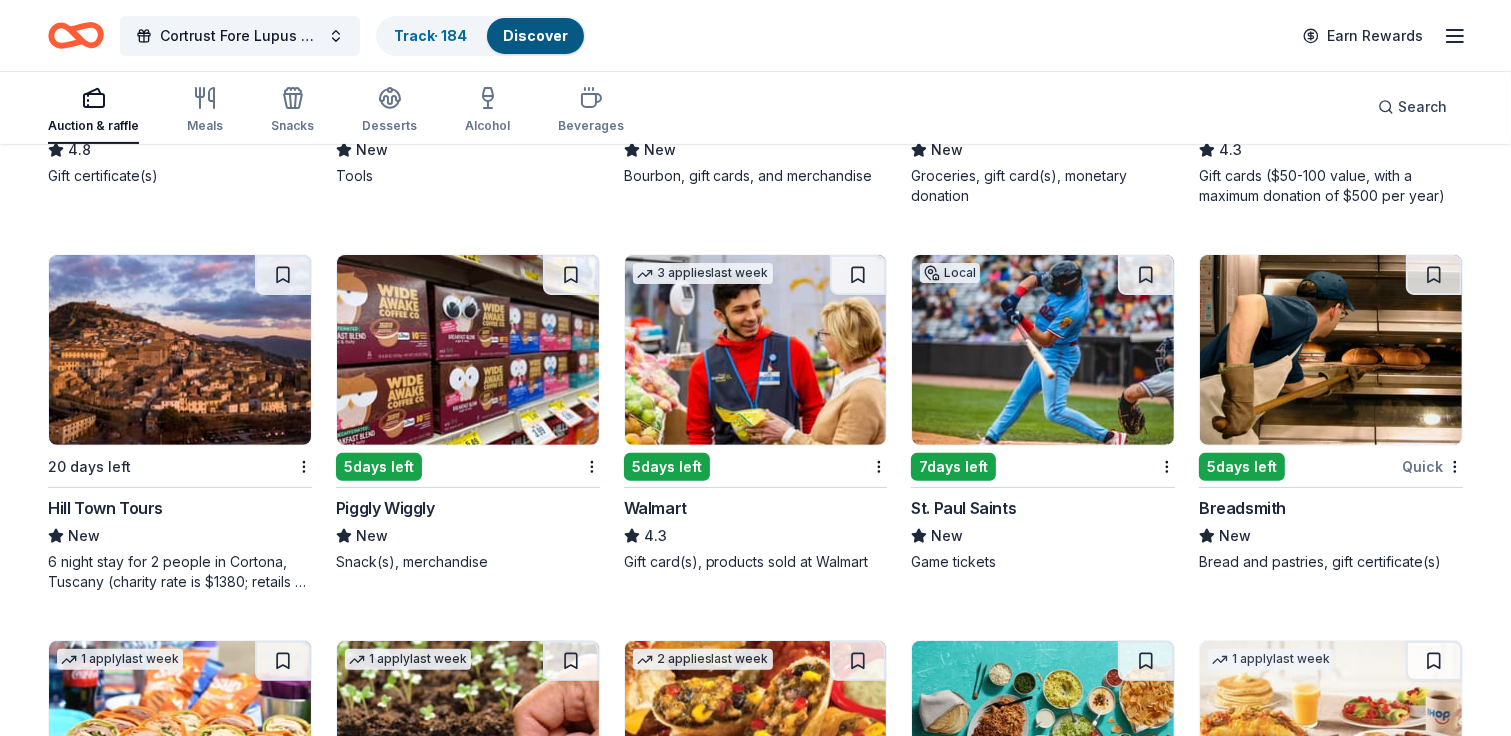 click at bounding box center [180, 350] 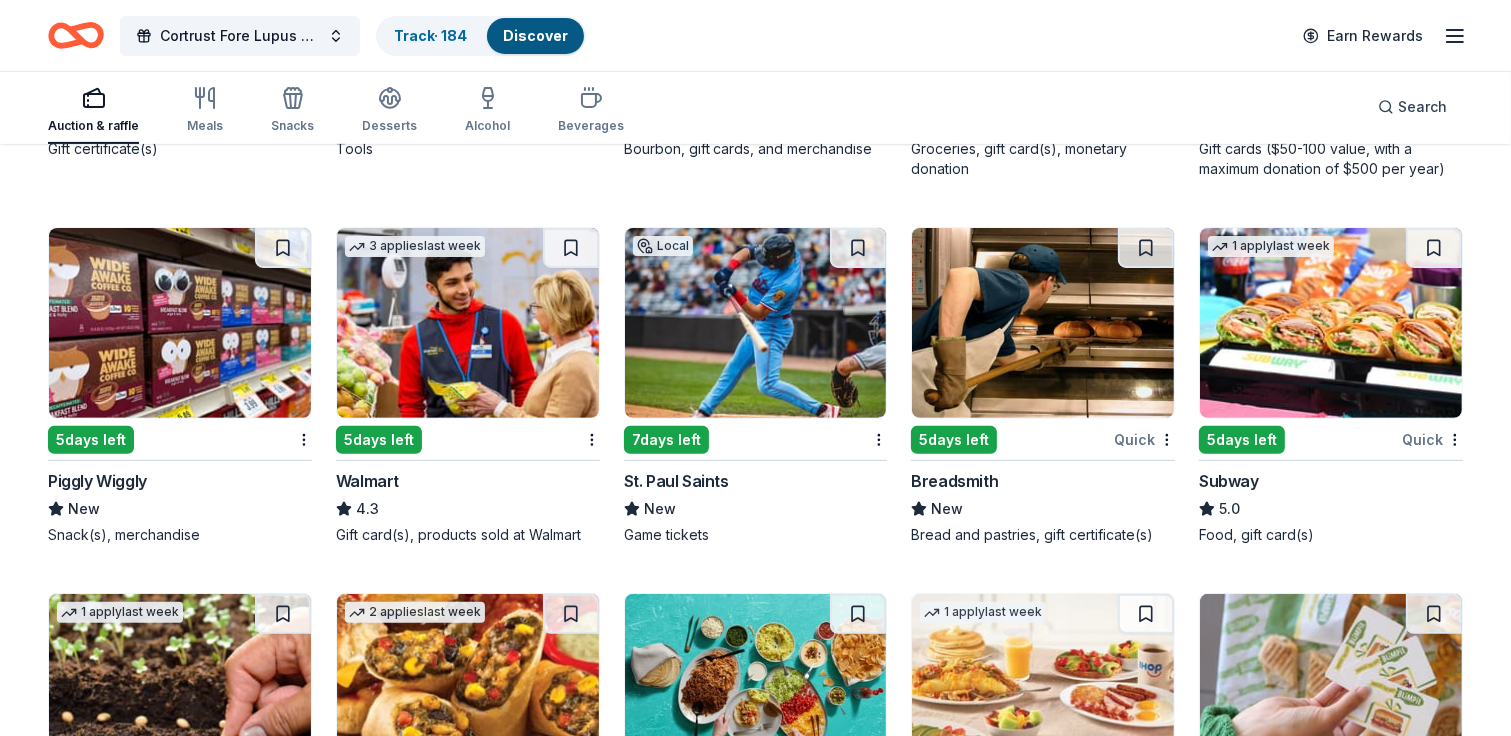 scroll, scrollTop: 492, scrollLeft: 0, axis: vertical 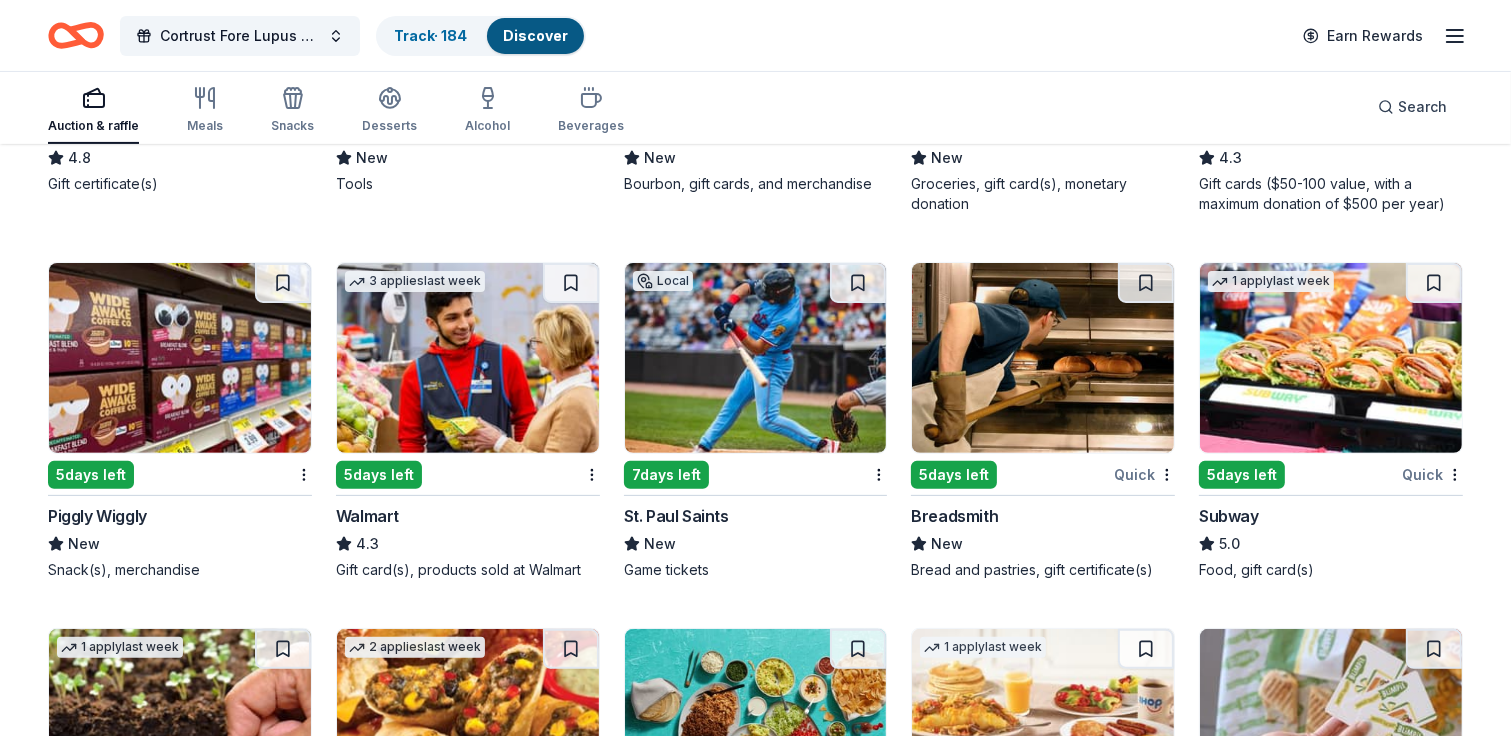 click at bounding box center (468, 358) 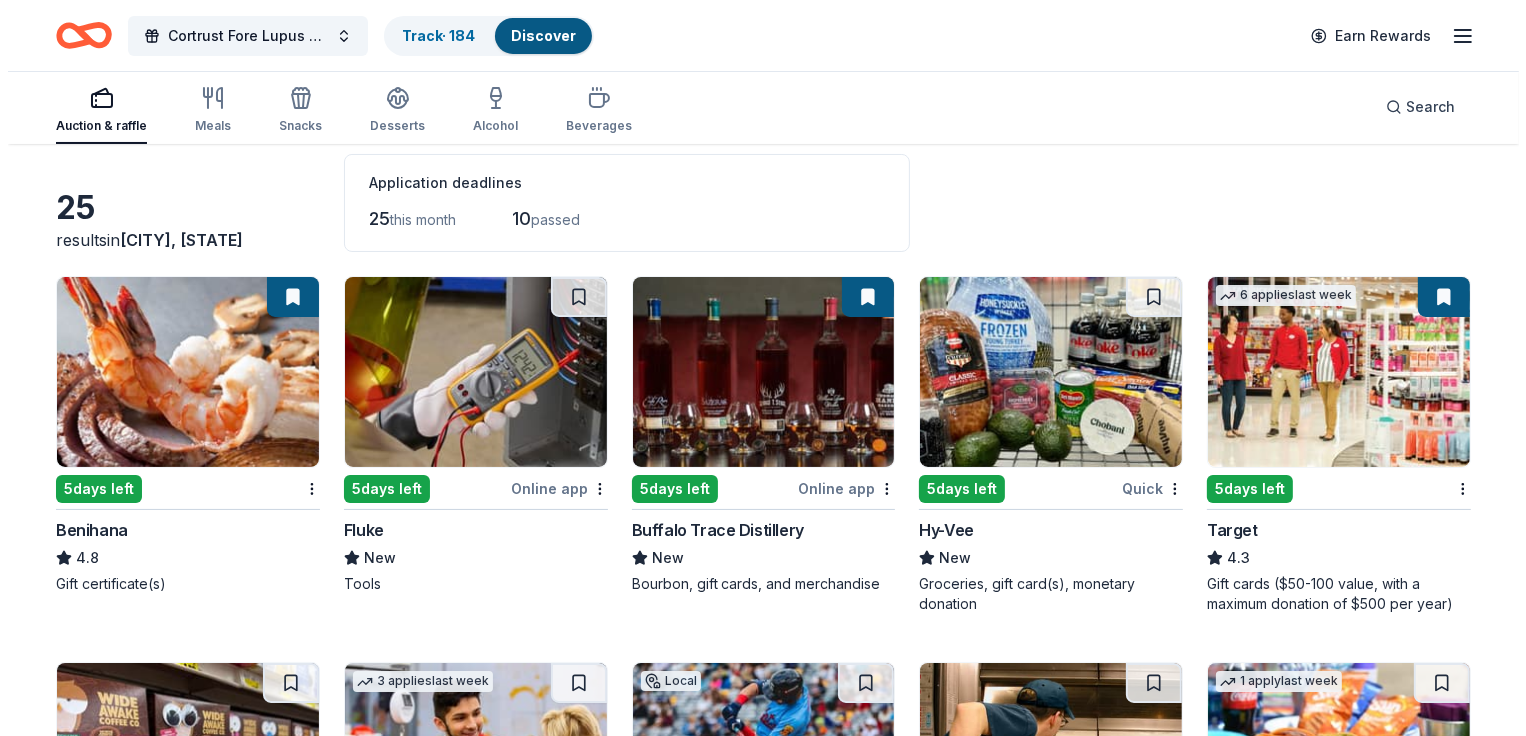 scroll, scrollTop: 0, scrollLeft: 0, axis: both 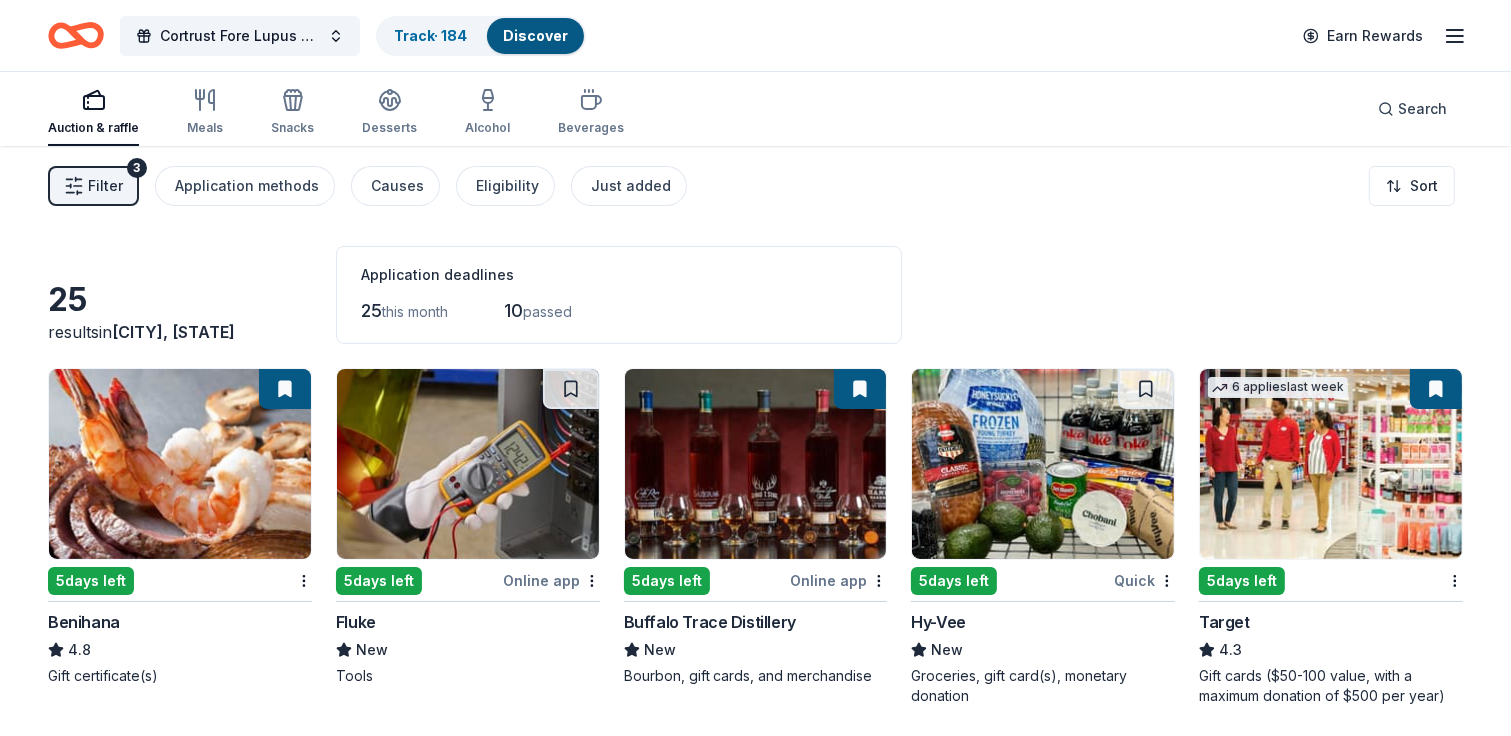 click on "Filter" at bounding box center (105, 186) 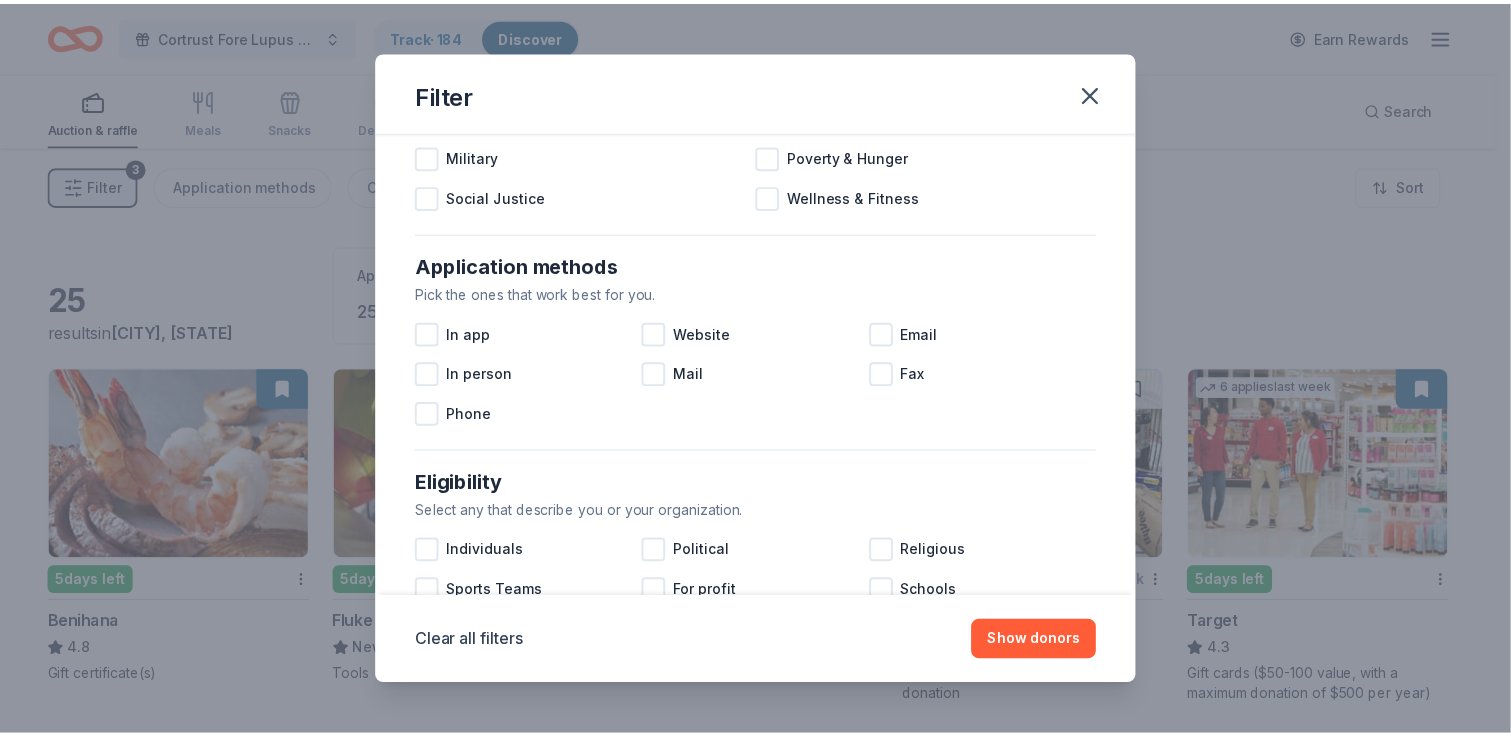 scroll, scrollTop: 400, scrollLeft: 0, axis: vertical 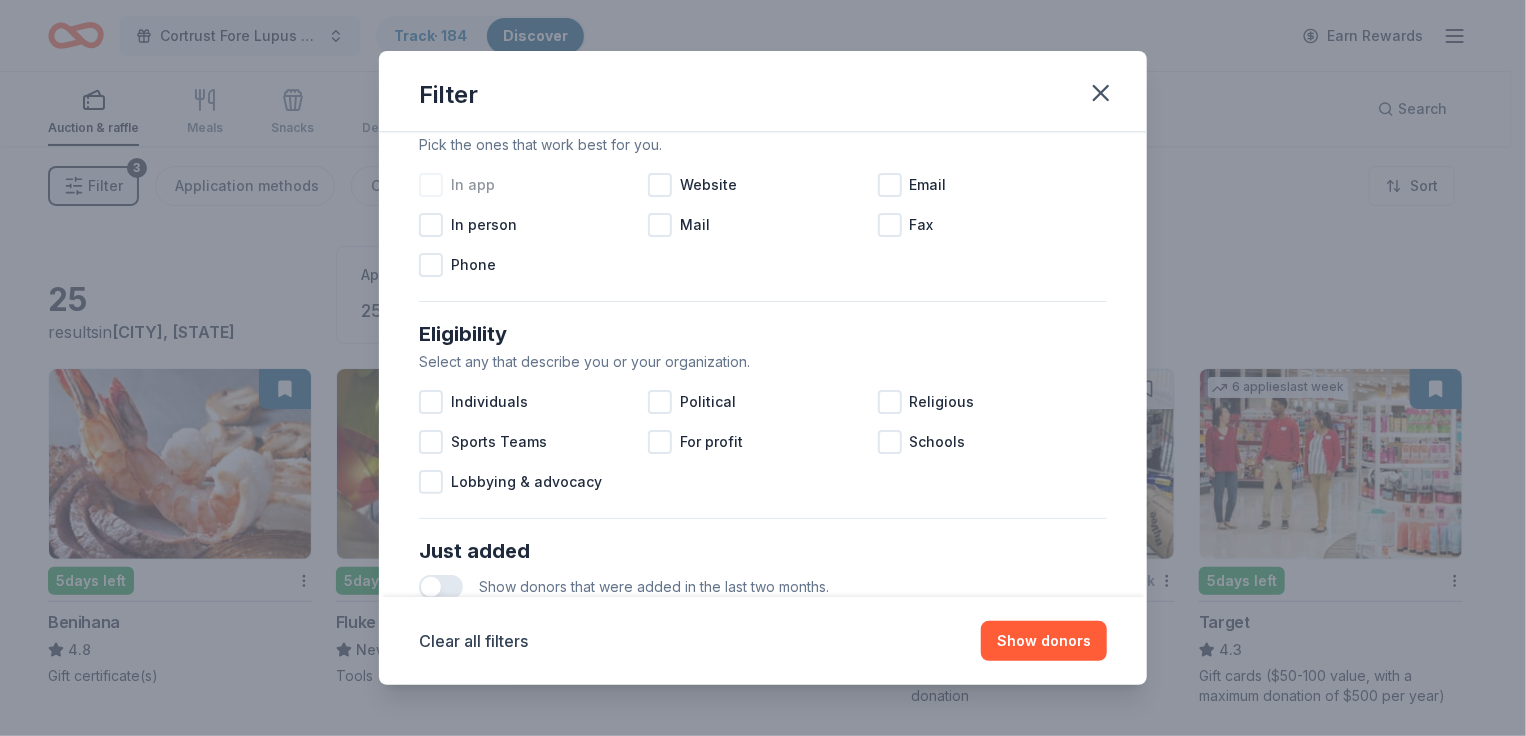 click at bounding box center (431, 185) 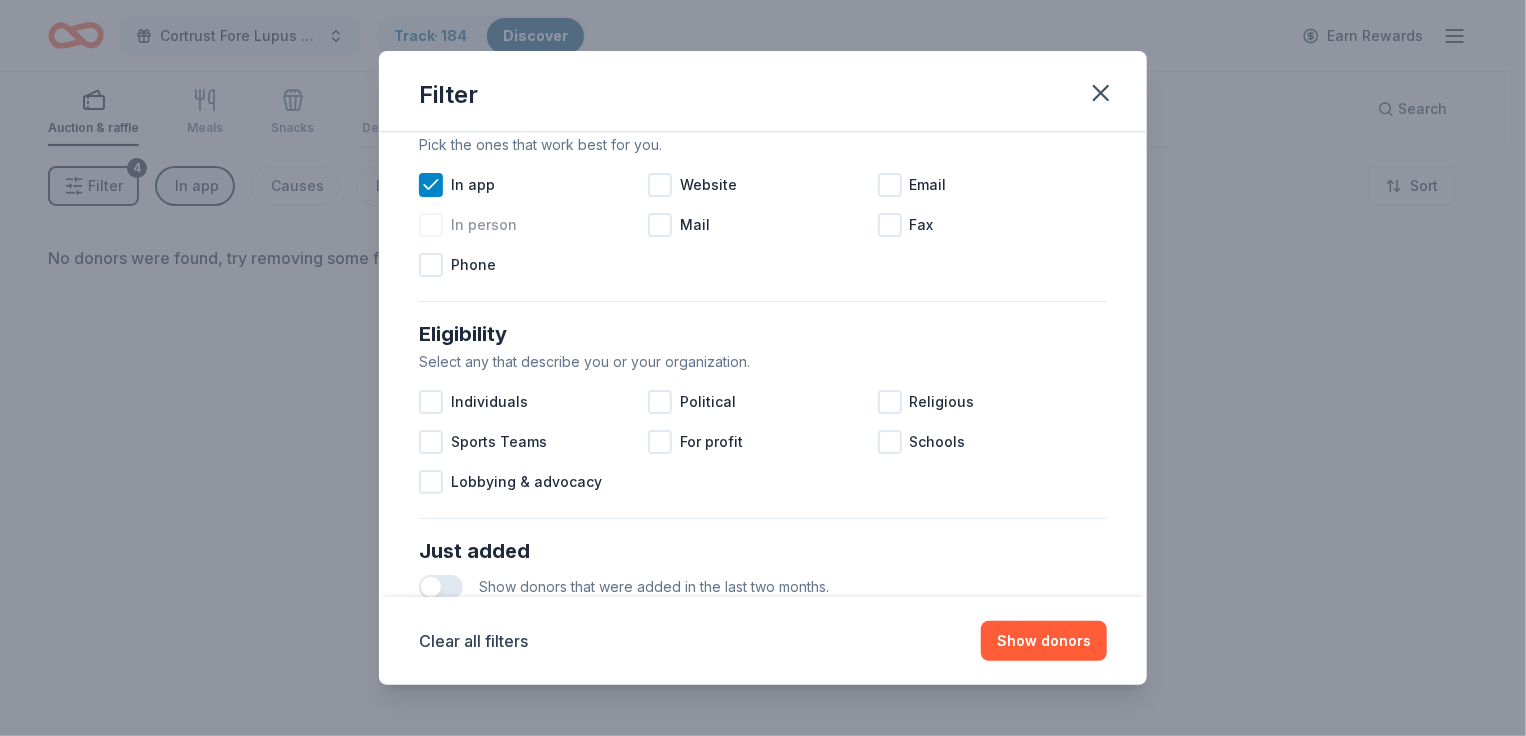 click at bounding box center (431, 225) 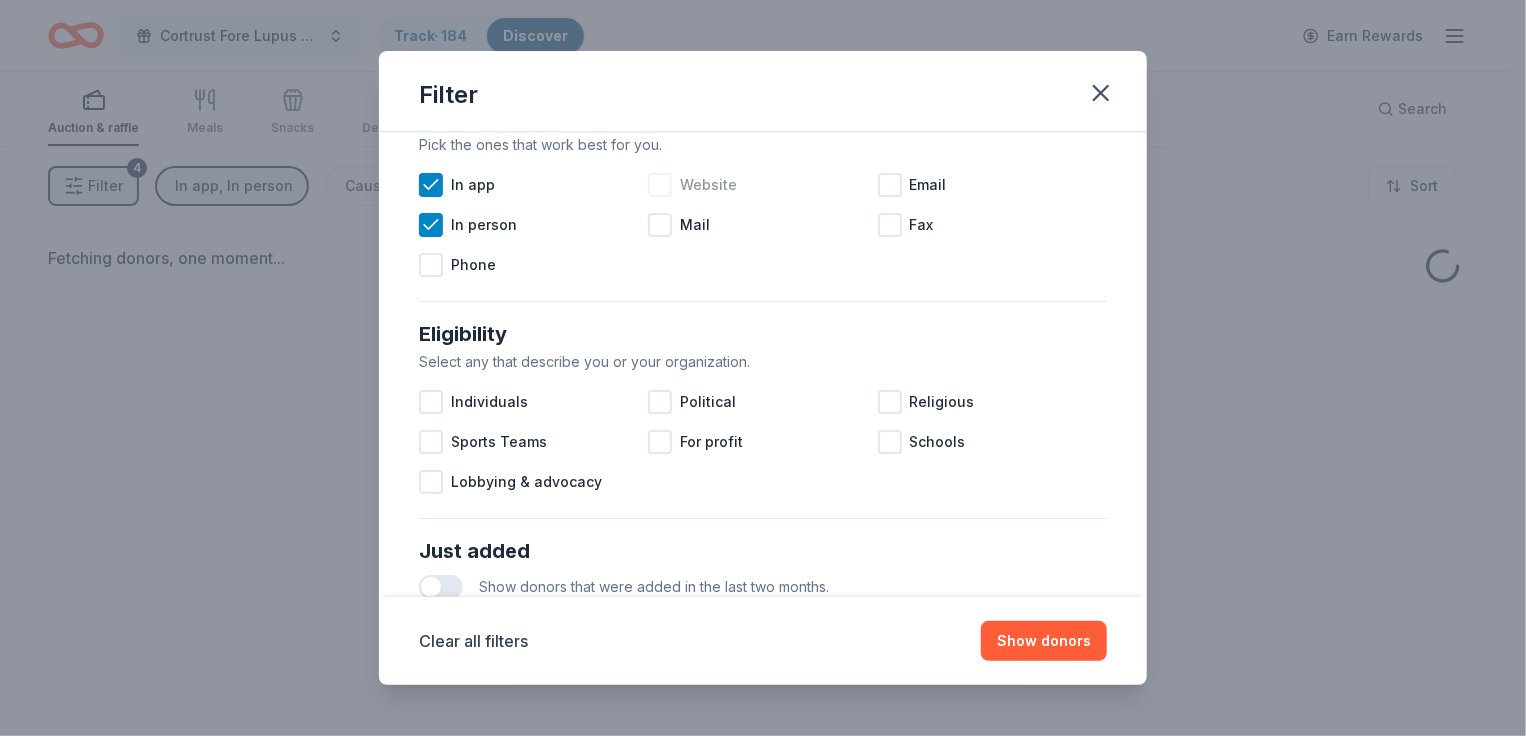 click at bounding box center [660, 185] 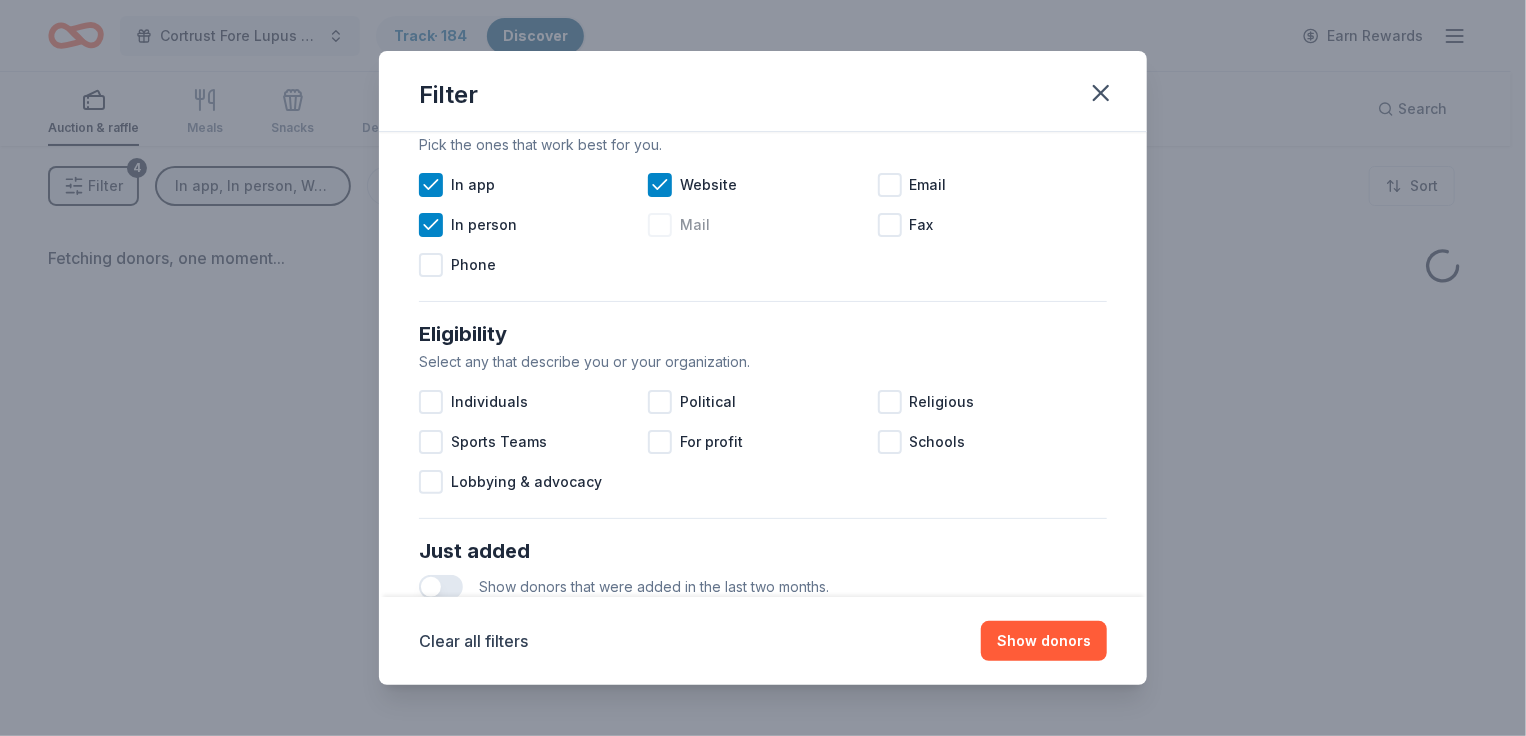 click at bounding box center [660, 225] 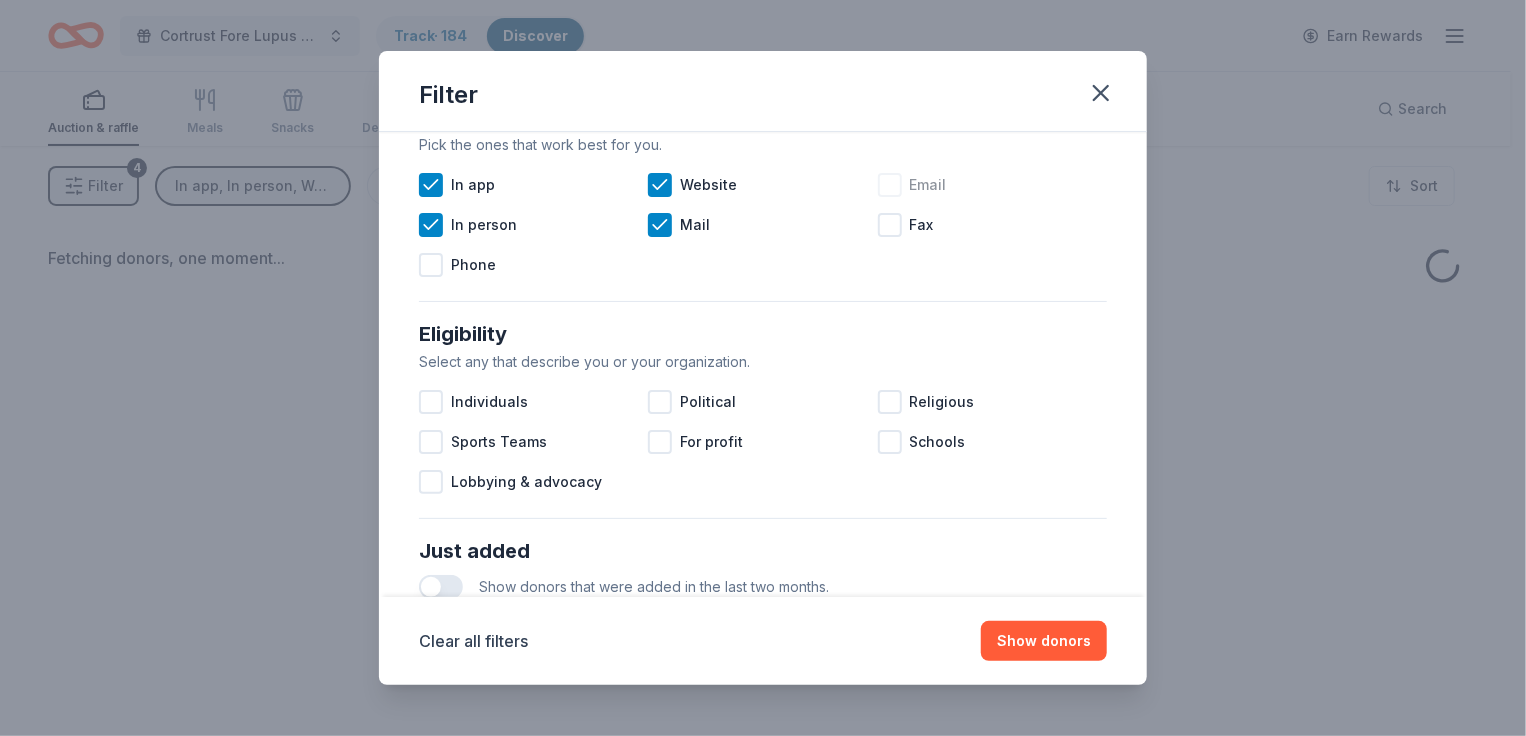 click at bounding box center [890, 185] 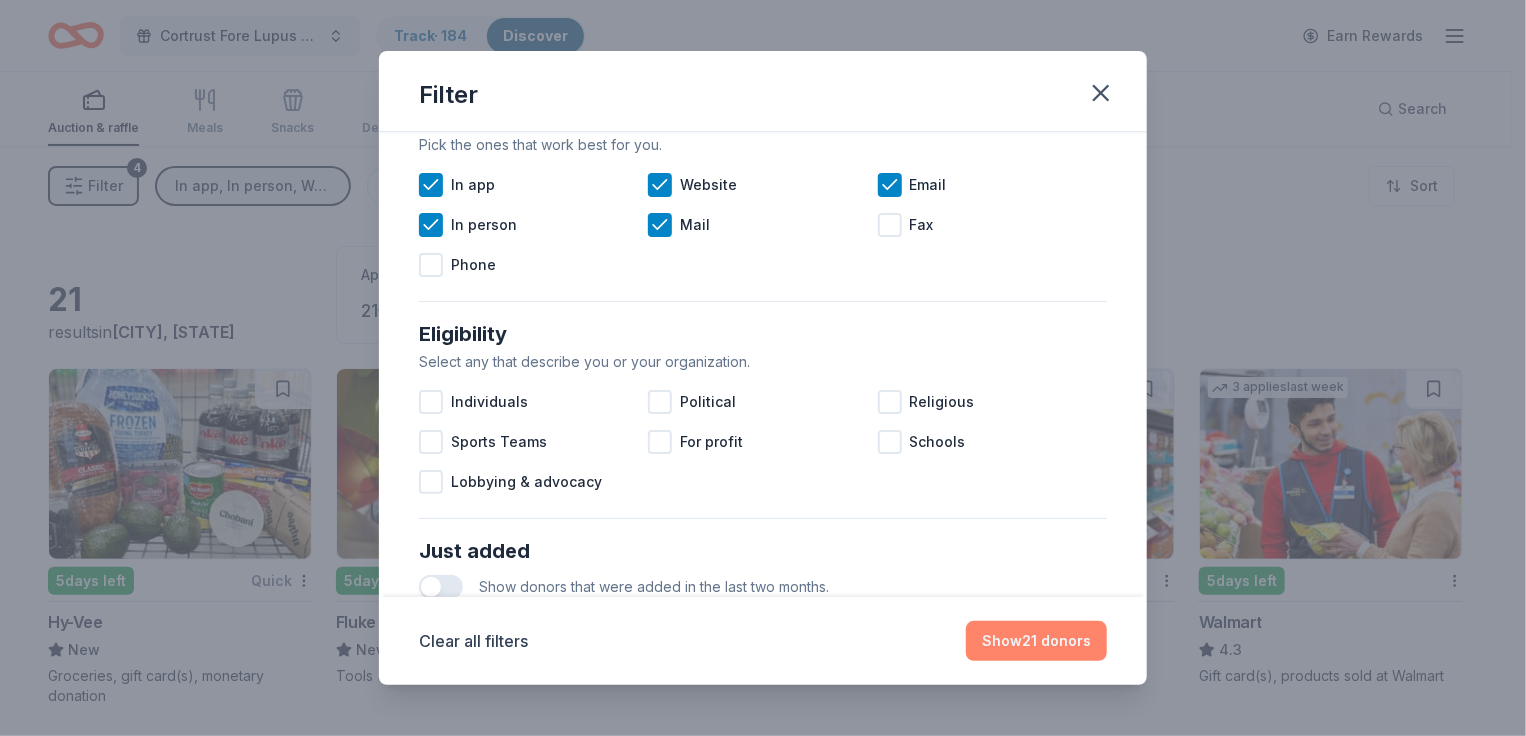click on "Show  21   donors" at bounding box center [1036, 641] 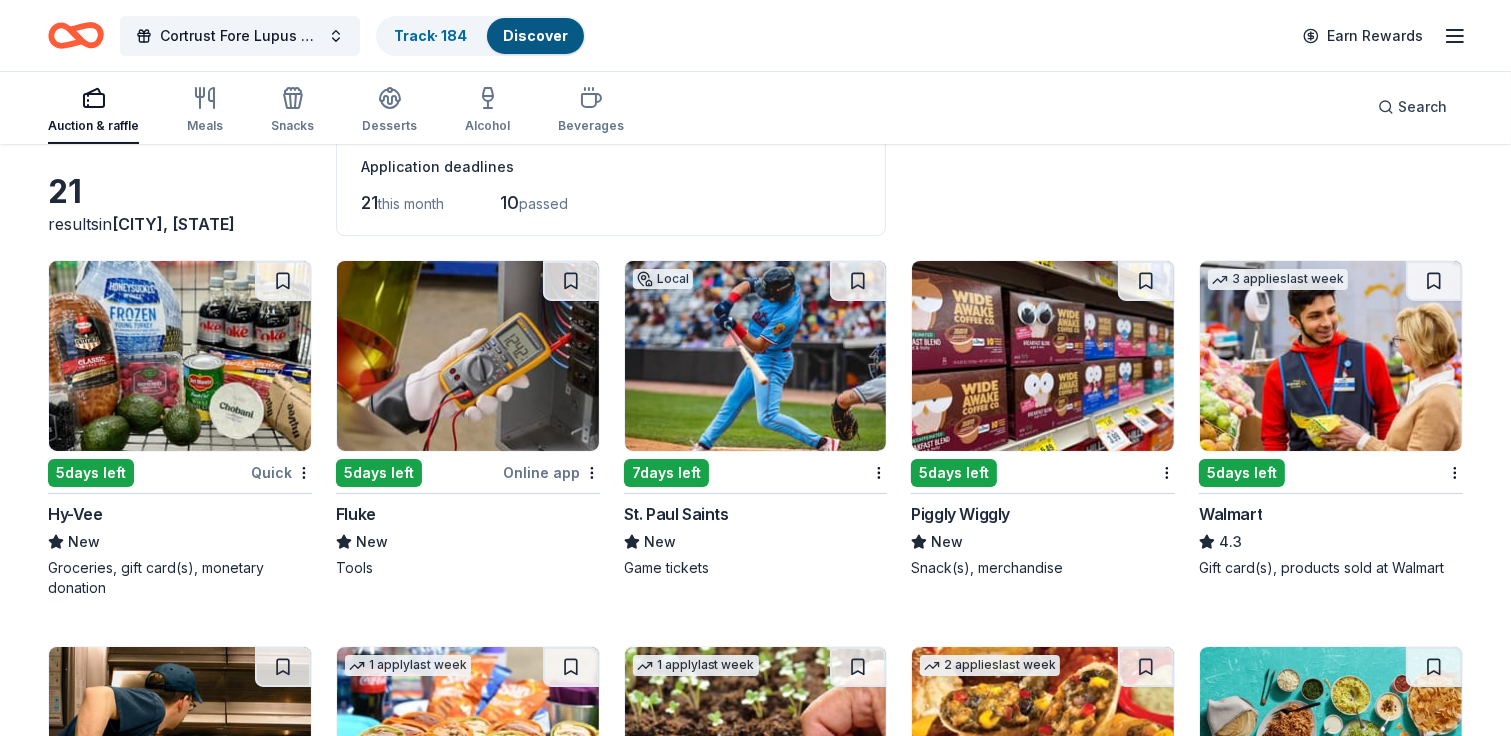scroll, scrollTop: 100, scrollLeft: 0, axis: vertical 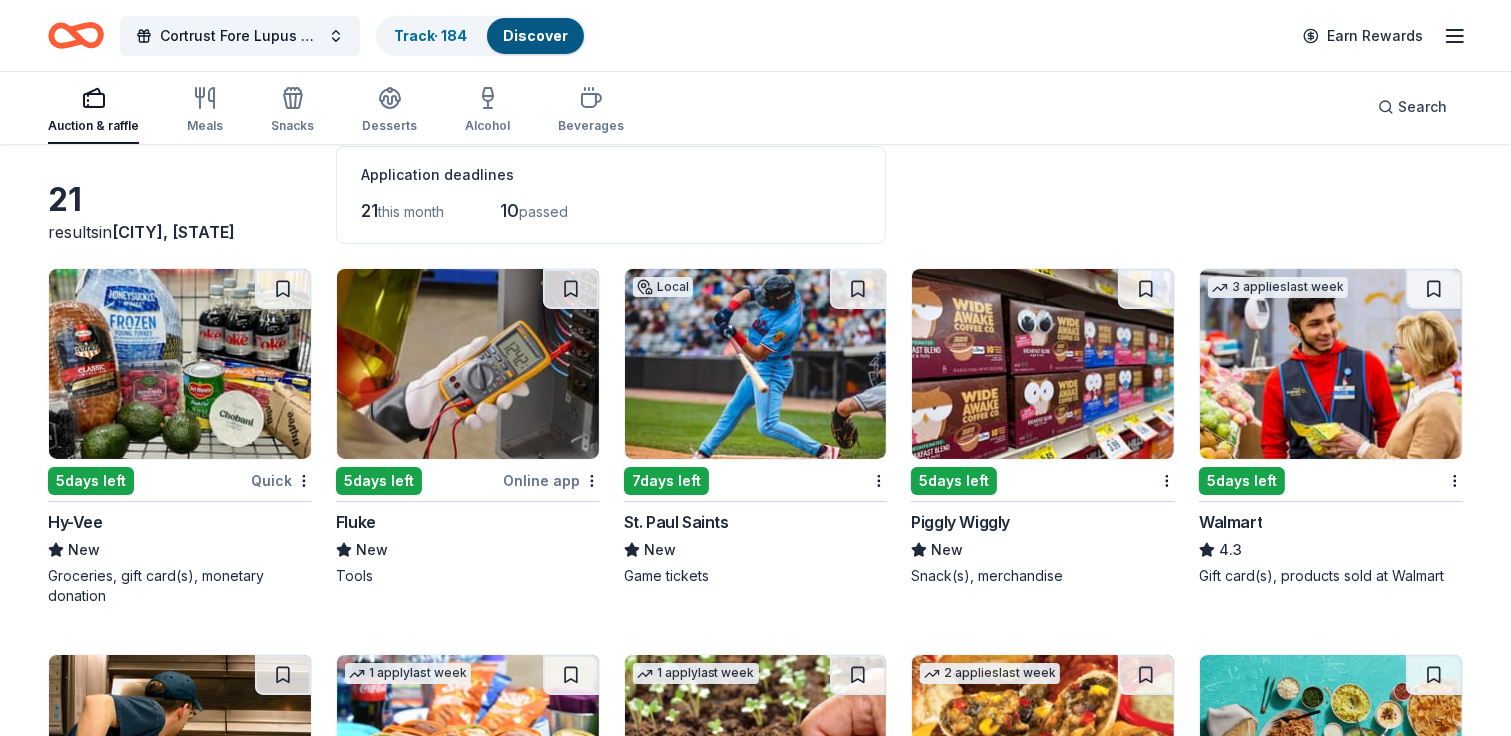 click at bounding box center (1331, 364) 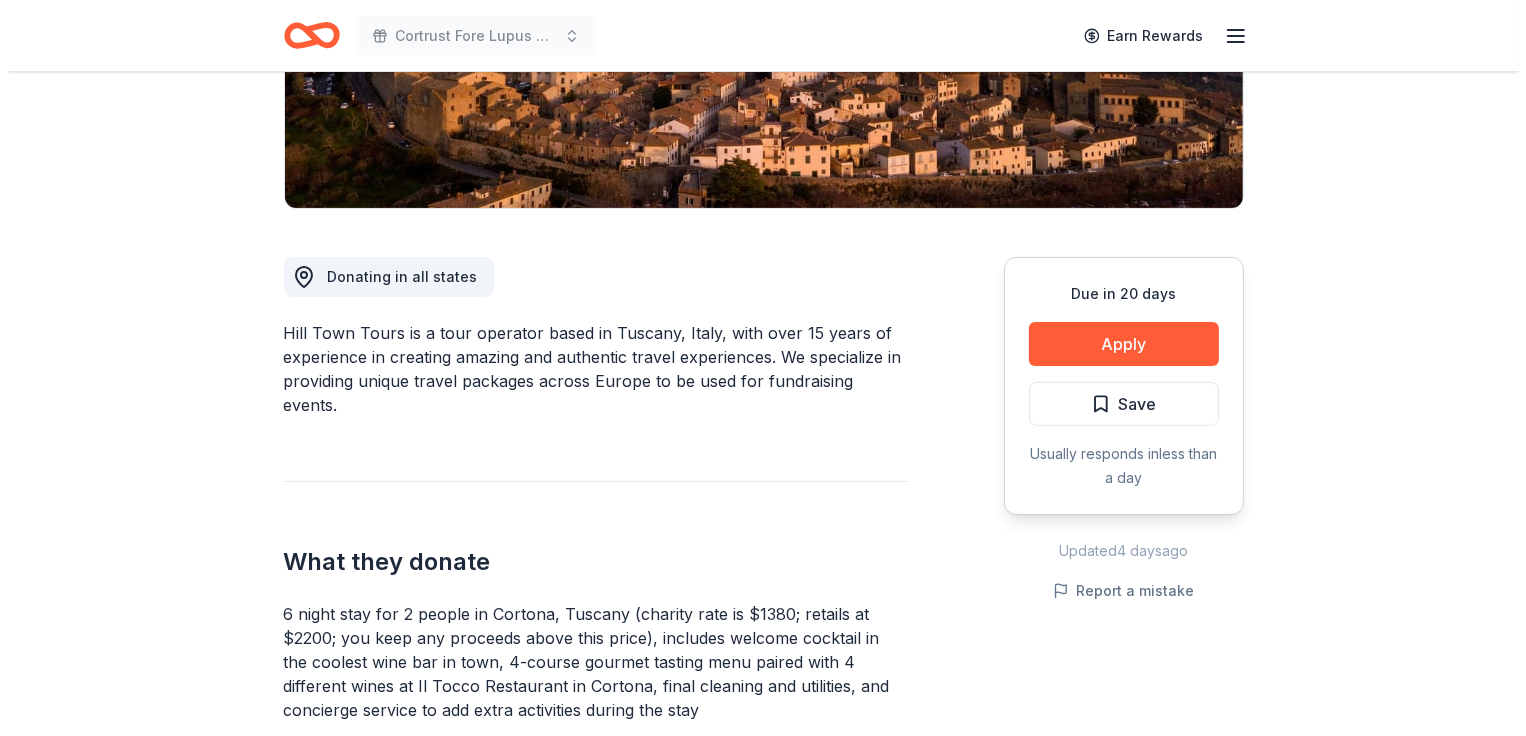 scroll, scrollTop: 400, scrollLeft: 0, axis: vertical 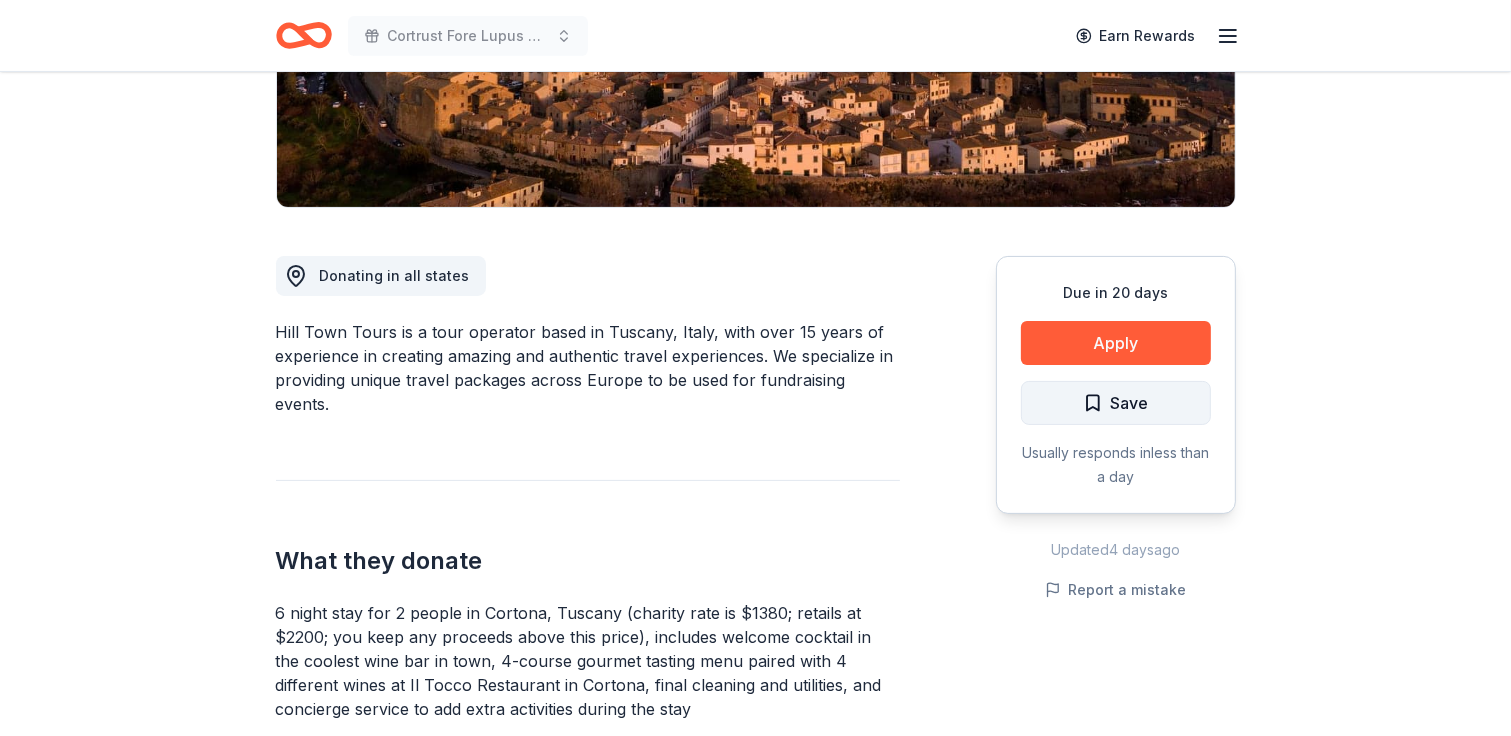 click on "Save" at bounding box center [1130, 403] 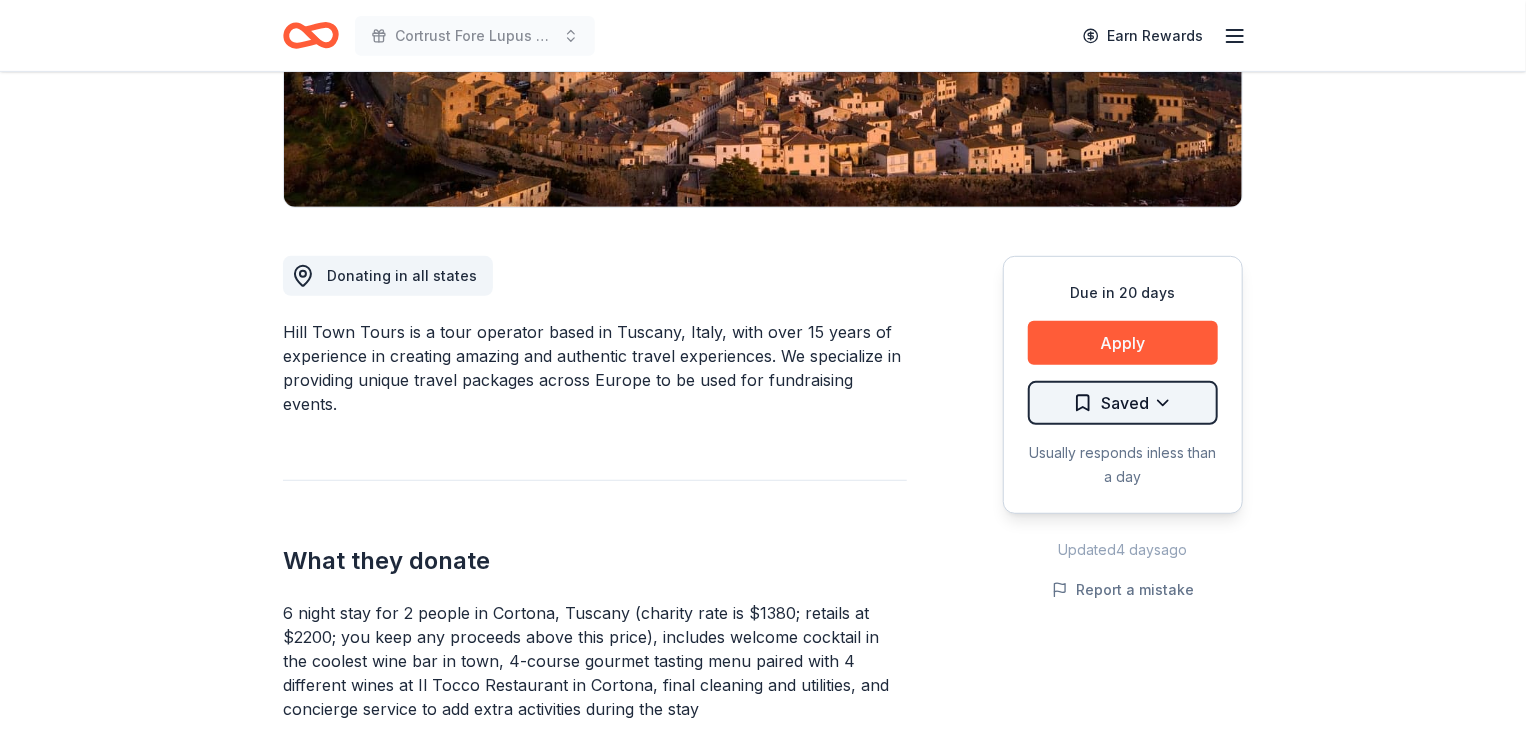 click on "Cortrust Fore Lupus Golf Tournament Earn Rewards Due in 20 days Share Hill Town Tours  New Share Donating in all states Hill Town Tours is a tour operator based in Tuscany, [COUNTRY], with over 15 years of experience in creating amazing and authentic travel experiences. We specialize in providing unique travel packages across Europe to be used for fundraising events. What they donate 6 night stay for 2 people in Cortona, Tuscany (charity rate is $[PRICE]; retails at $[PRICE]; you keep any proceeds above this price), includes welcome cocktail in the coolest wine bar in town, 4-course gourmet tasting menu paired with 4 different wines at Il Tocco Restaurant in Cortona, final cleaning and utilities, and concierge service to add extra activities during the stay Auction & raffle Donation is small & easy to send to guests Who they donate to Preferred 501(c)(3) preferred Upgrade to Pro to view approval rates and average donation values Due in 20 days Apply Saved Usually responds in less than a day Updated 4 days ago New 2" at bounding box center [763, -32] 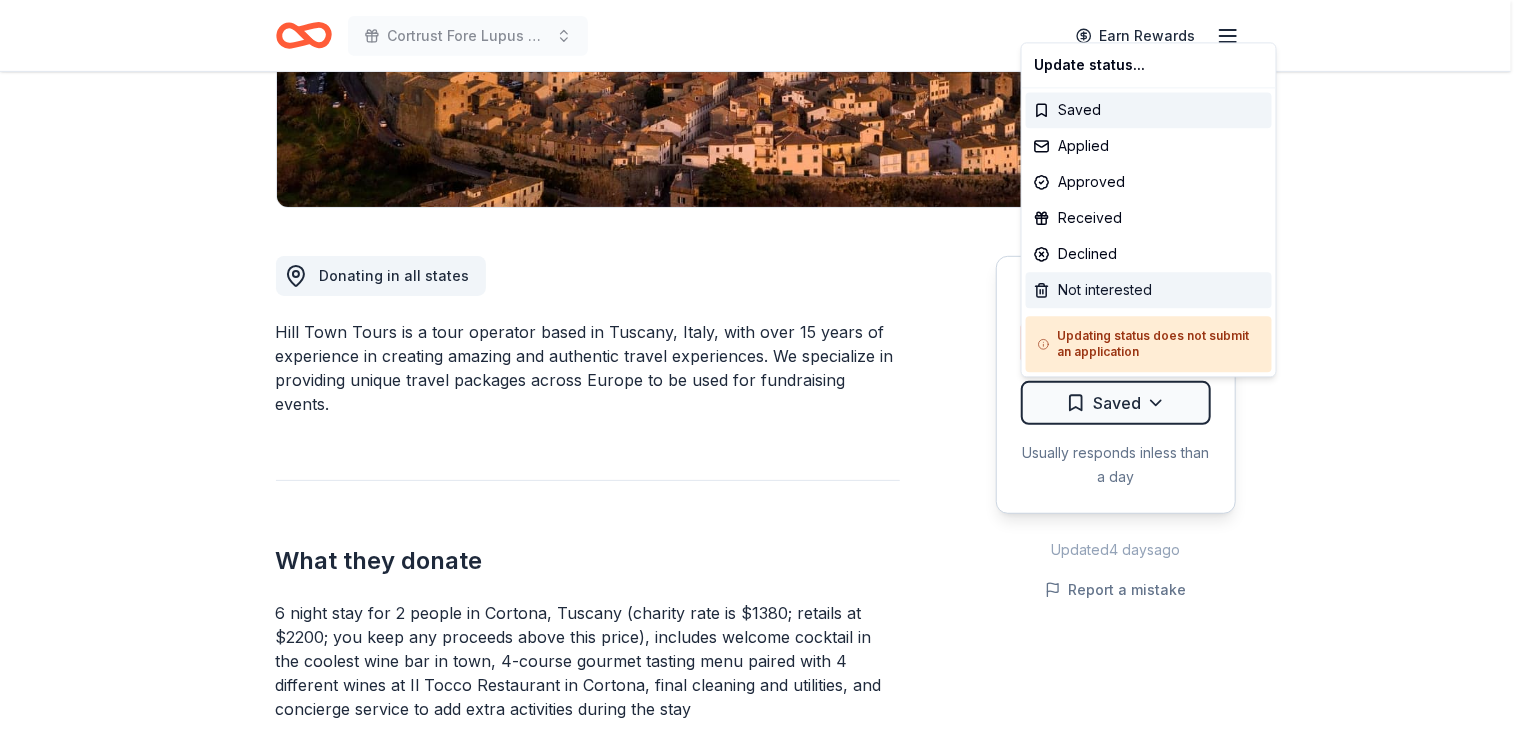 click on "Not interested" at bounding box center [1149, 290] 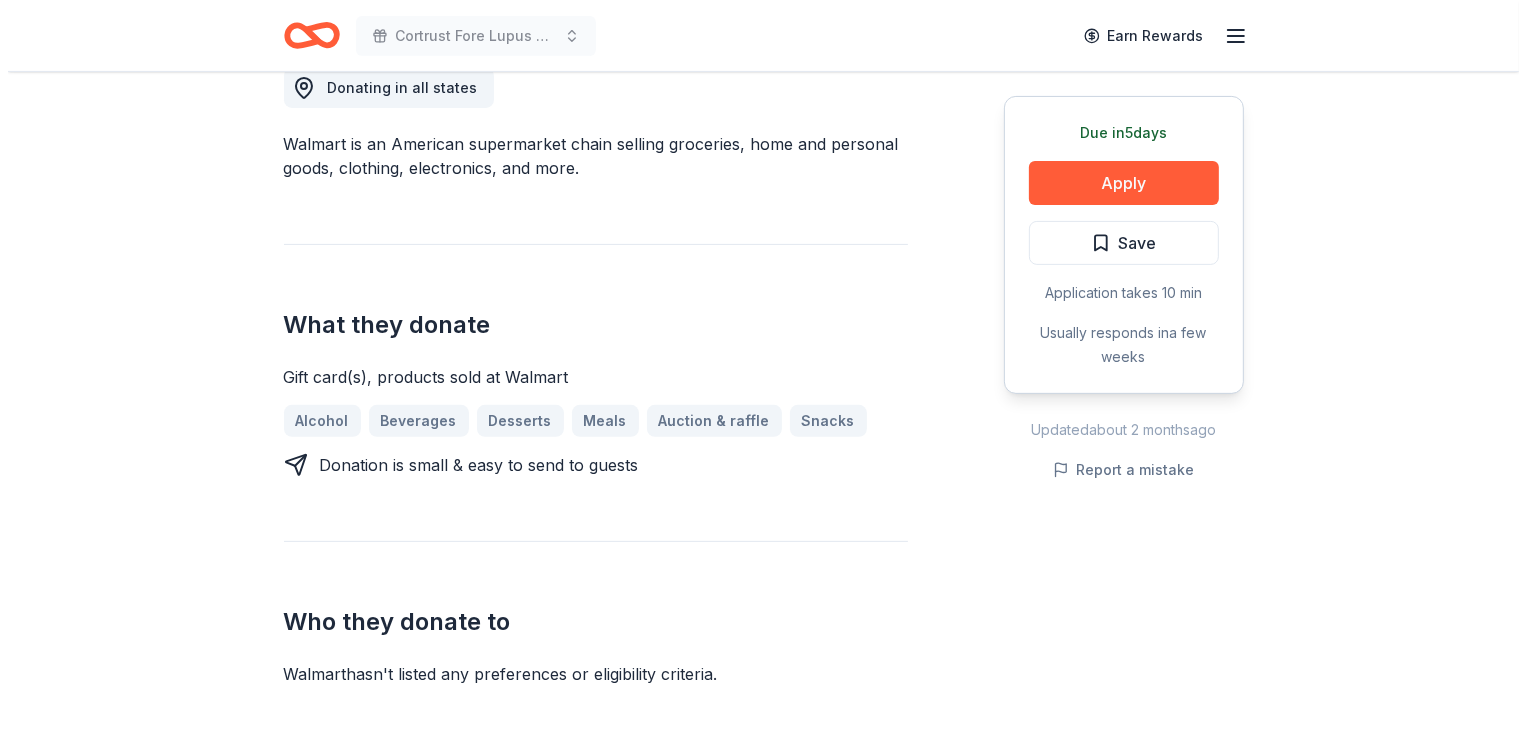 scroll, scrollTop: 500, scrollLeft: 0, axis: vertical 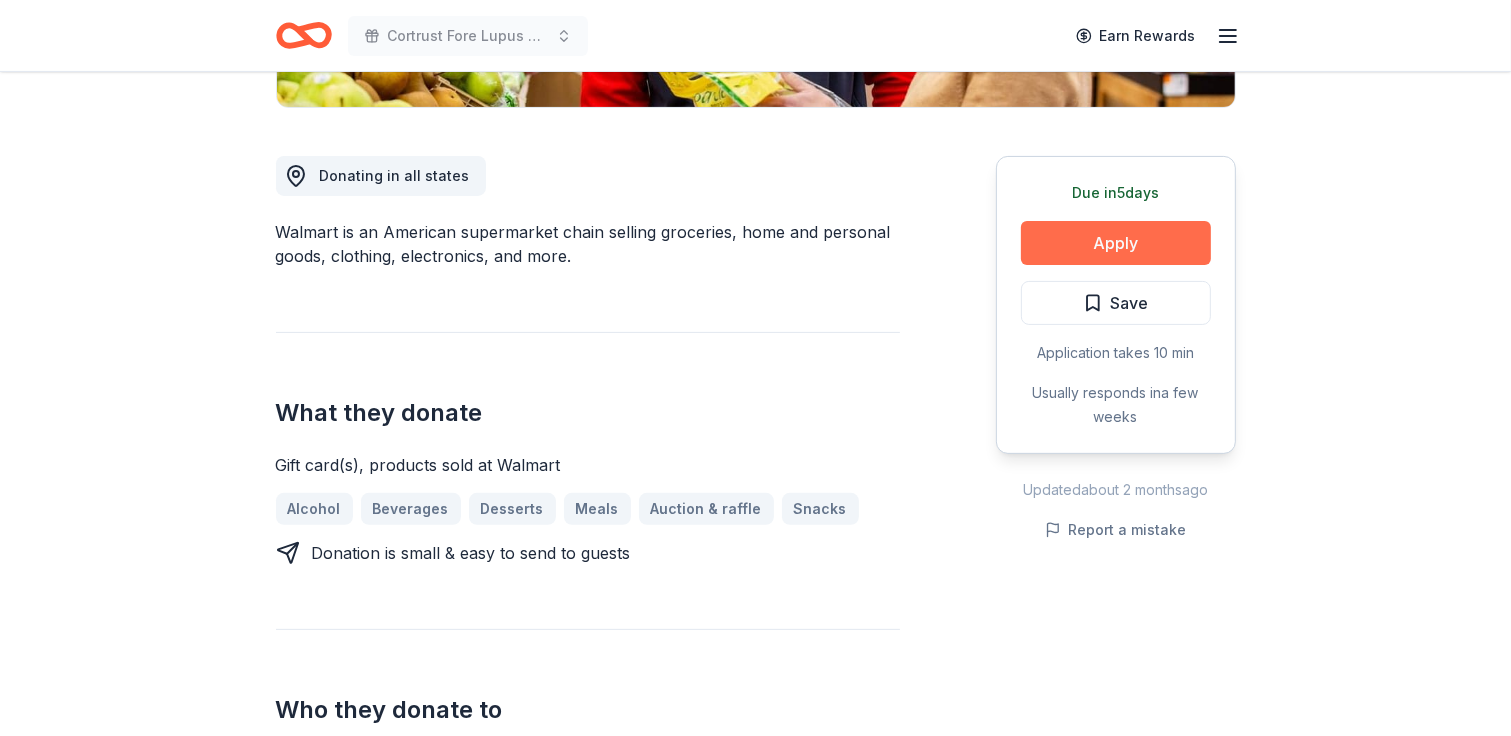 click on "Apply" at bounding box center [1116, 243] 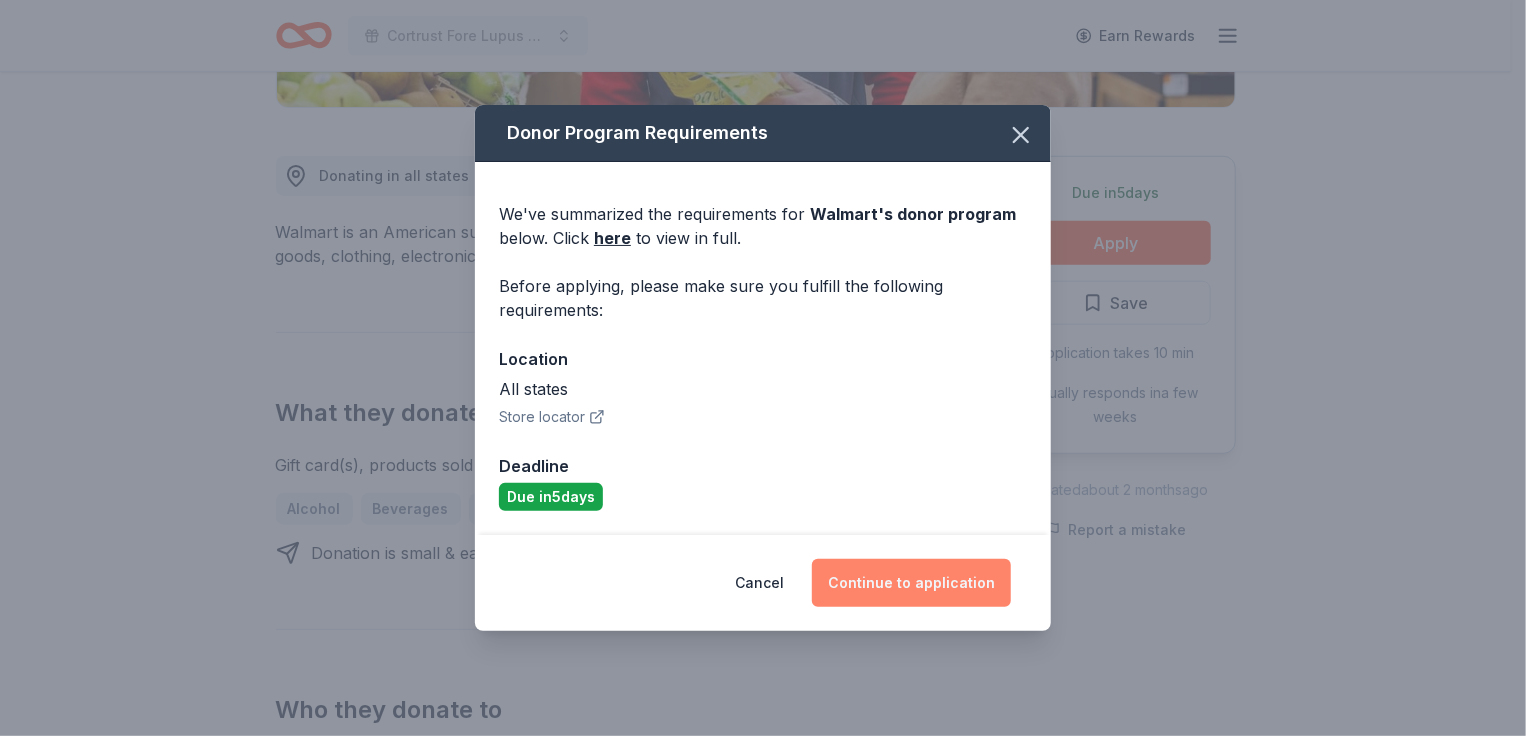 click on "Continue to application" at bounding box center (911, 583) 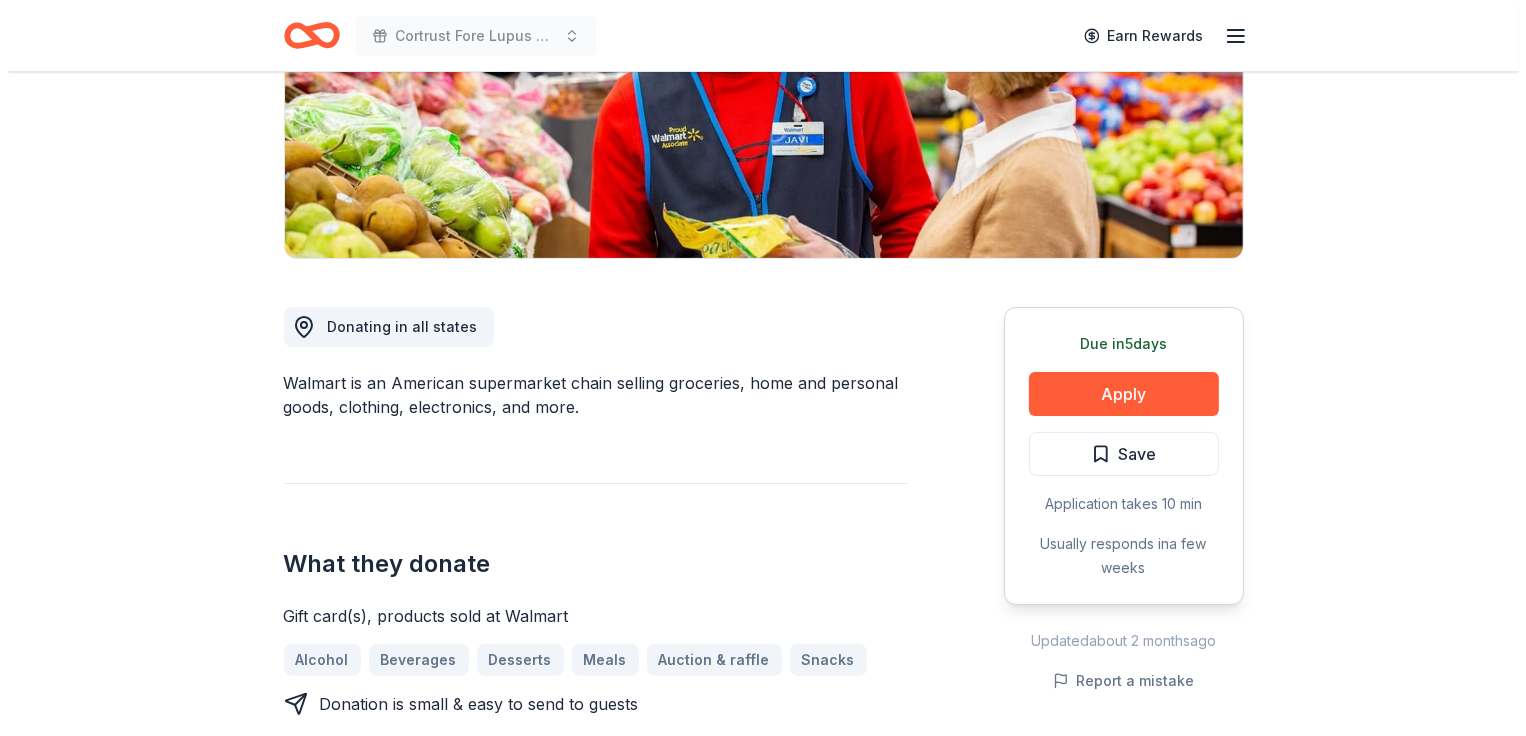 scroll, scrollTop: 400, scrollLeft: 0, axis: vertical 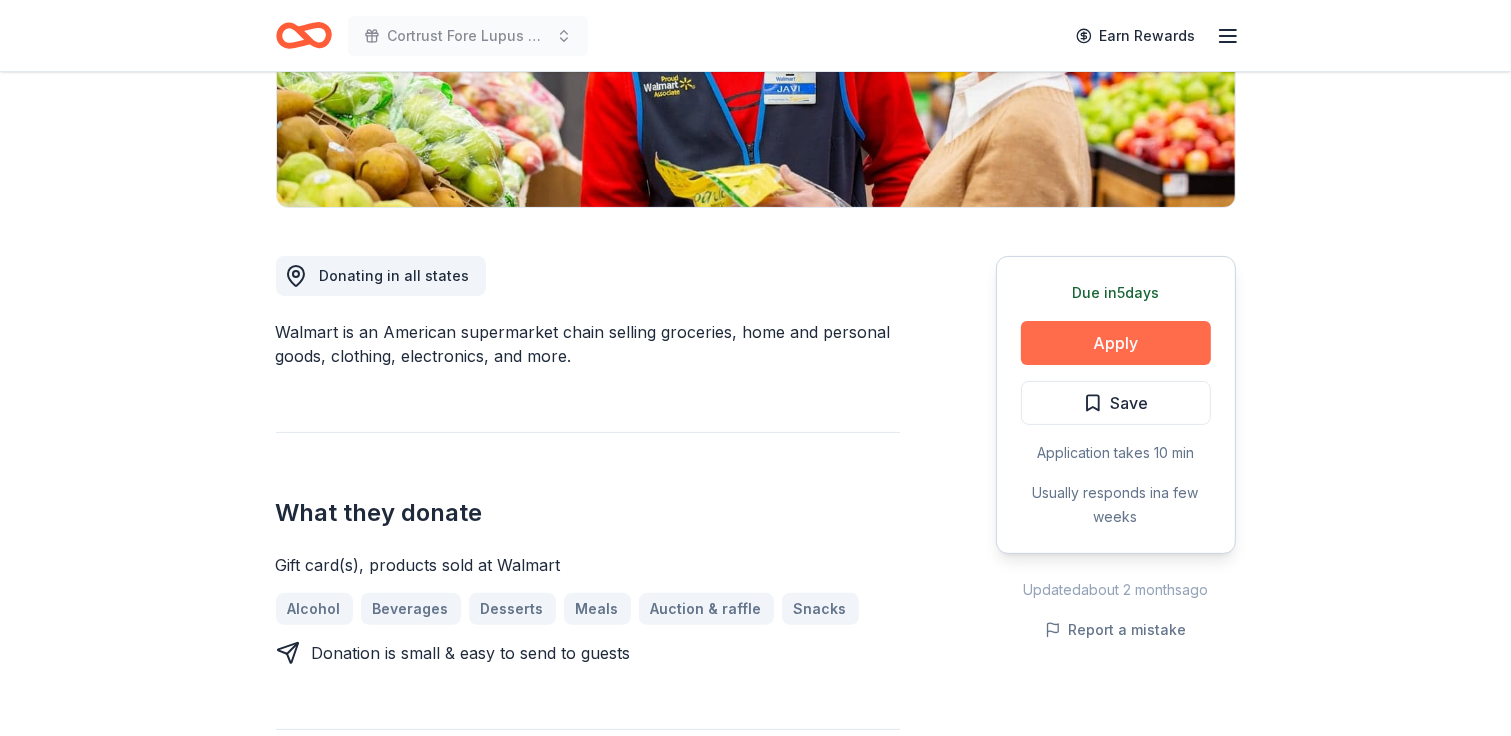 click on "Apply" at bounding box center (1116, 343) 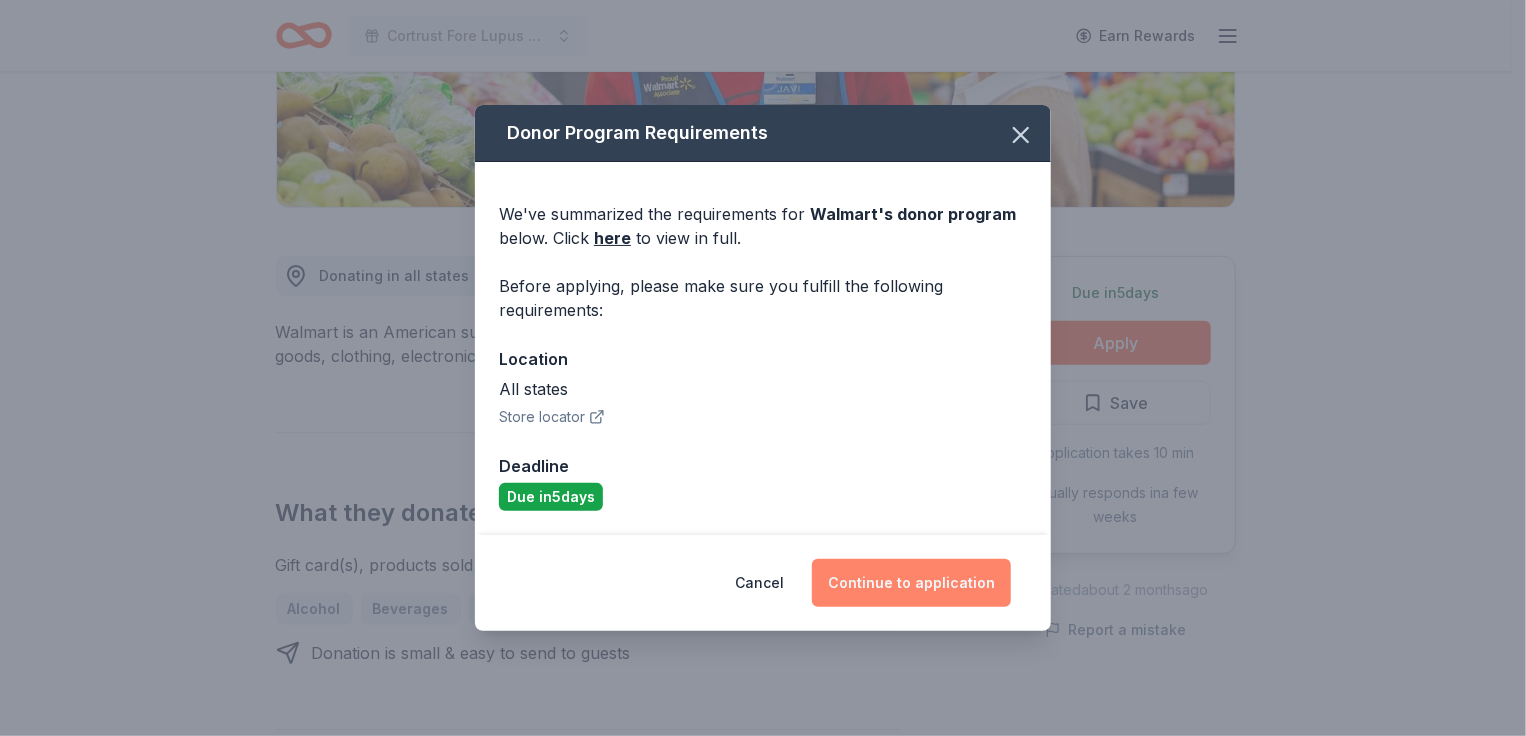 click on "Continue to application" at bounding box center [911, 583] 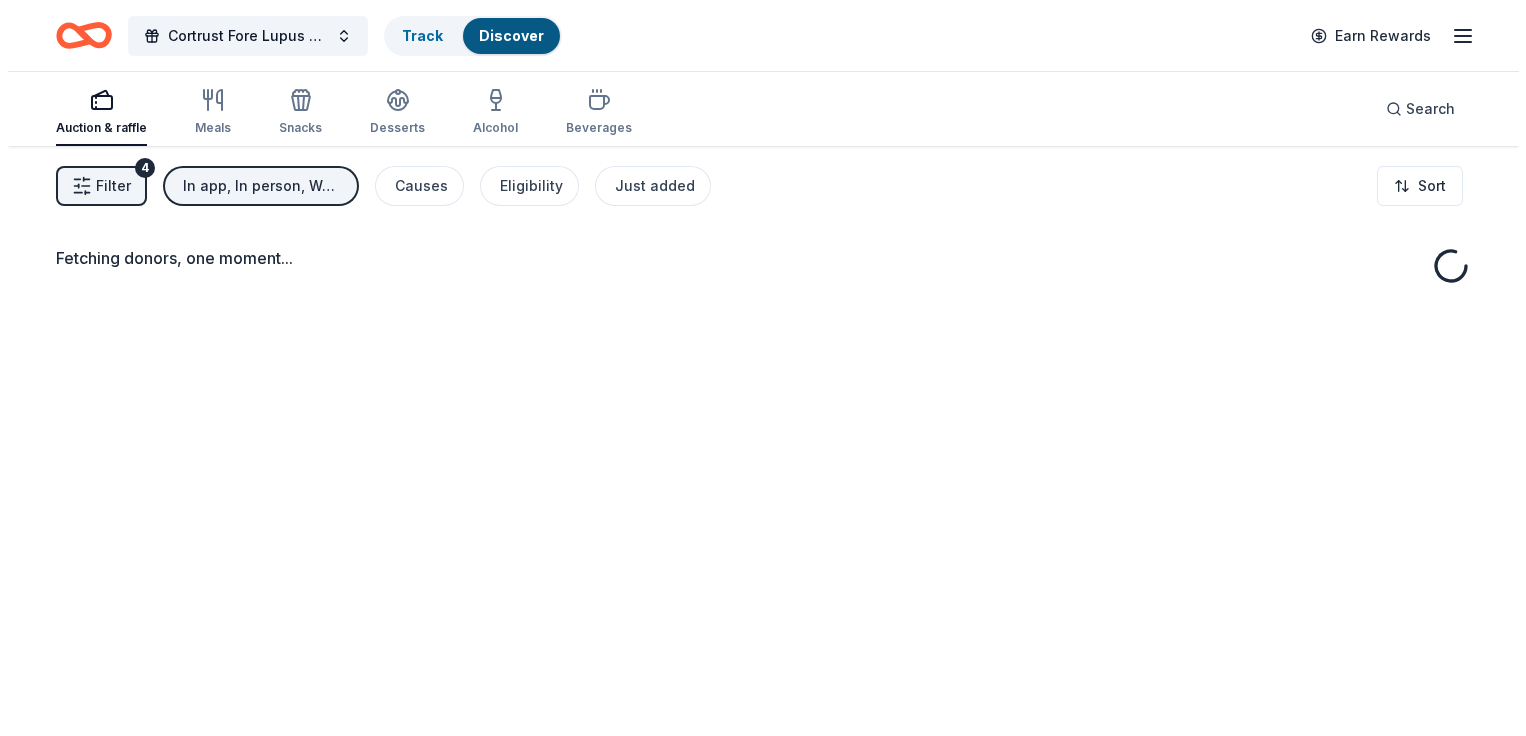 scroll, scrollTop: 0, scrollLeft: 0, axis: both 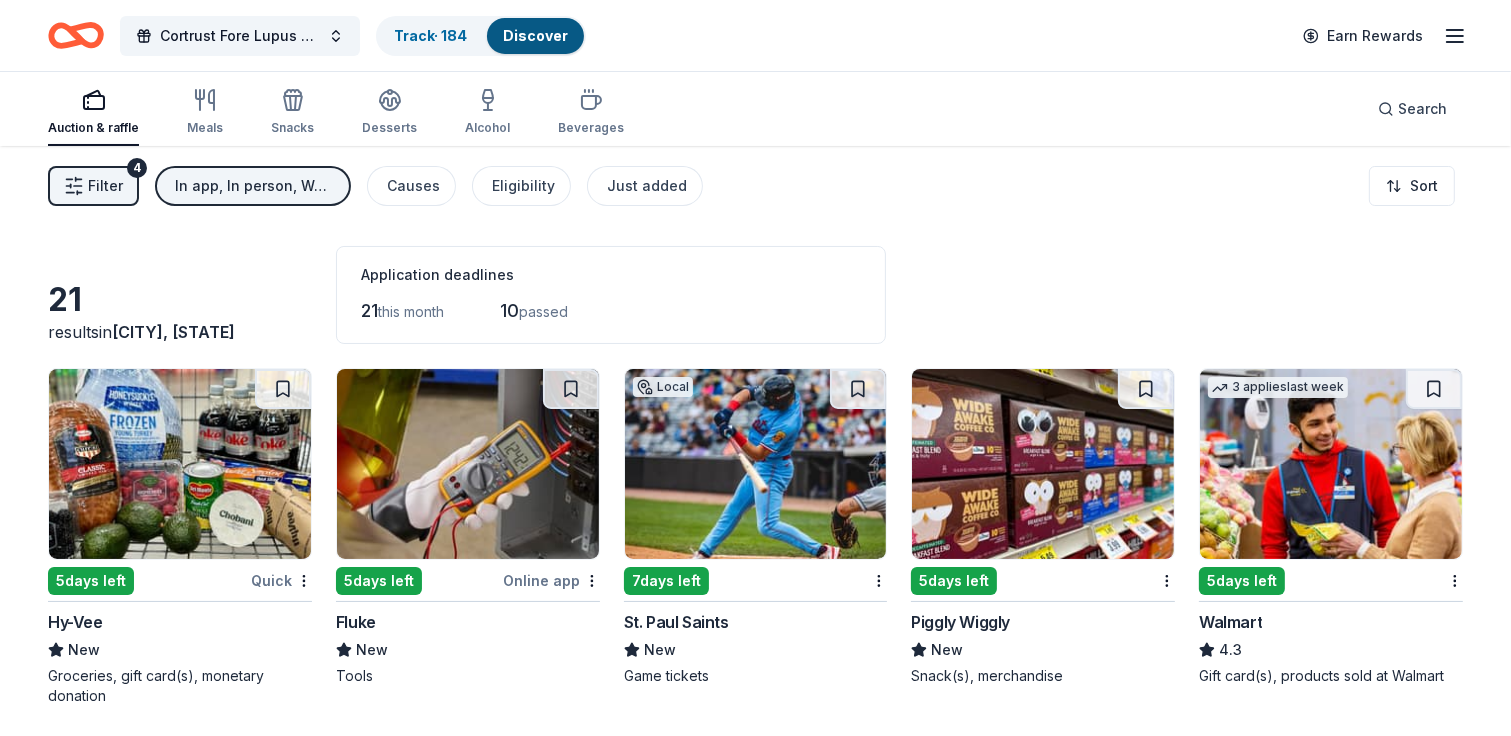 click on "Filter" at bounding box center (105, 186) 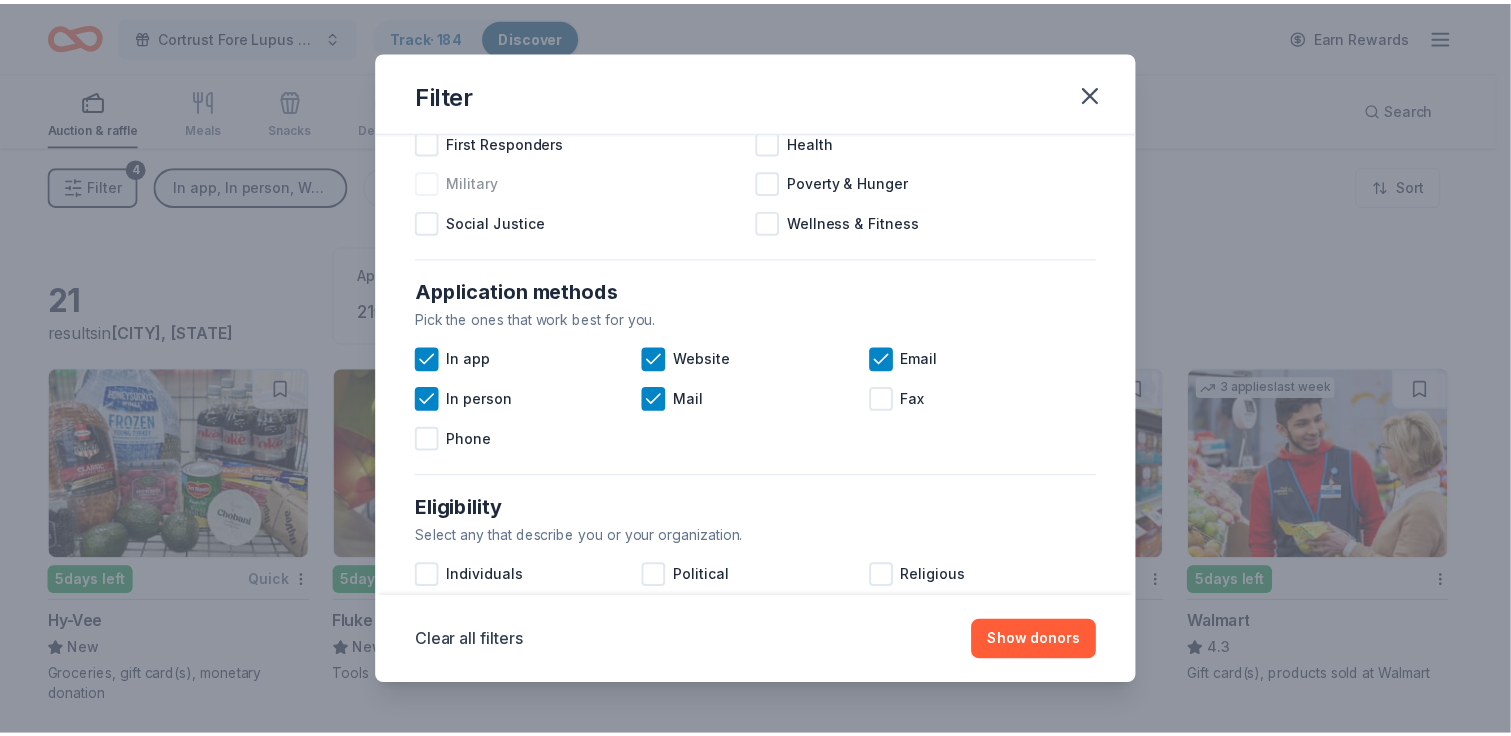 scroll, scrollTop: 300, scrollLeft: 0, axis: vertical 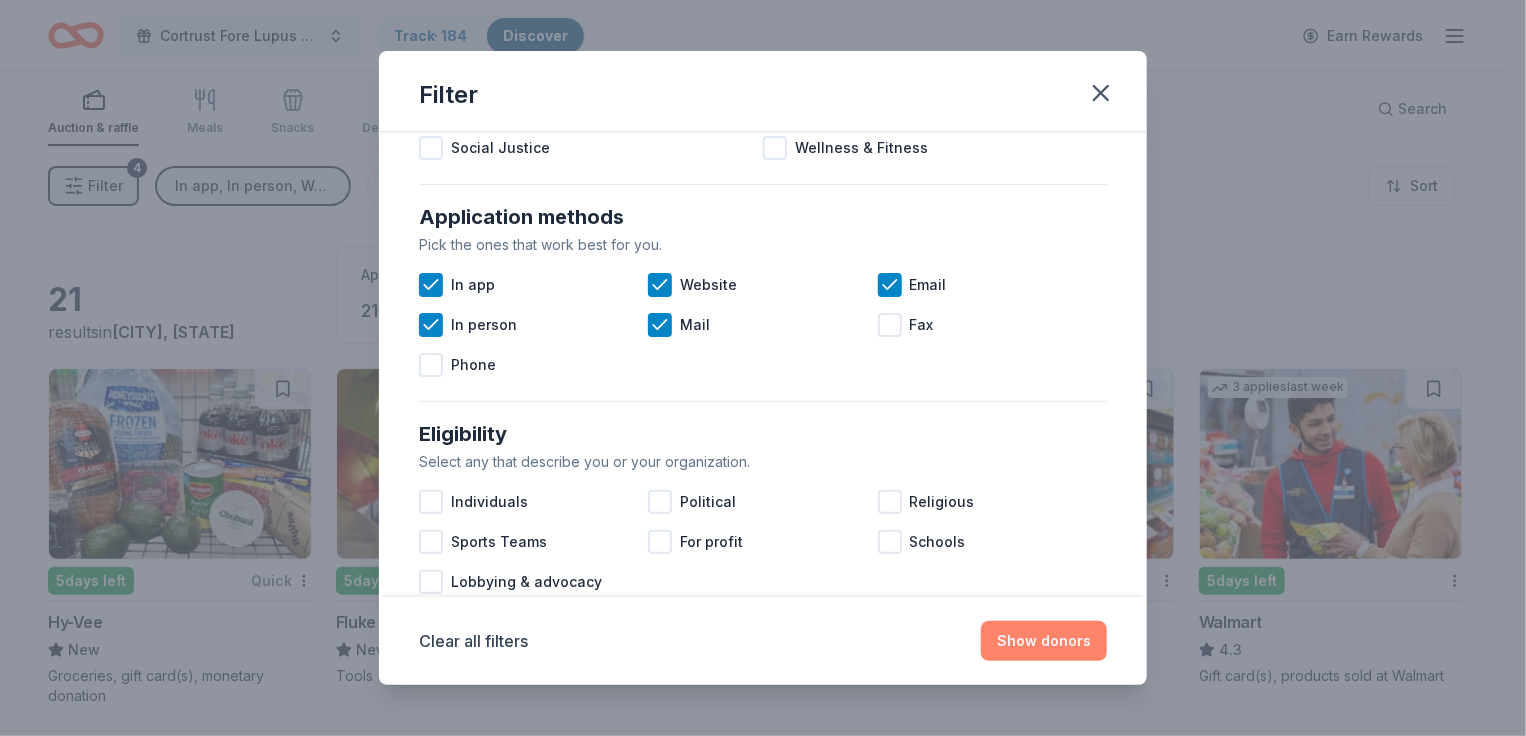 click on "Show    donors" at bounding box center (1044, 641) 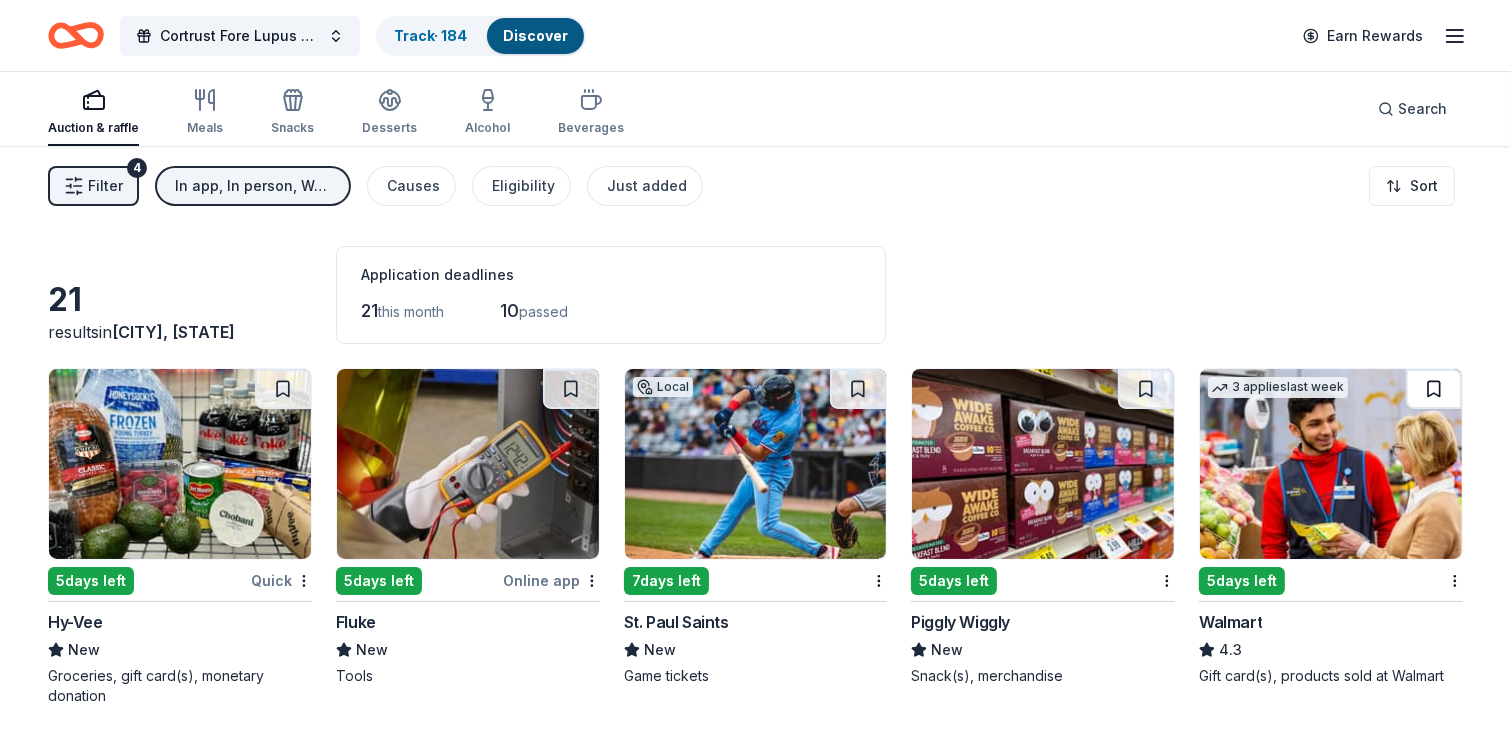 click at bounding box center (1434, 389) 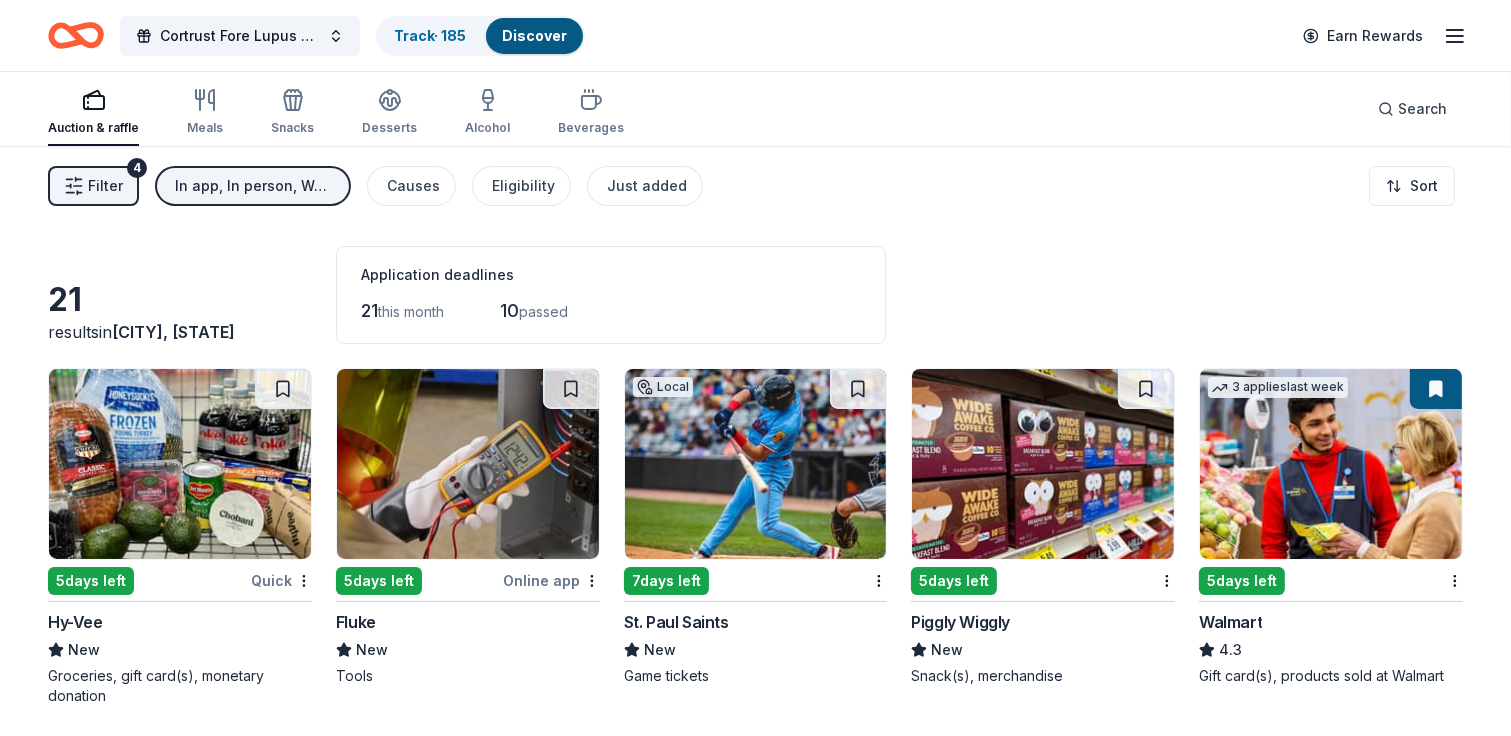 click at bounding box center (1331, 464) 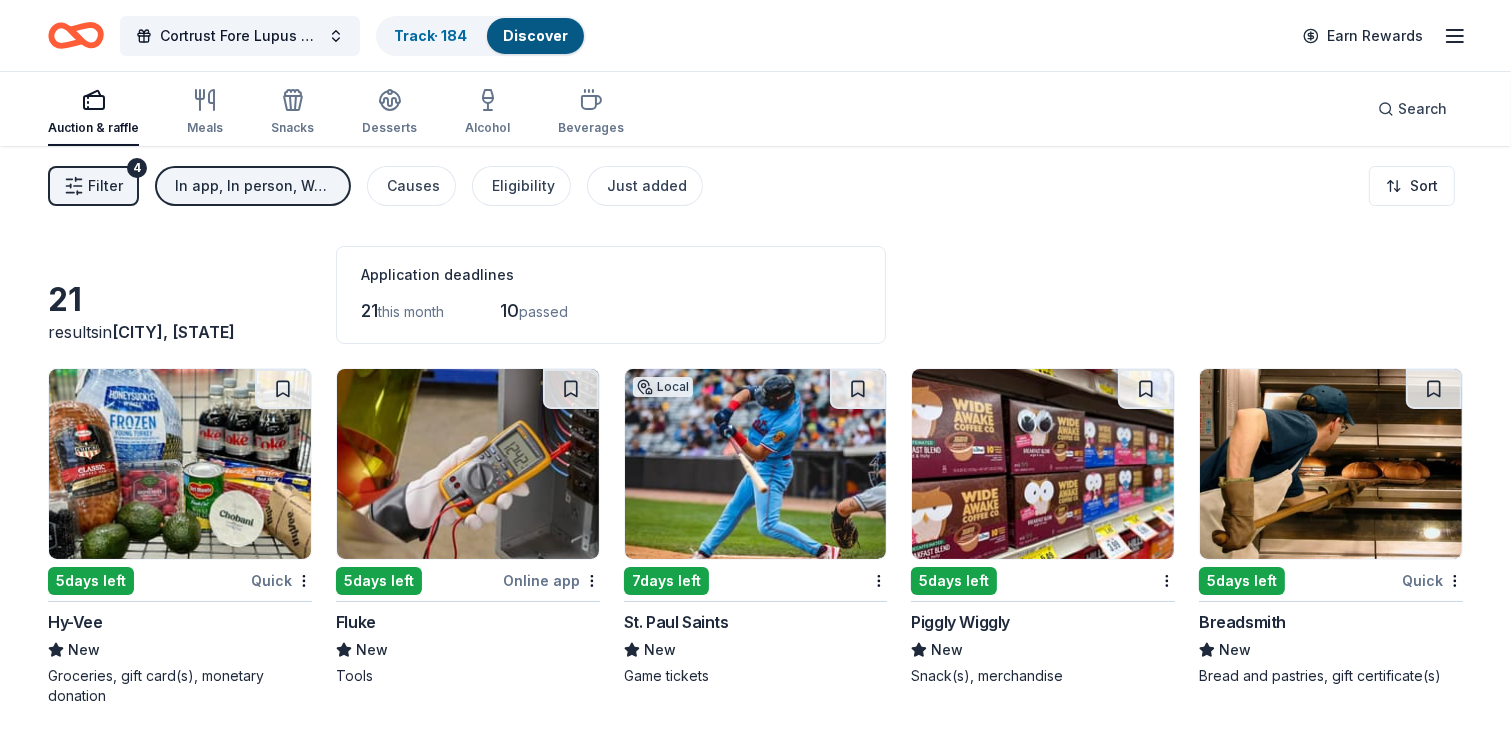 scroll, scrollTop: 100, scrollLeft: 0, axis: vertical 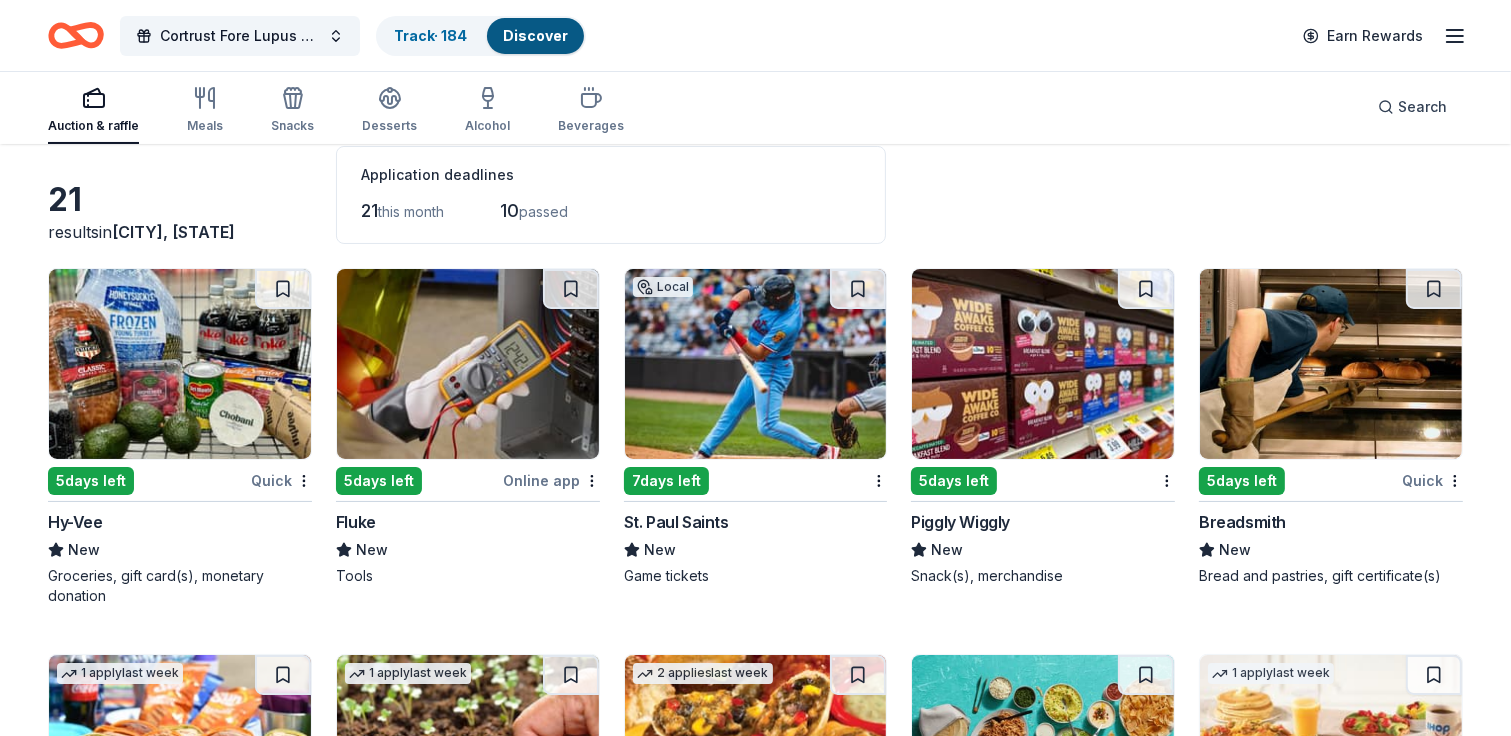 click at bounding box center [756, 364] 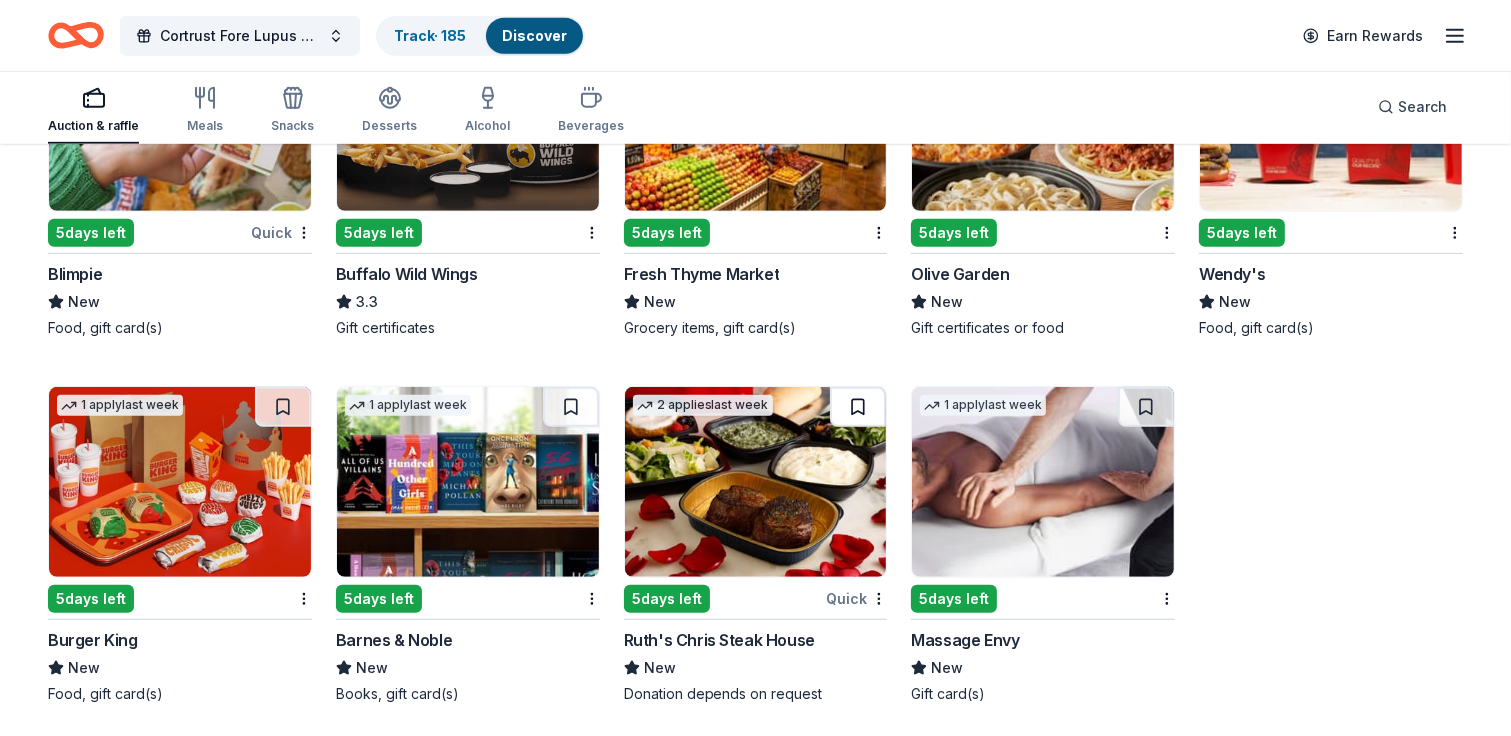 scroll, scrollTop: 1126, scrollLeft: 0, axis: vertical 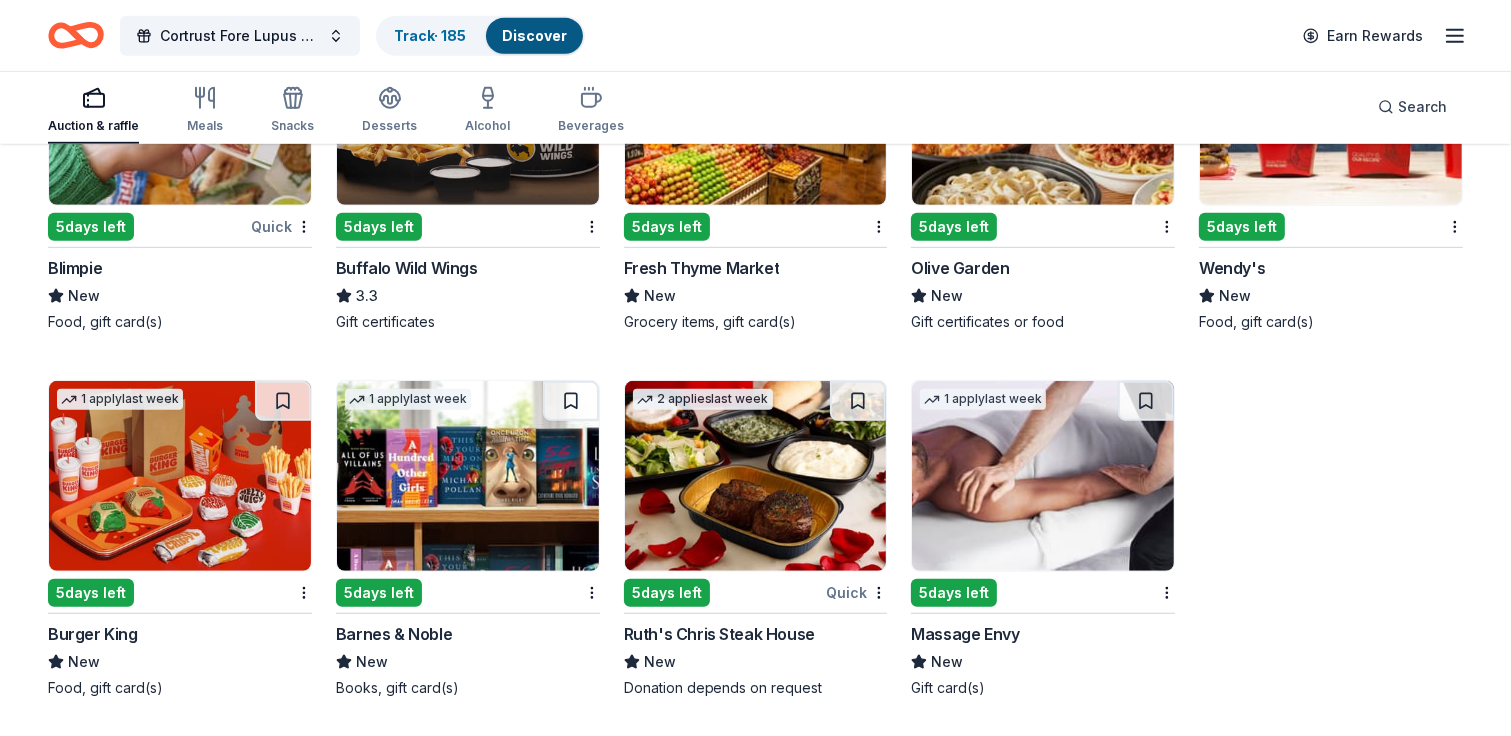 click at bounding box center (1043, 476) 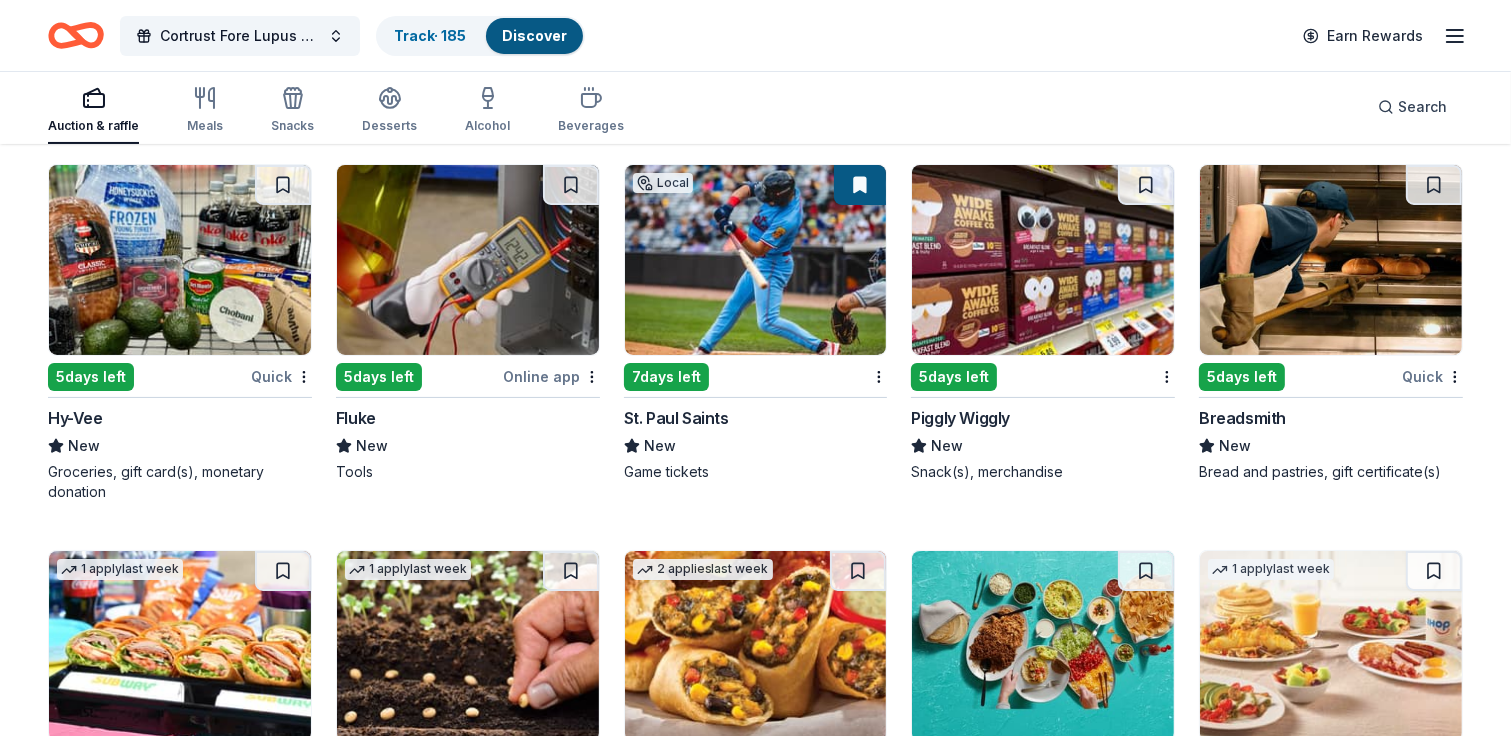 scroll, scrollTop: 126, scrollLeft: 0, axis: vertical 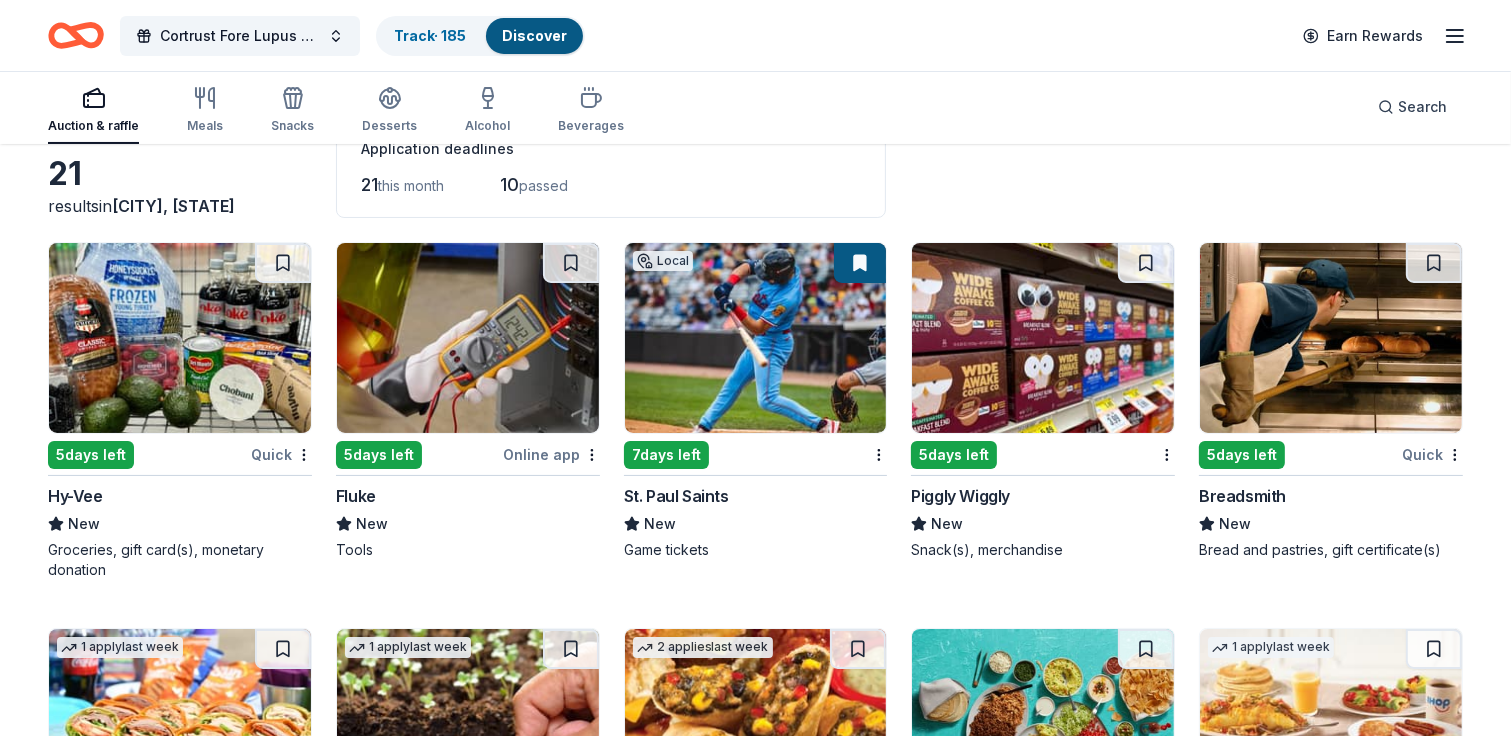 click at bounding box center (180, 338) 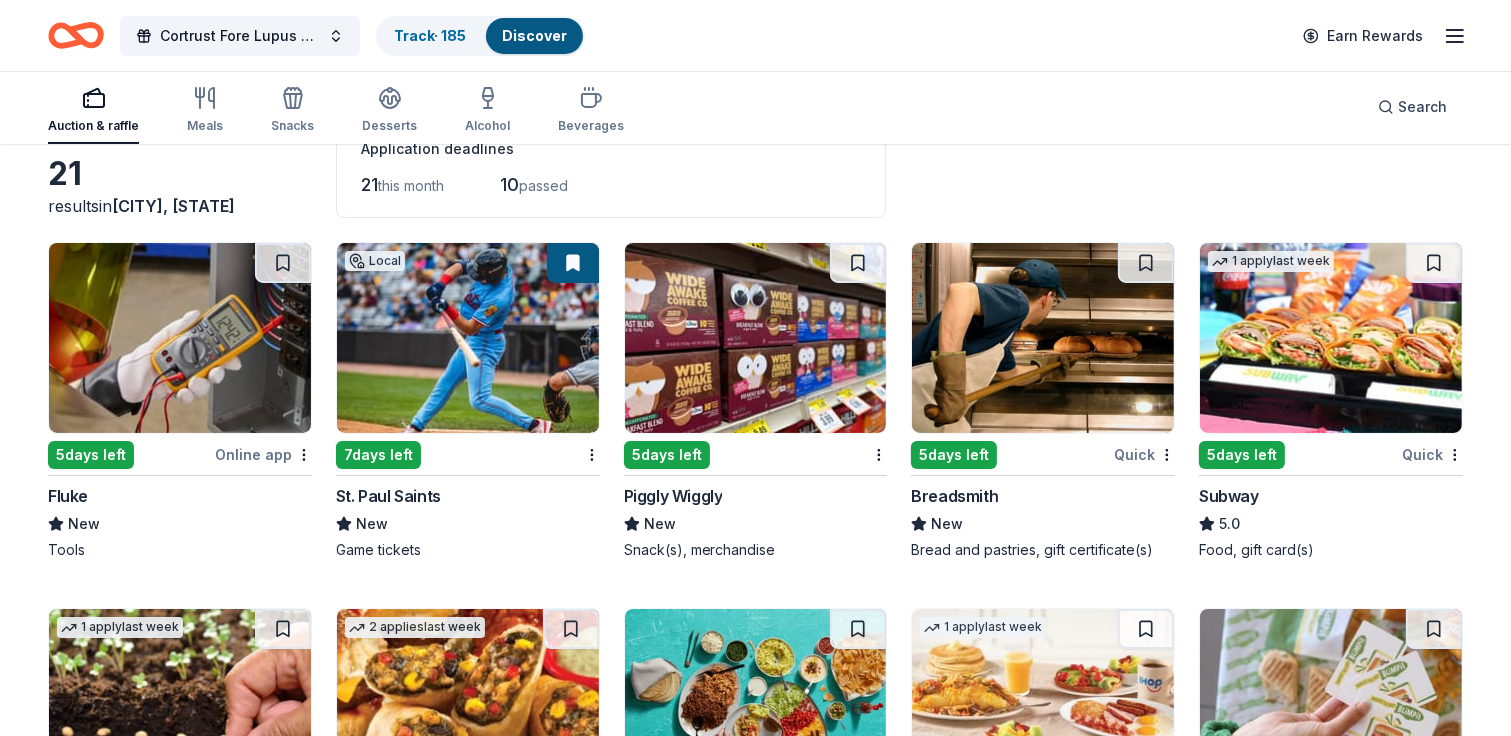 click at bounding box center (1331, 338) 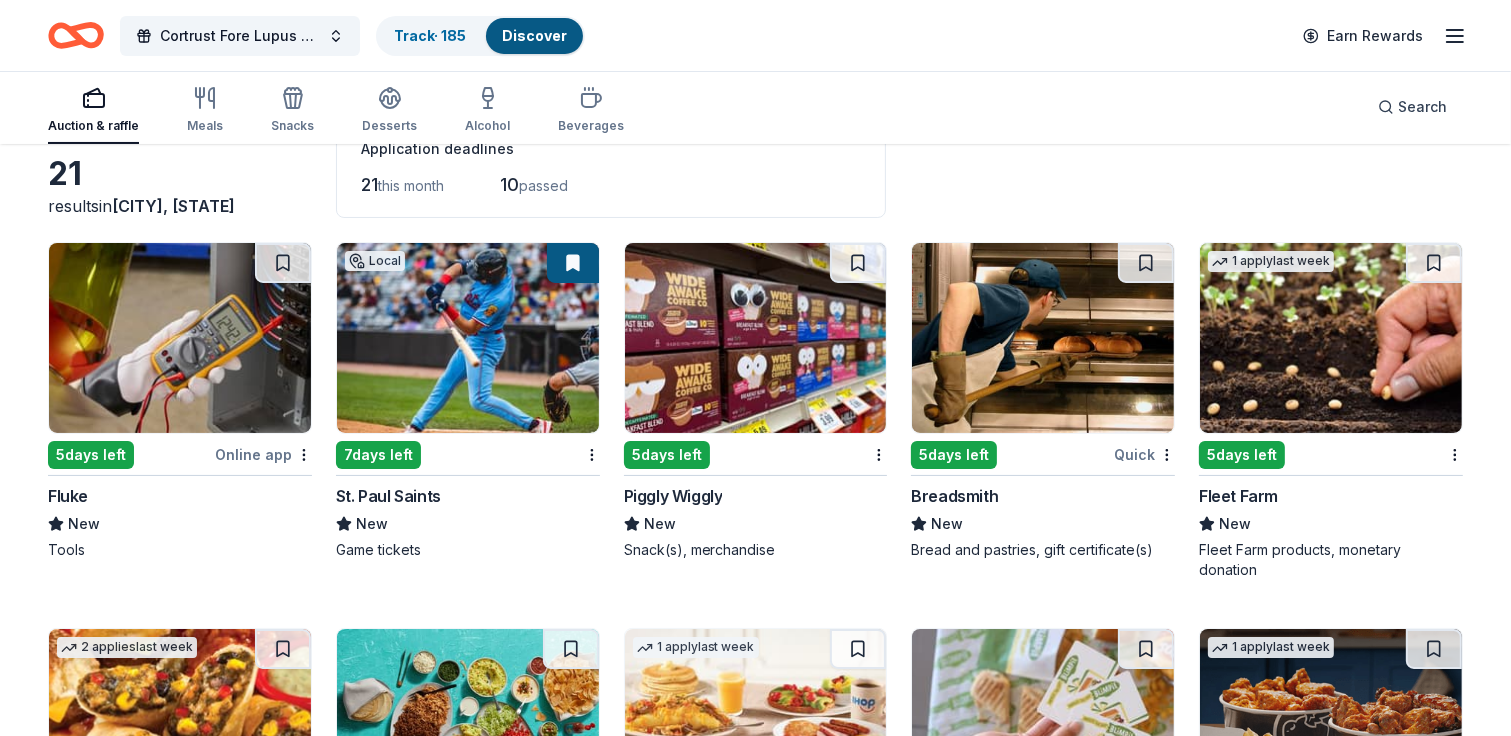 click at bounding box center (1331, 338) 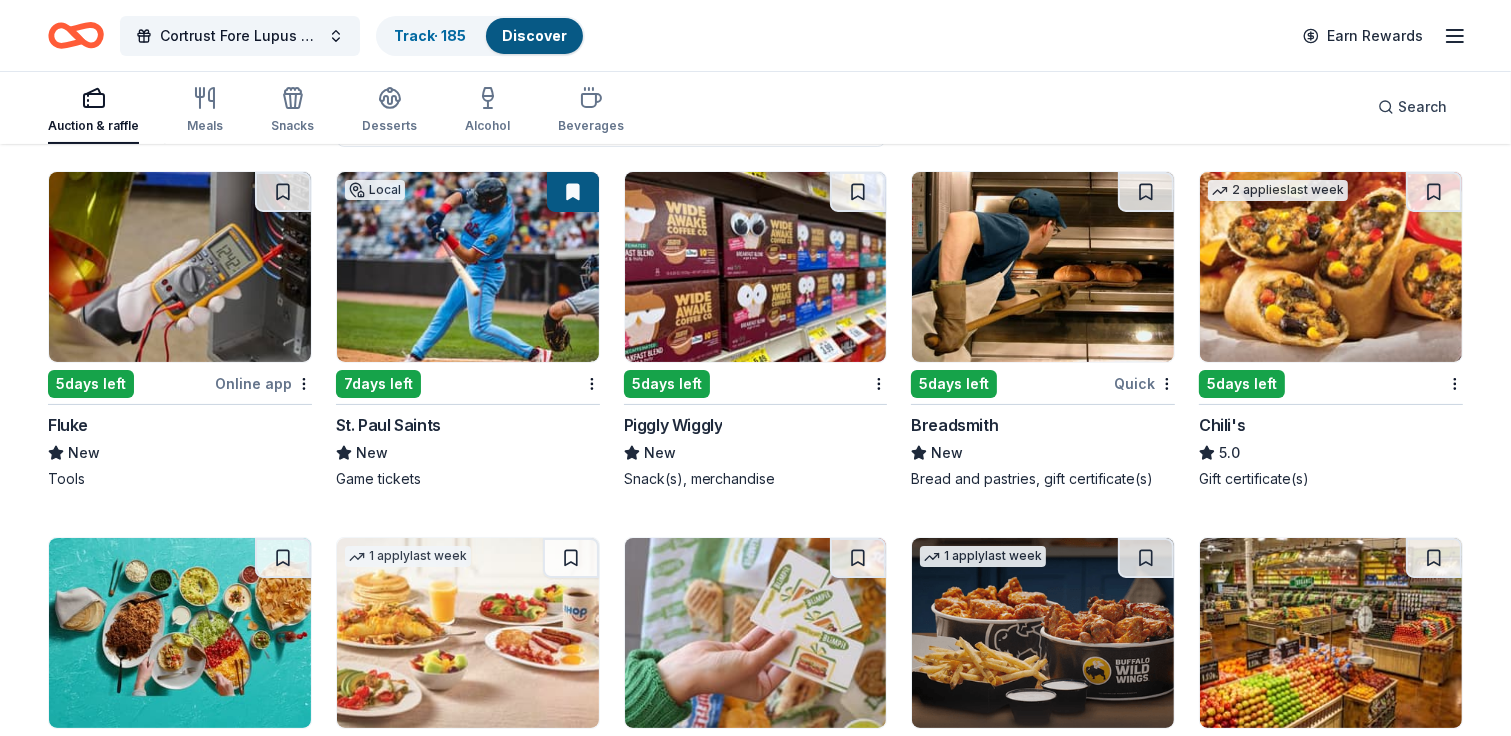 scroll, scrollTop: 226, scrollLeft: 0, axis: vertical 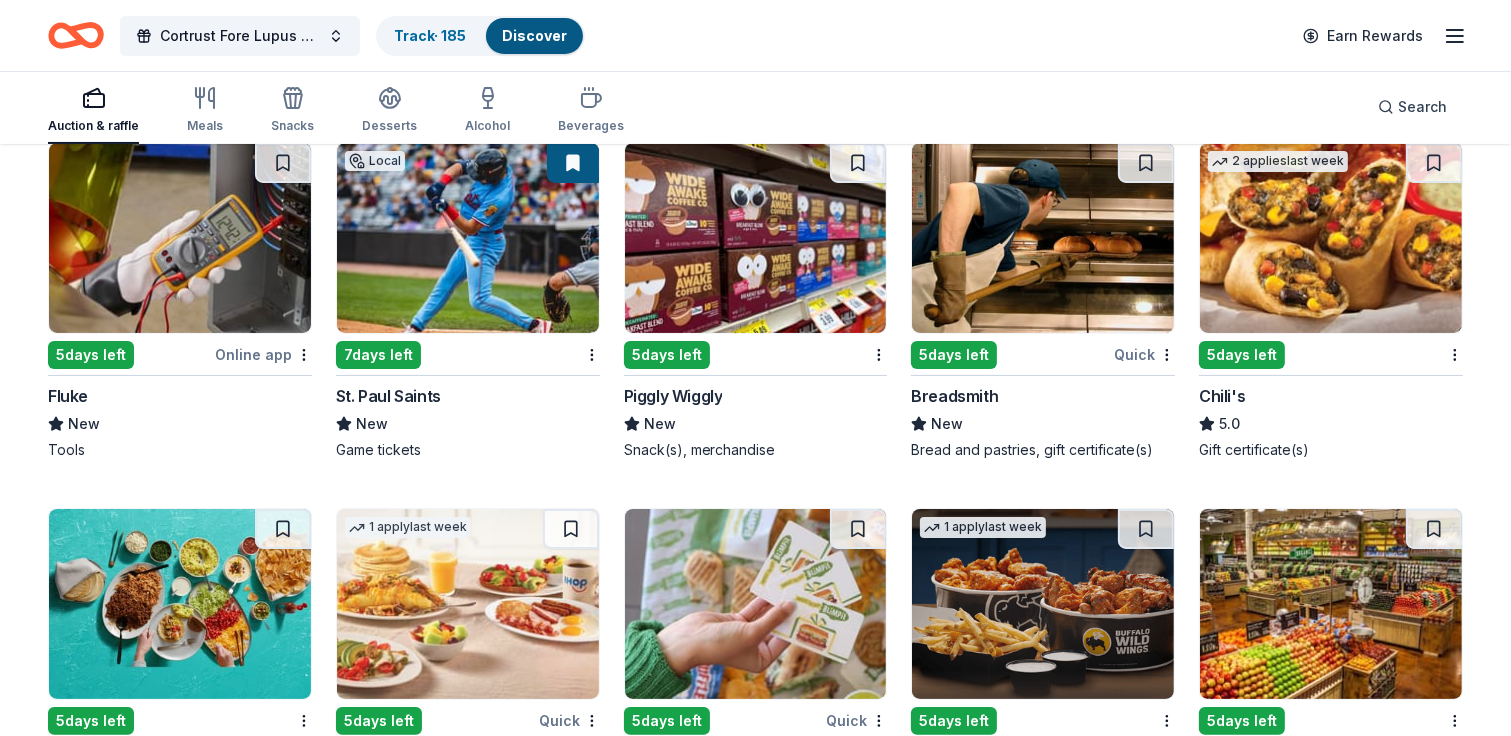 click at bounding box center (1331, 238) 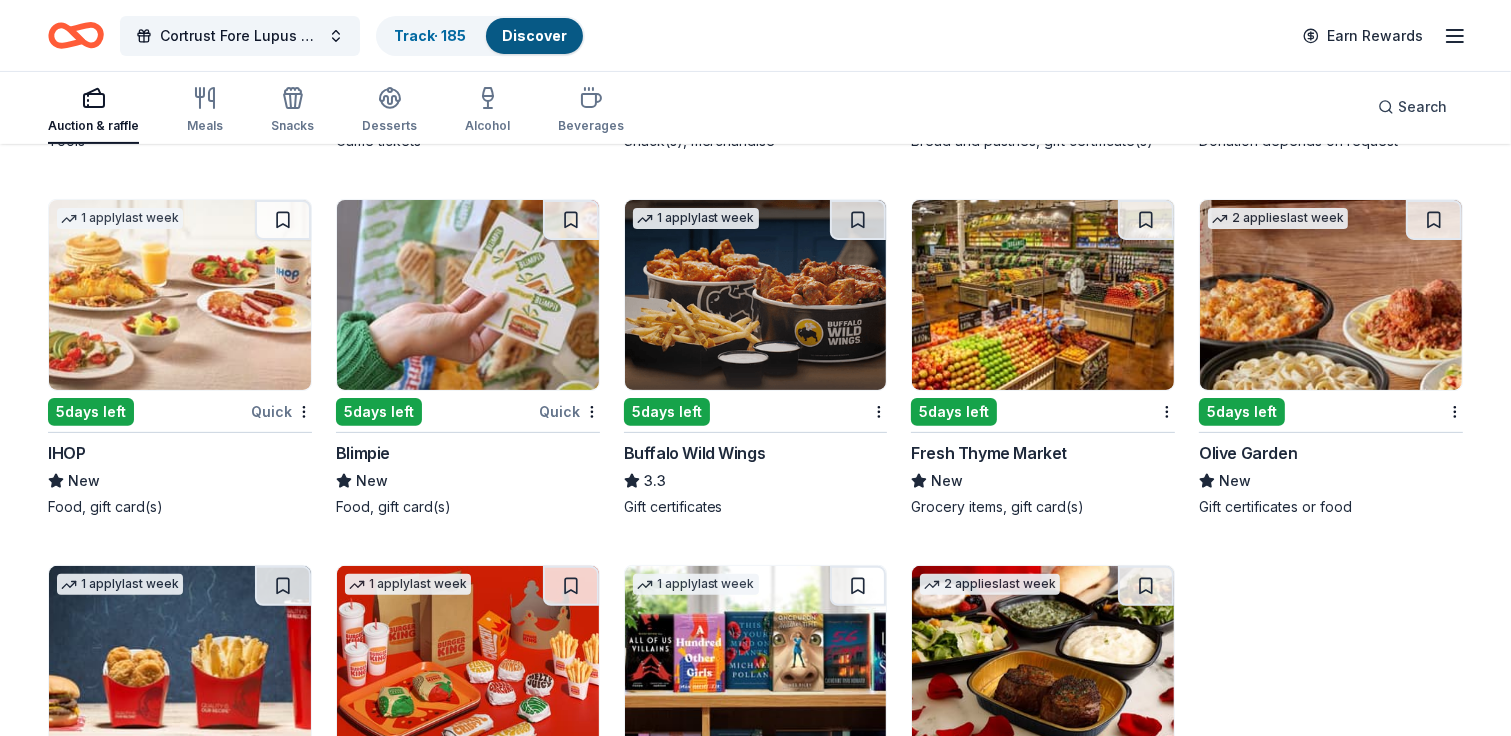 scroll, scrollTop: 626, scrollLeft: 0, axis: vertical 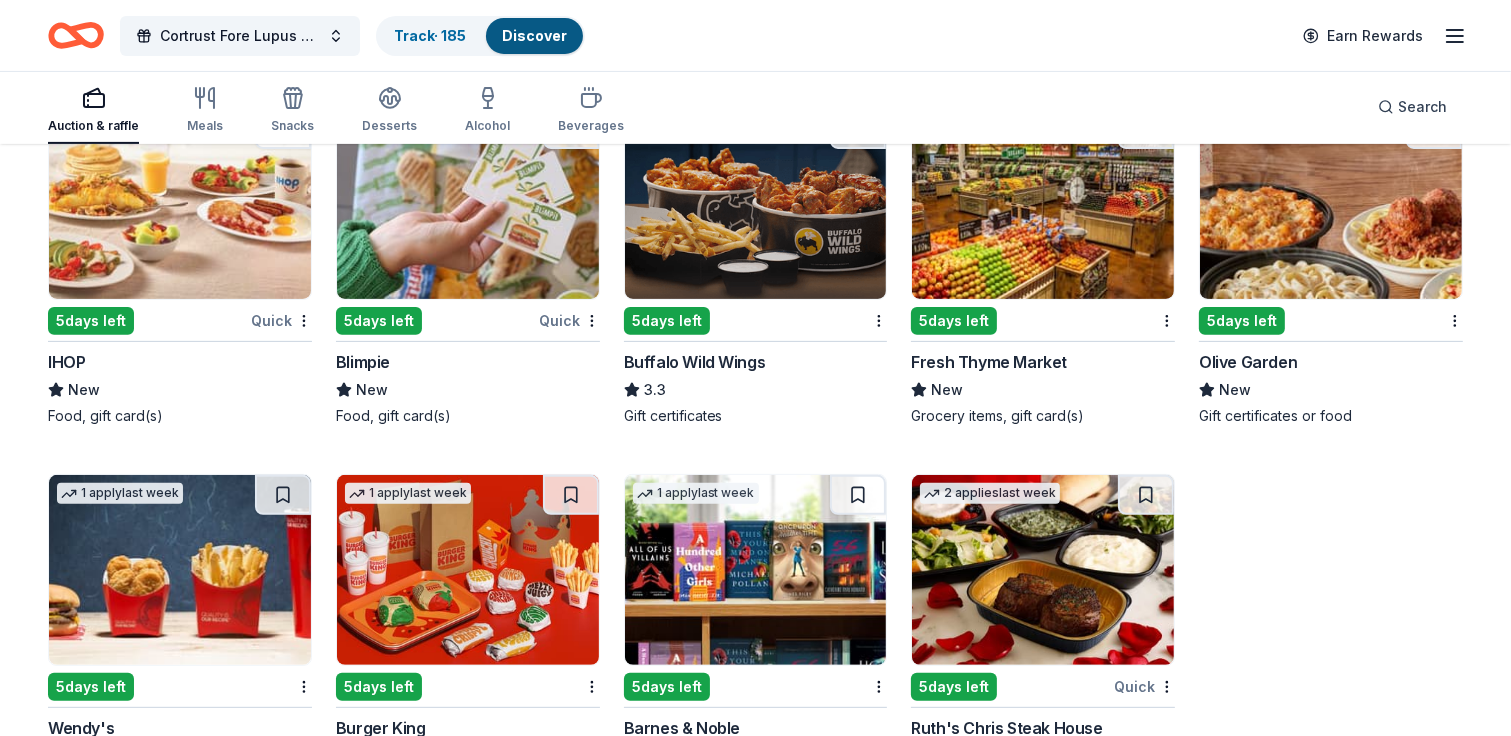 click at bounding box center (1331, 204) 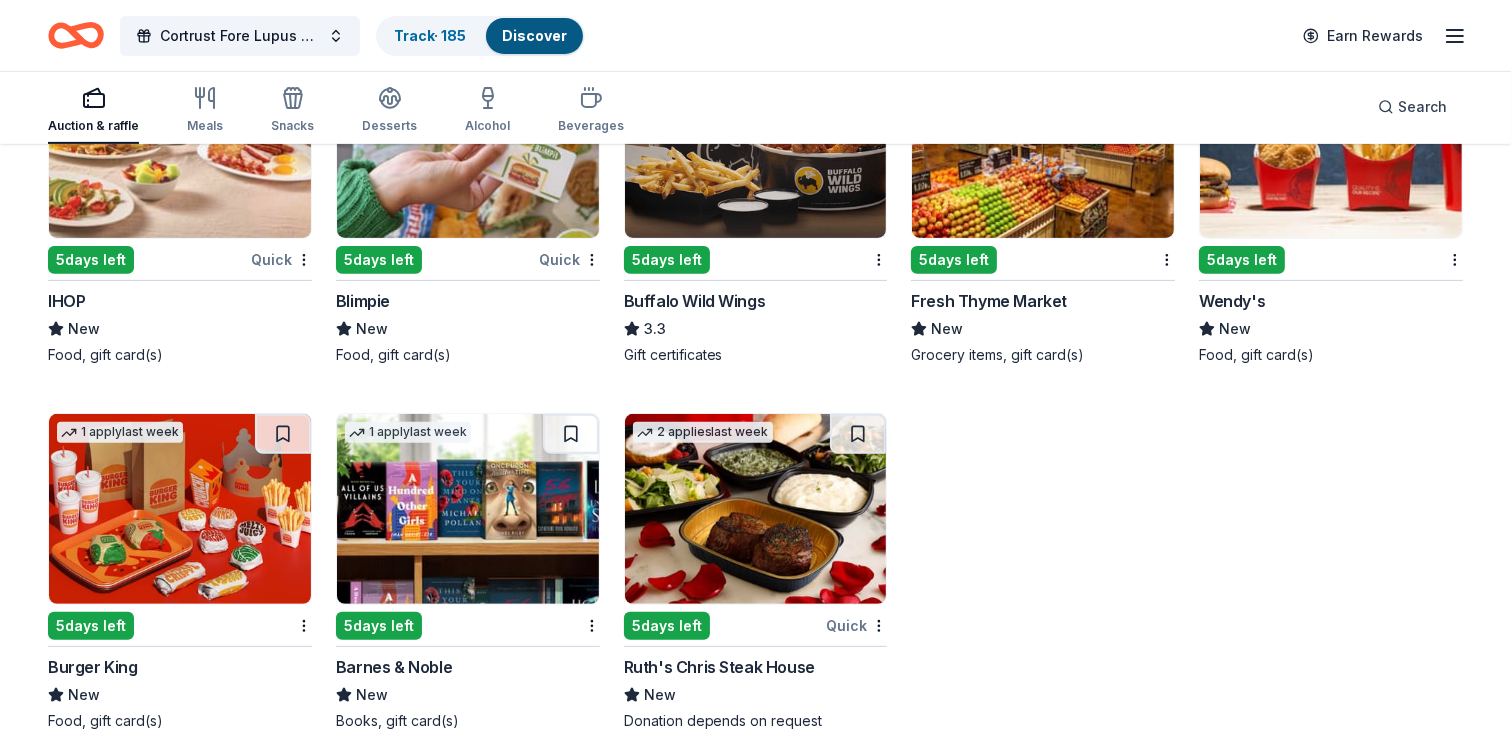 scroll, scrollTop: 720, scrollLeft: 0, axis: vertical 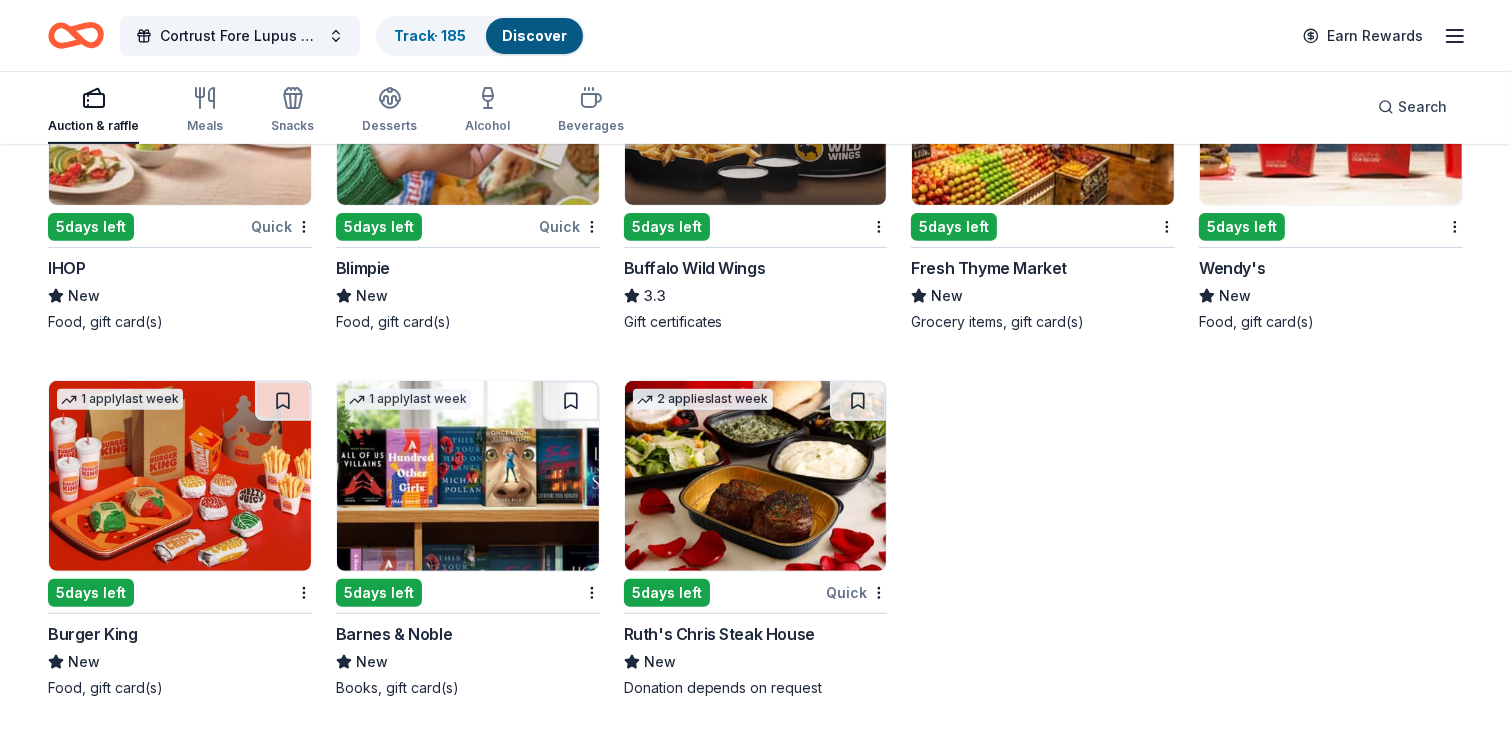 click at bounding box center (468, 476) 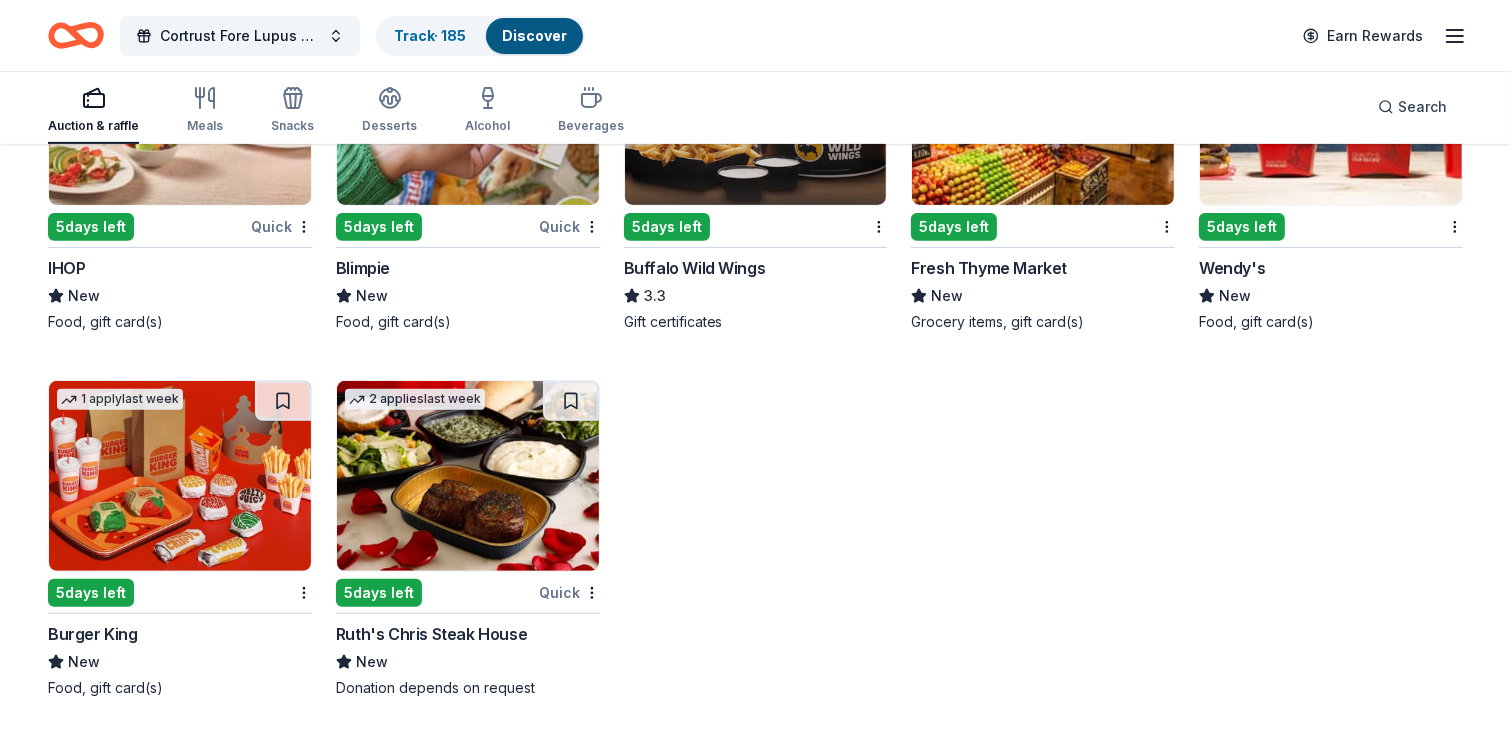 click at bounding box center [180, 476] 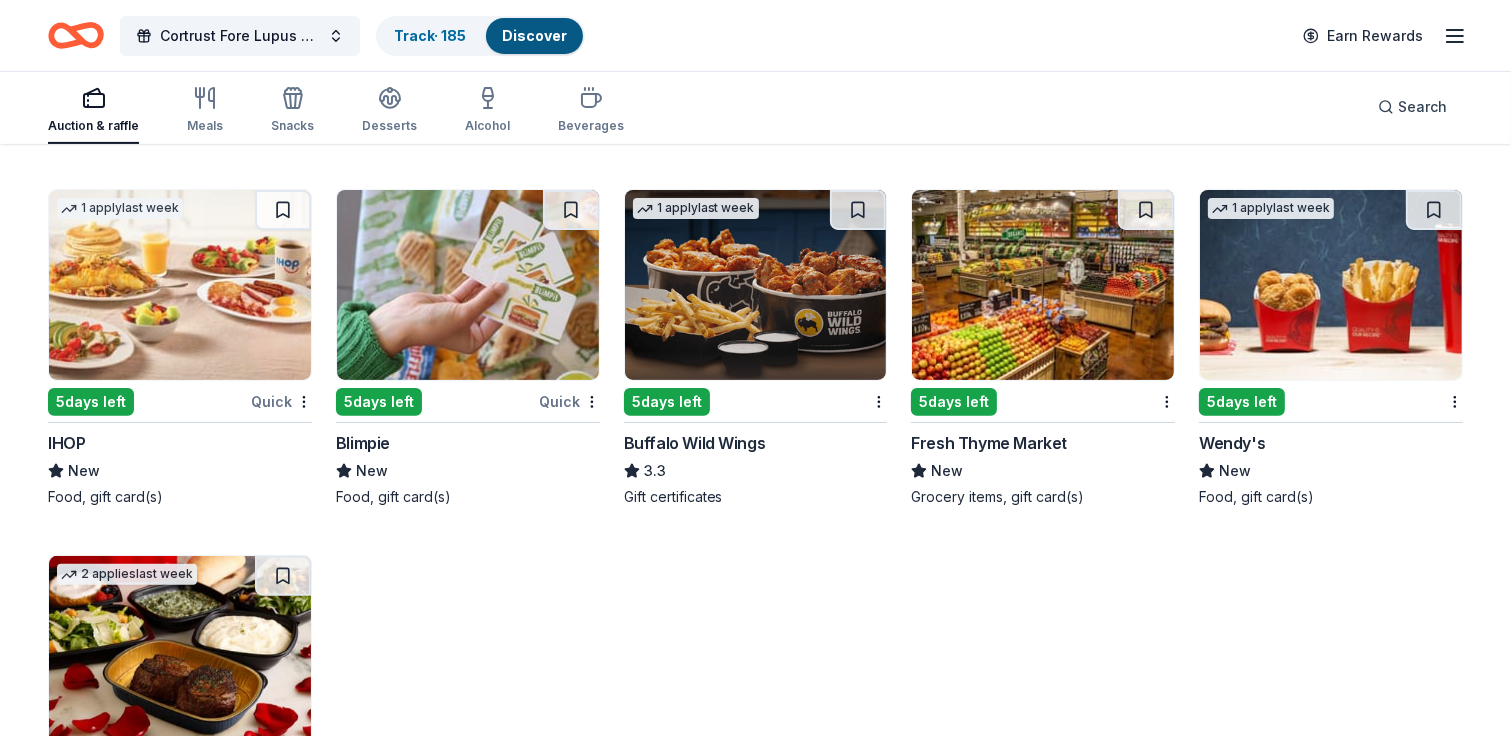 scroll, scrollTop: 520, scrollLeft: 0, axis: vertical 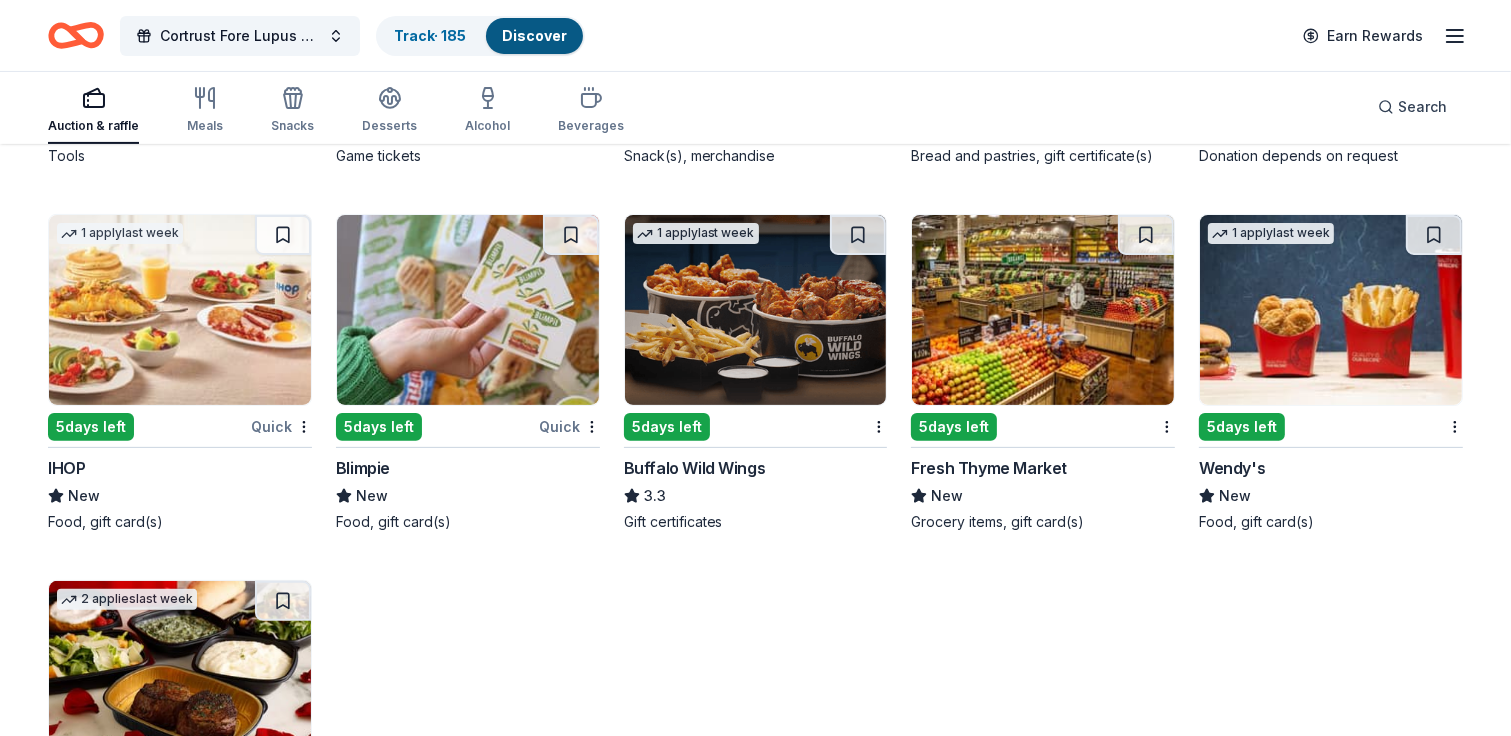 click at bounding box center (756, 310) 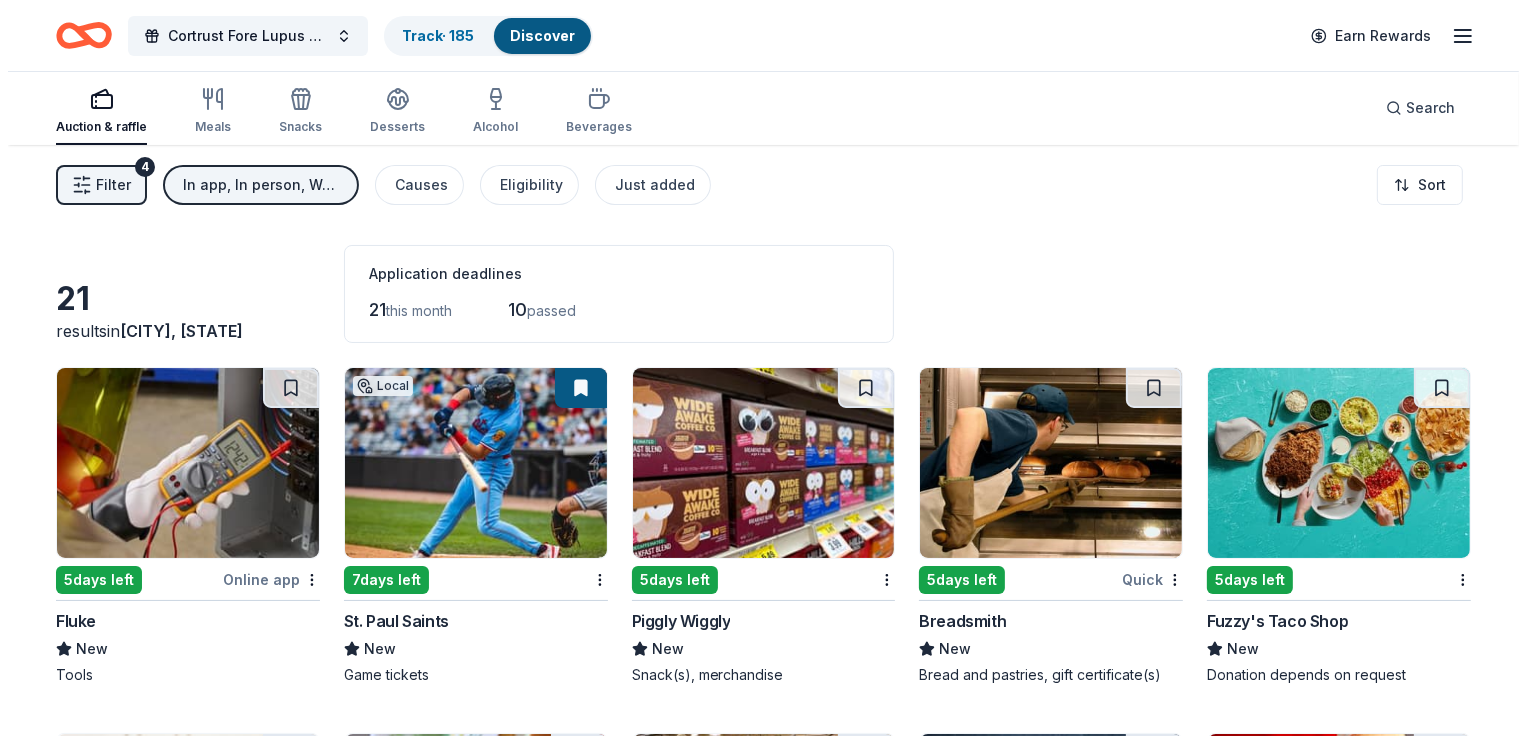 scroll, scrollTop: 0, scrollLeft: 0, axis: both 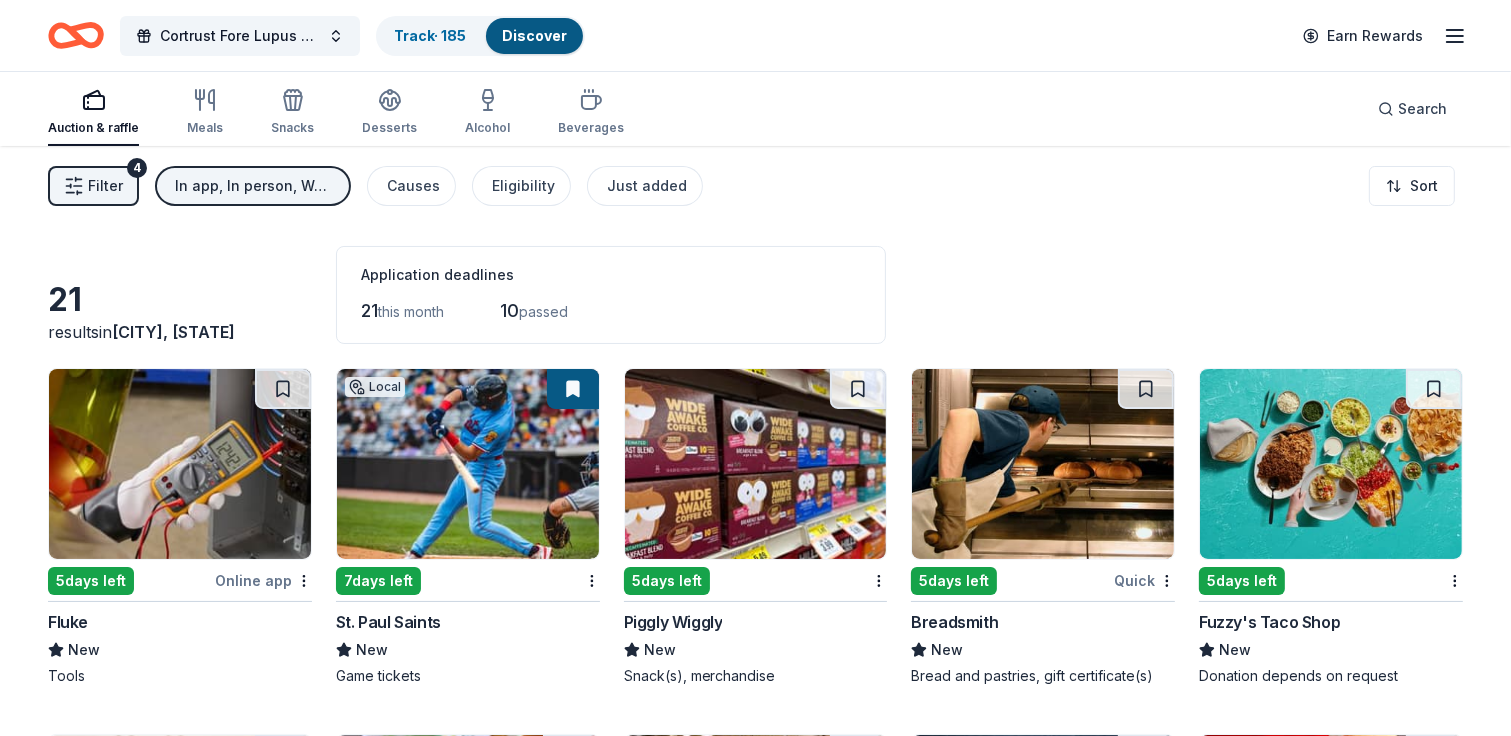 click on "Filter" at bounding box center (105, 186) 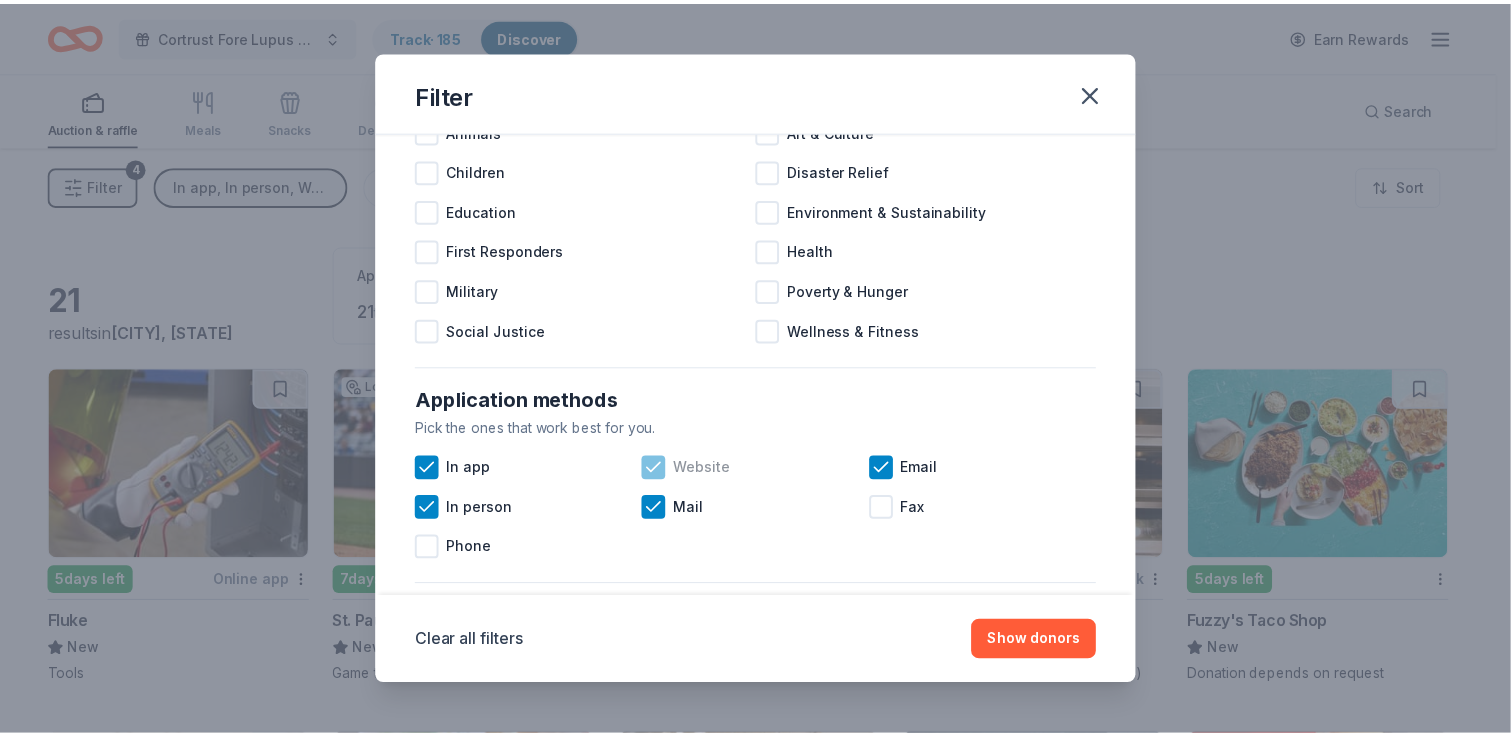 scroll, scrollTop: 300, scrollLeft: 0, axis: vertical 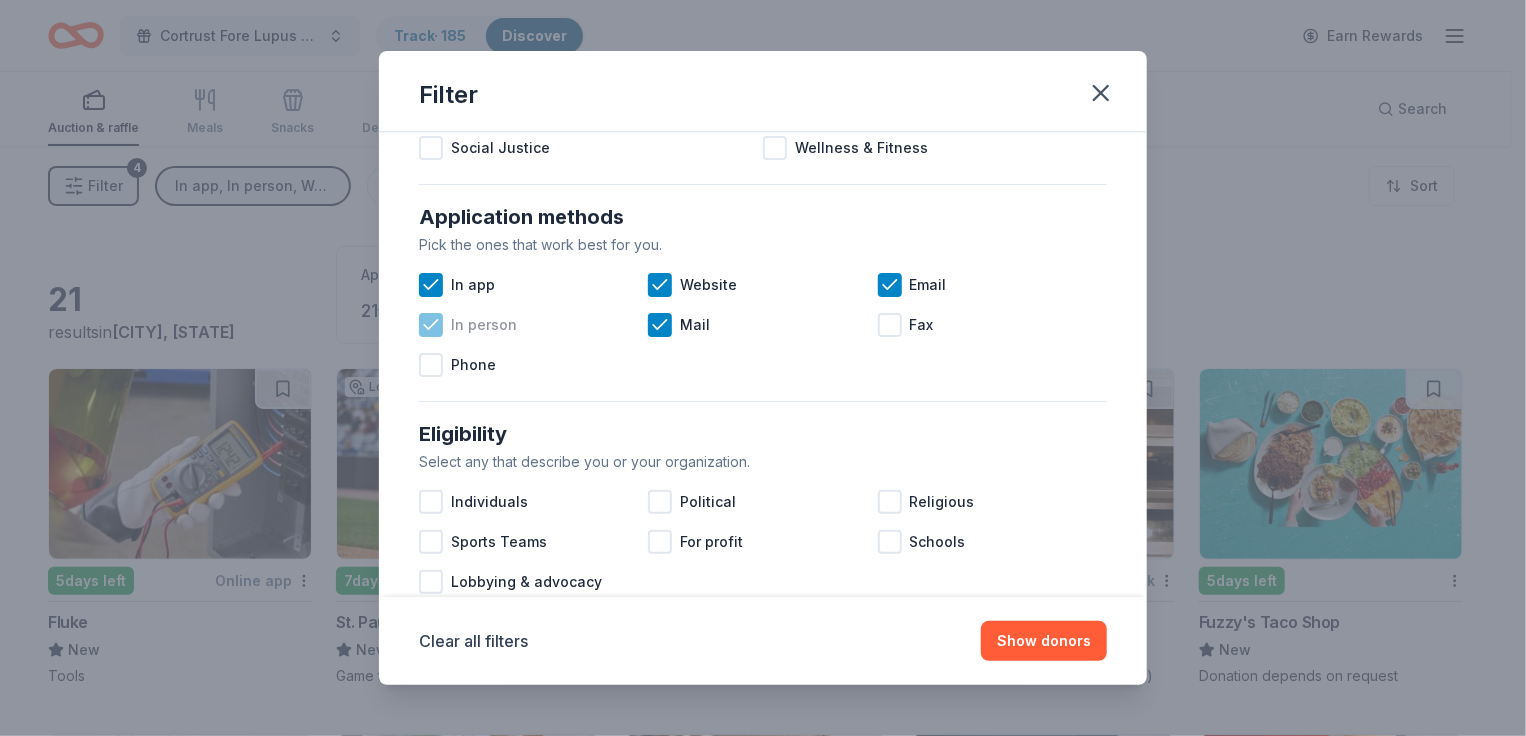 click 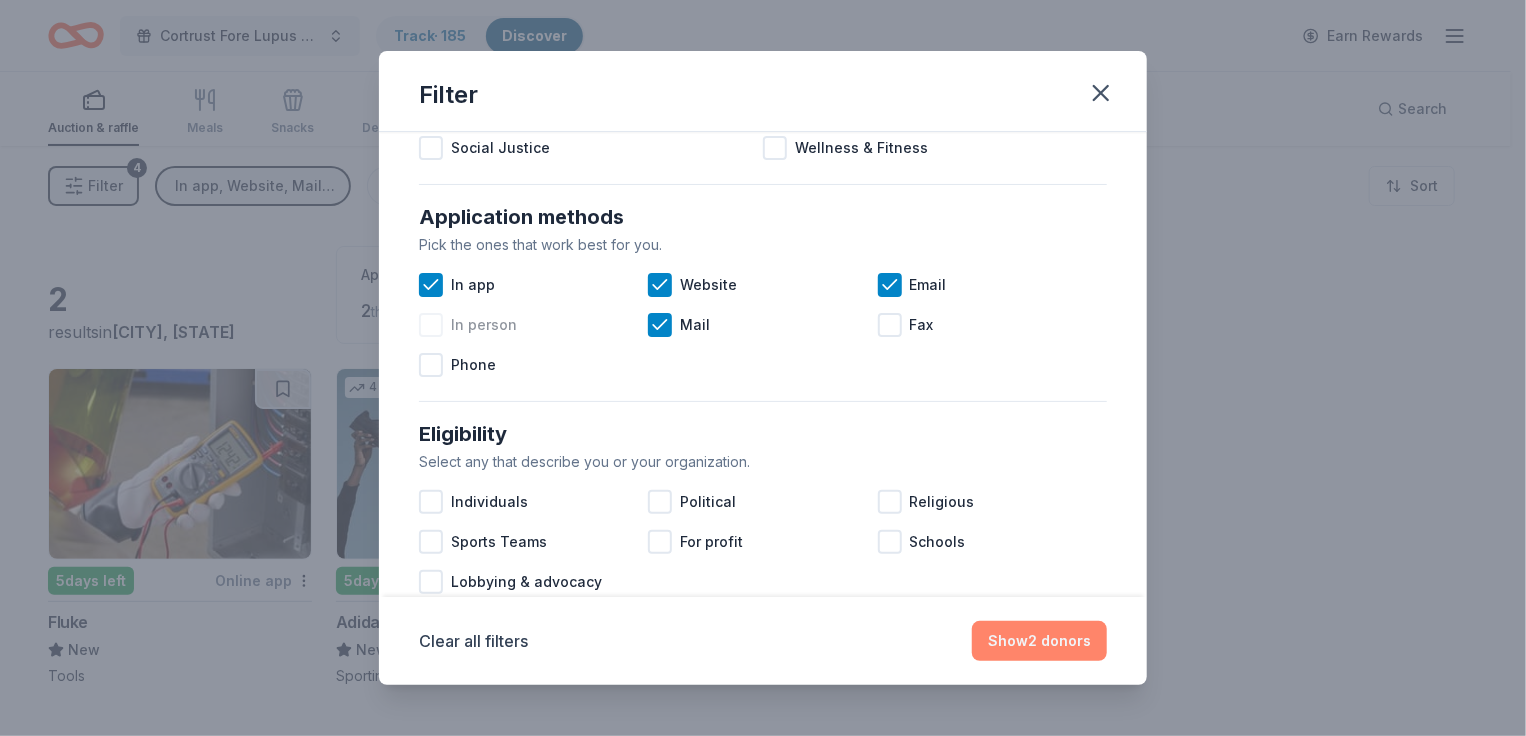 click on "Show  2   donors" at bounding box center [1039, 641] 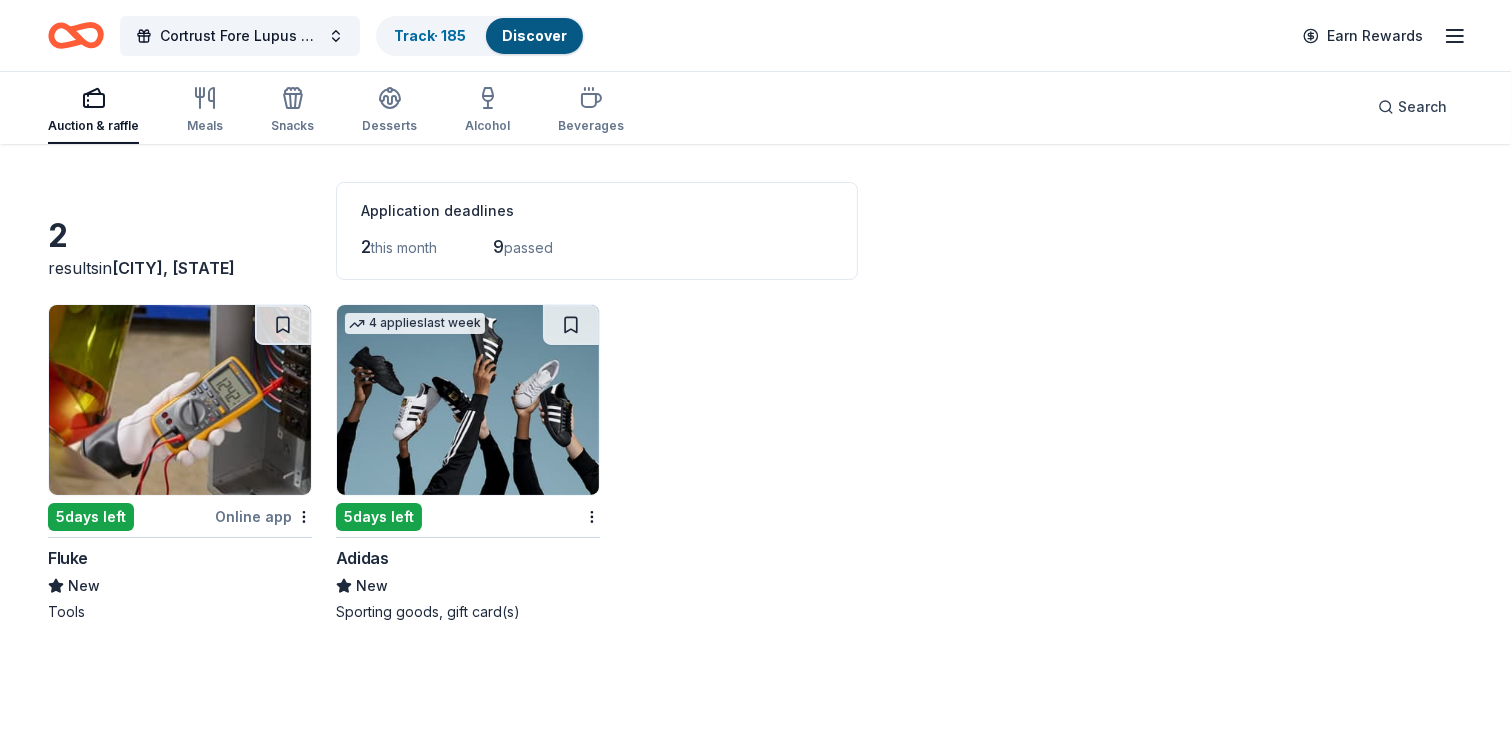 scroll, scrollTop: 100, scrollLeft: 0, axis: vertical 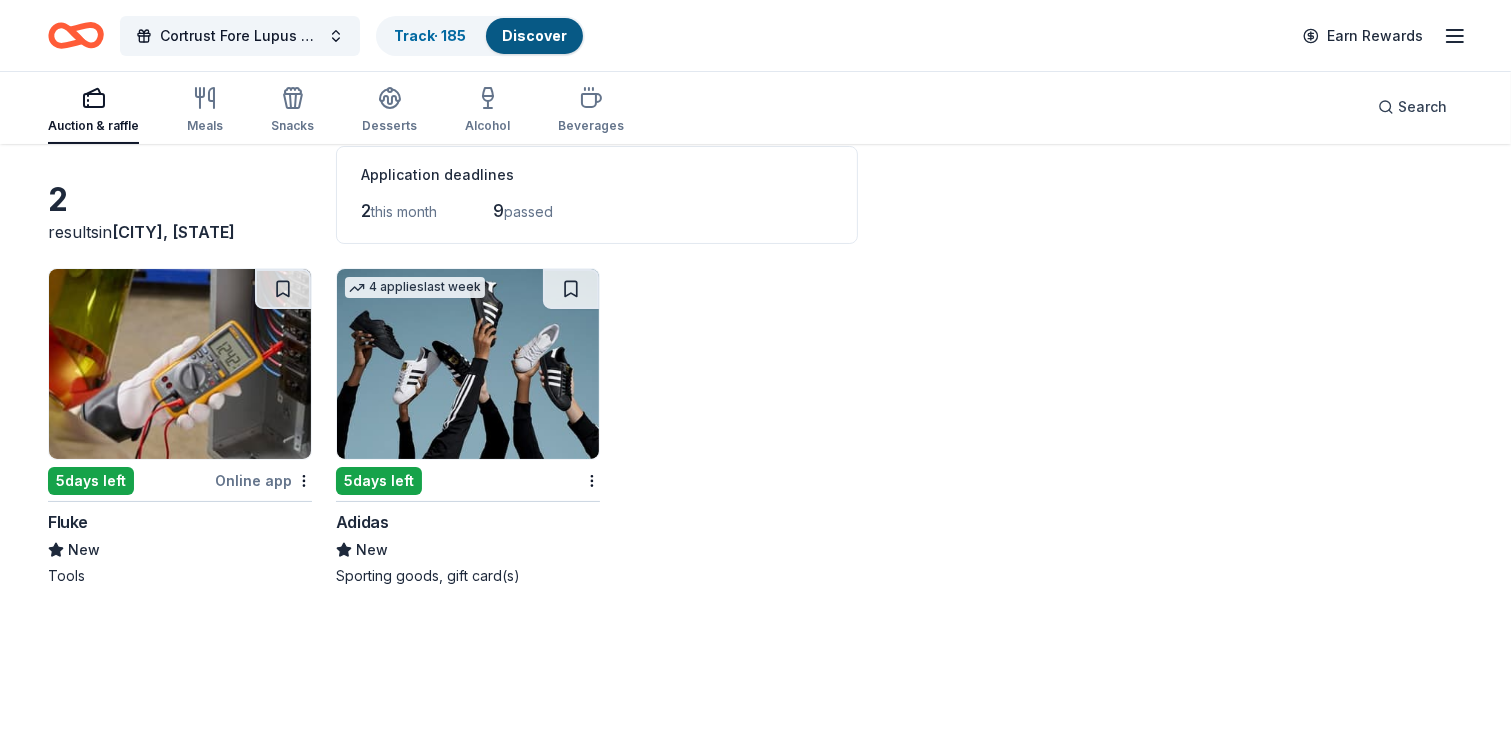 click at bounding box center [468, 364] 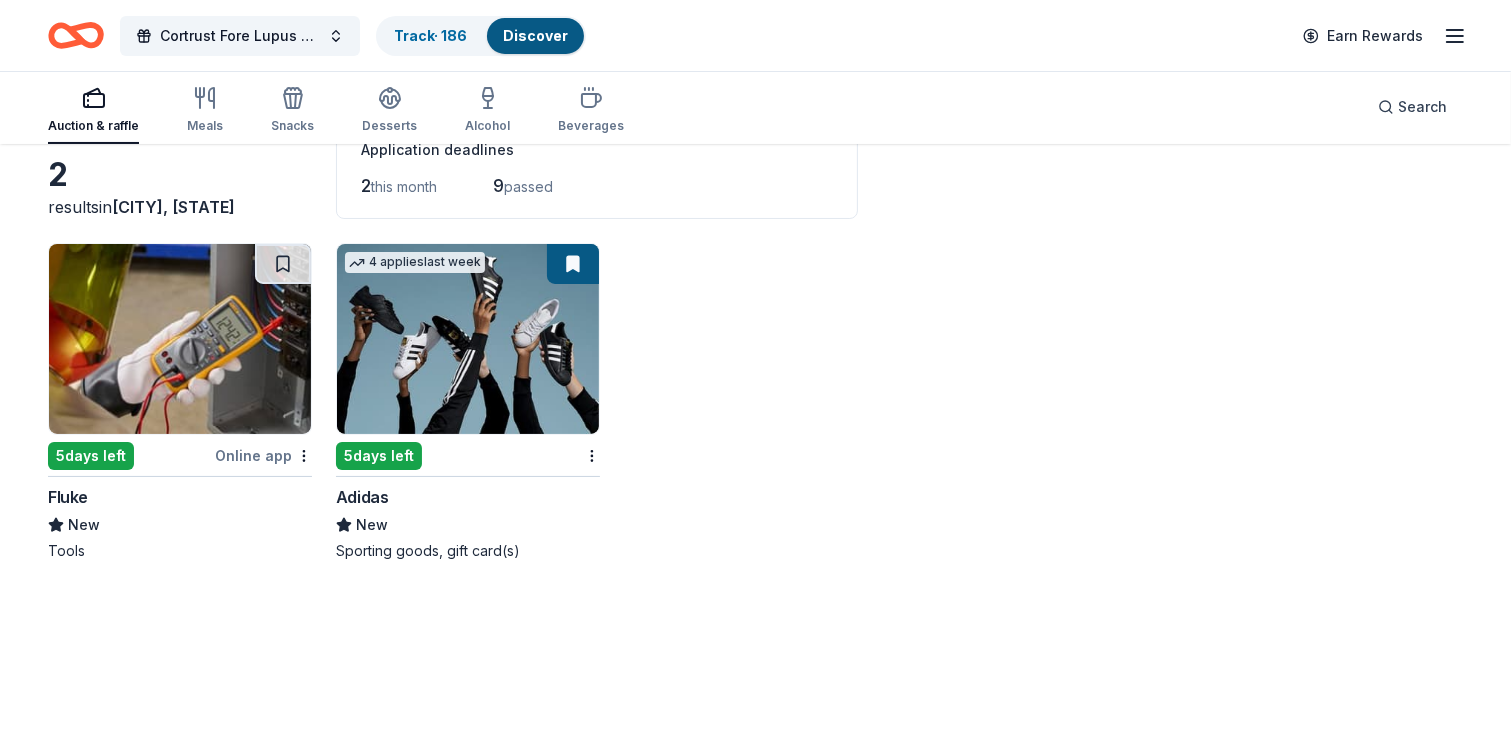 scroll, scrollTop: 145, scrollLeft: 0, axis: vertical 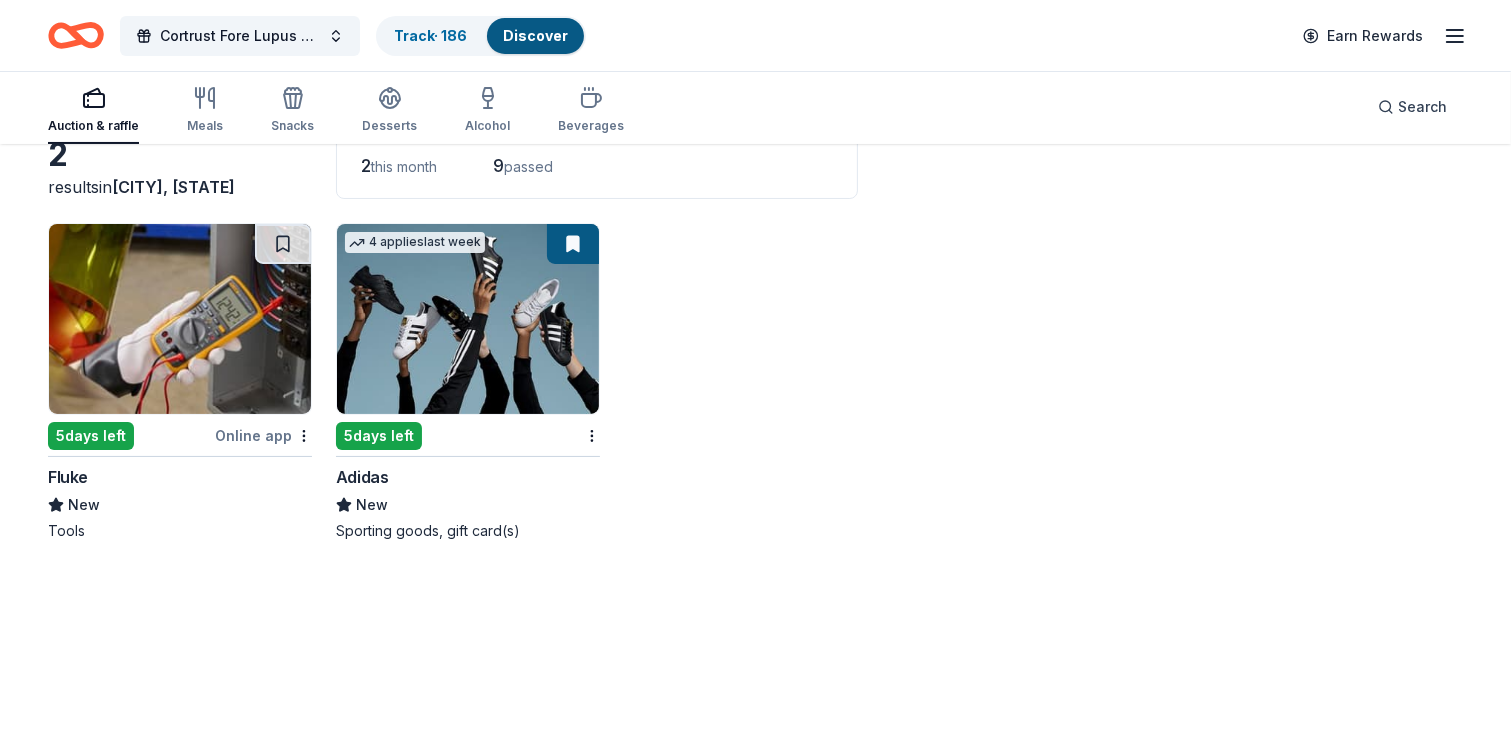 click at bounding box center [180, 319] 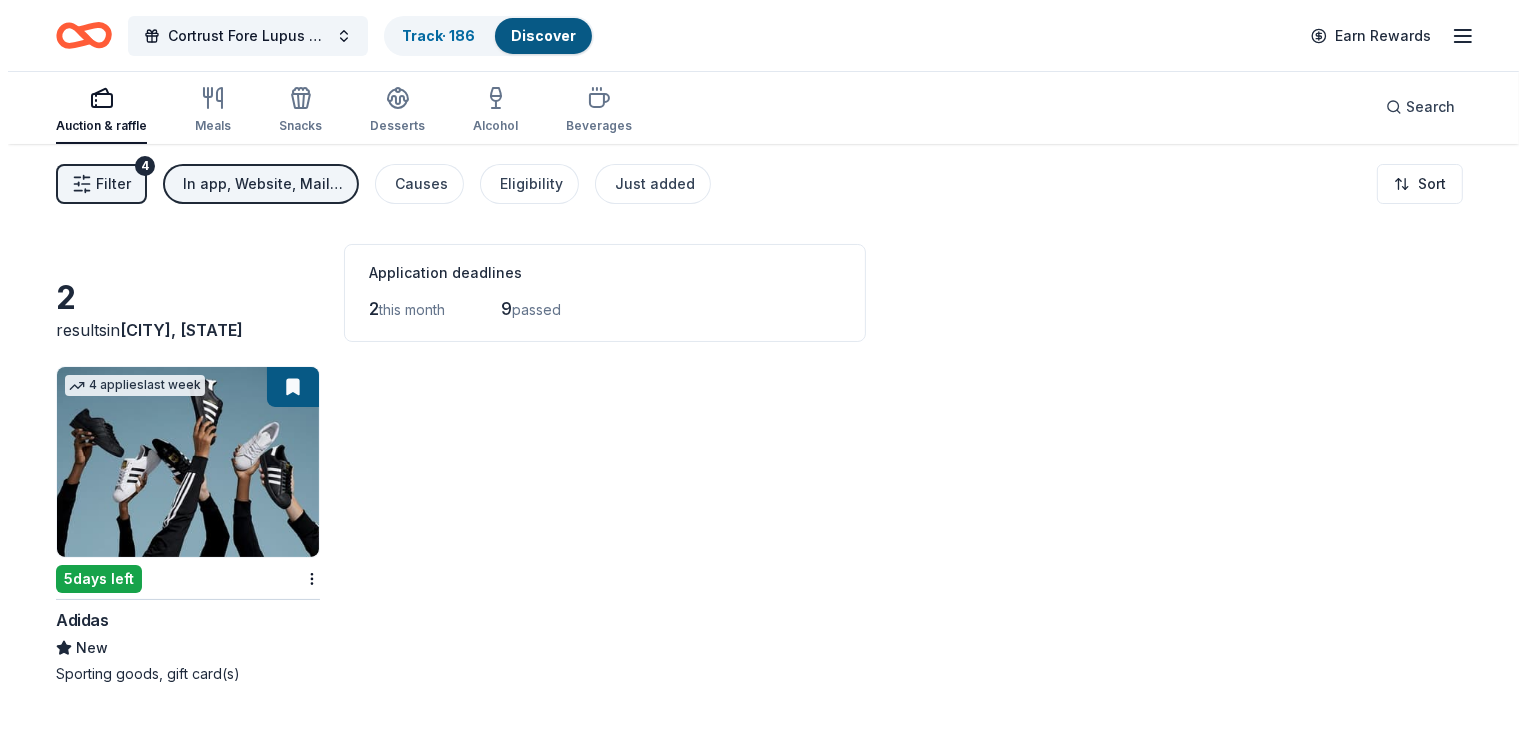 scroll, scrollTop: 0, scrollLeft: 0, axis: both 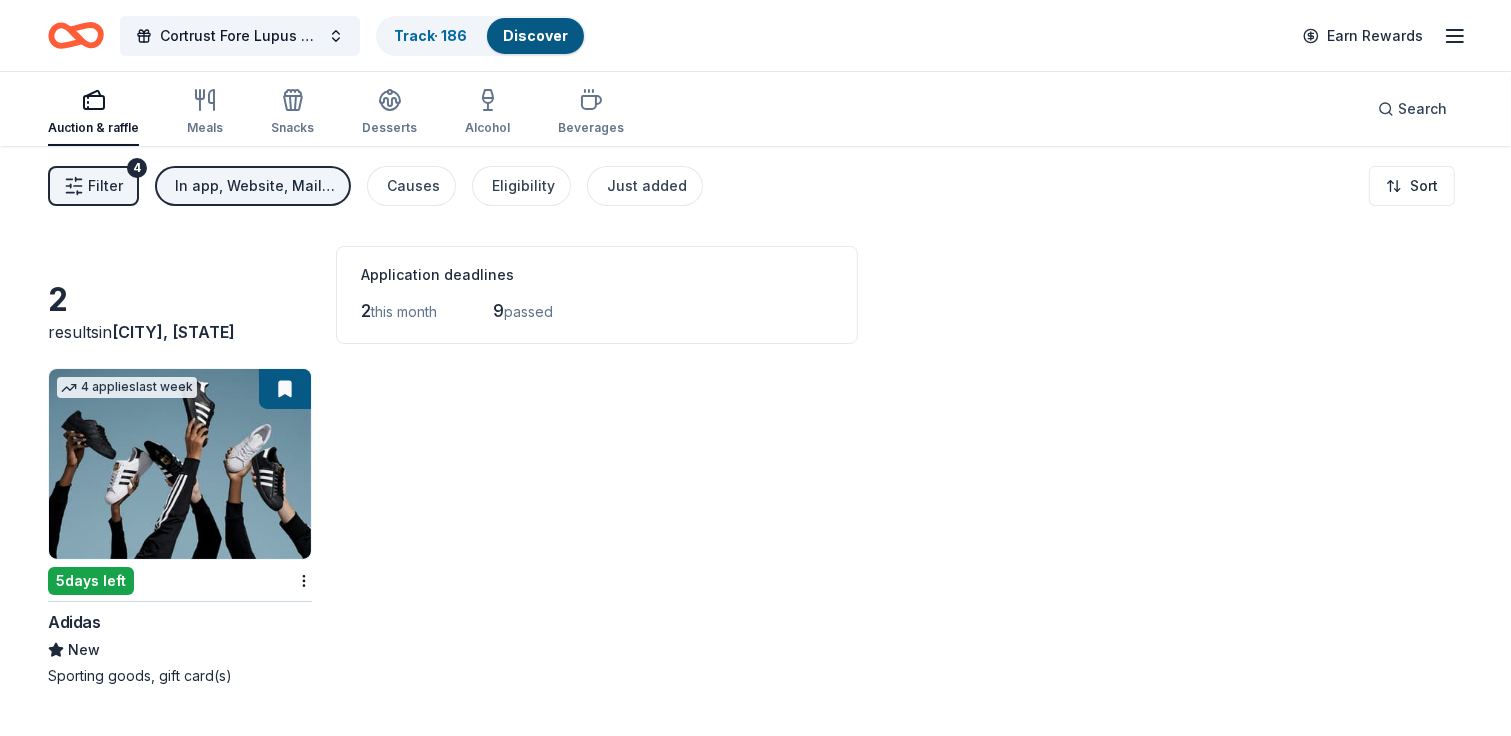 click 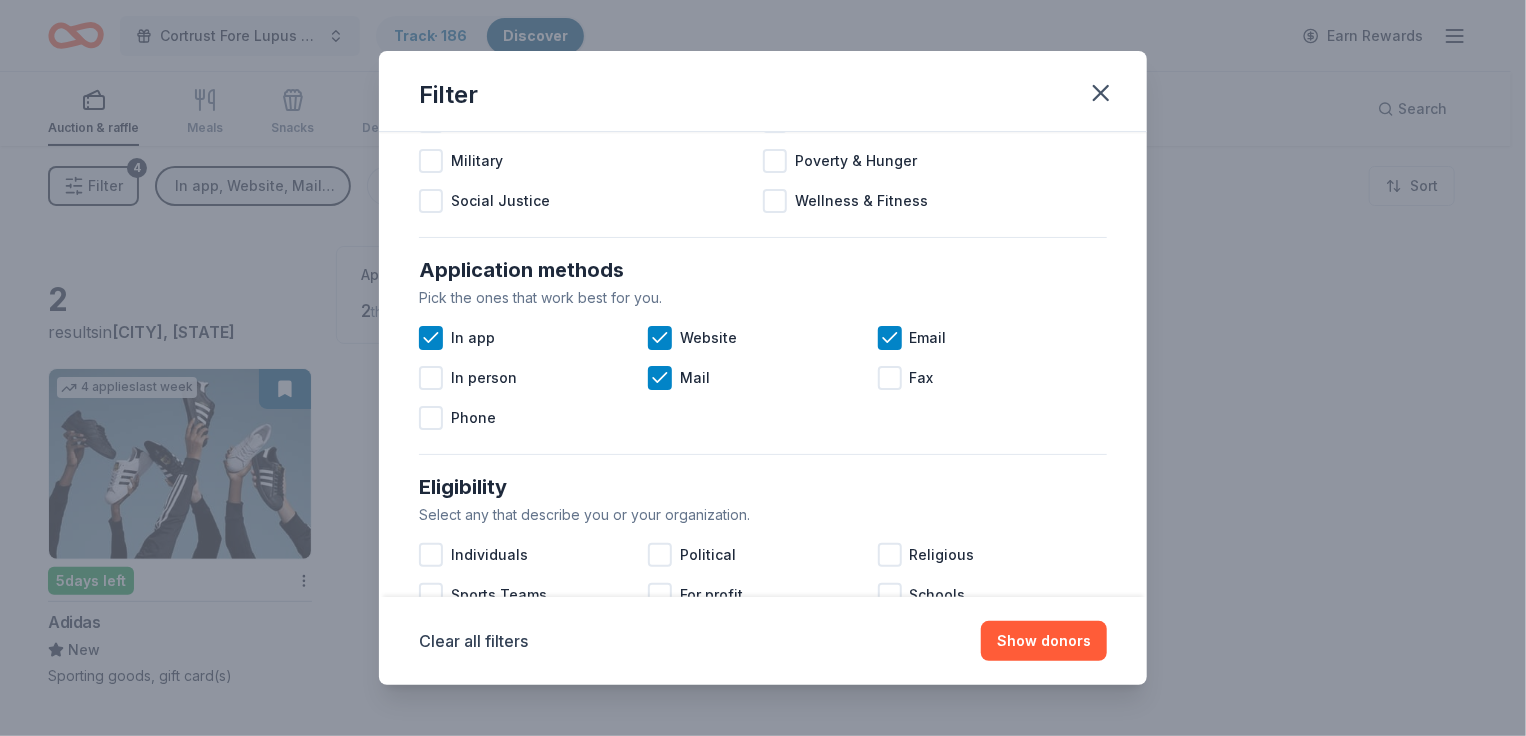 scroll, scrollTop: 300, scrollLeft: 0, axis: vertical 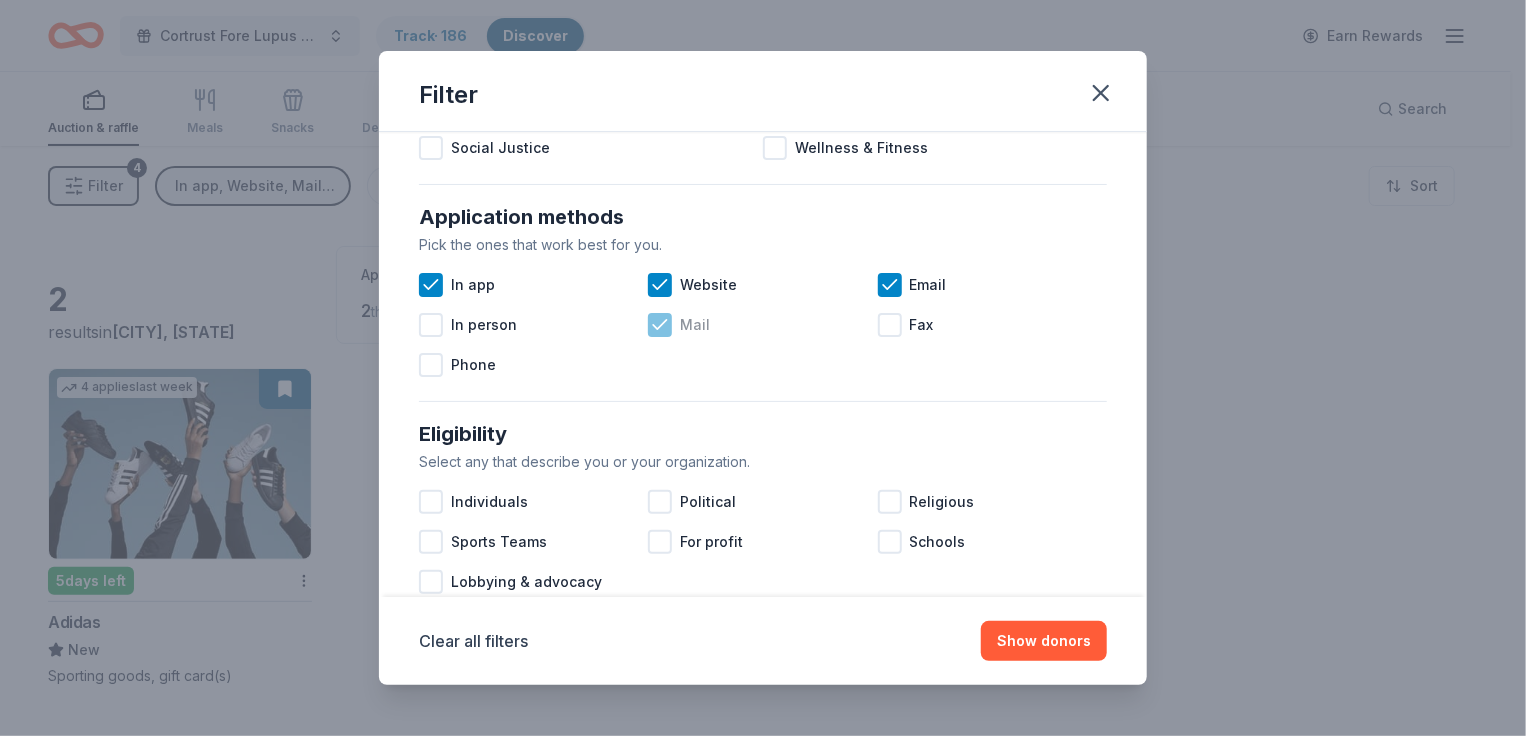 click 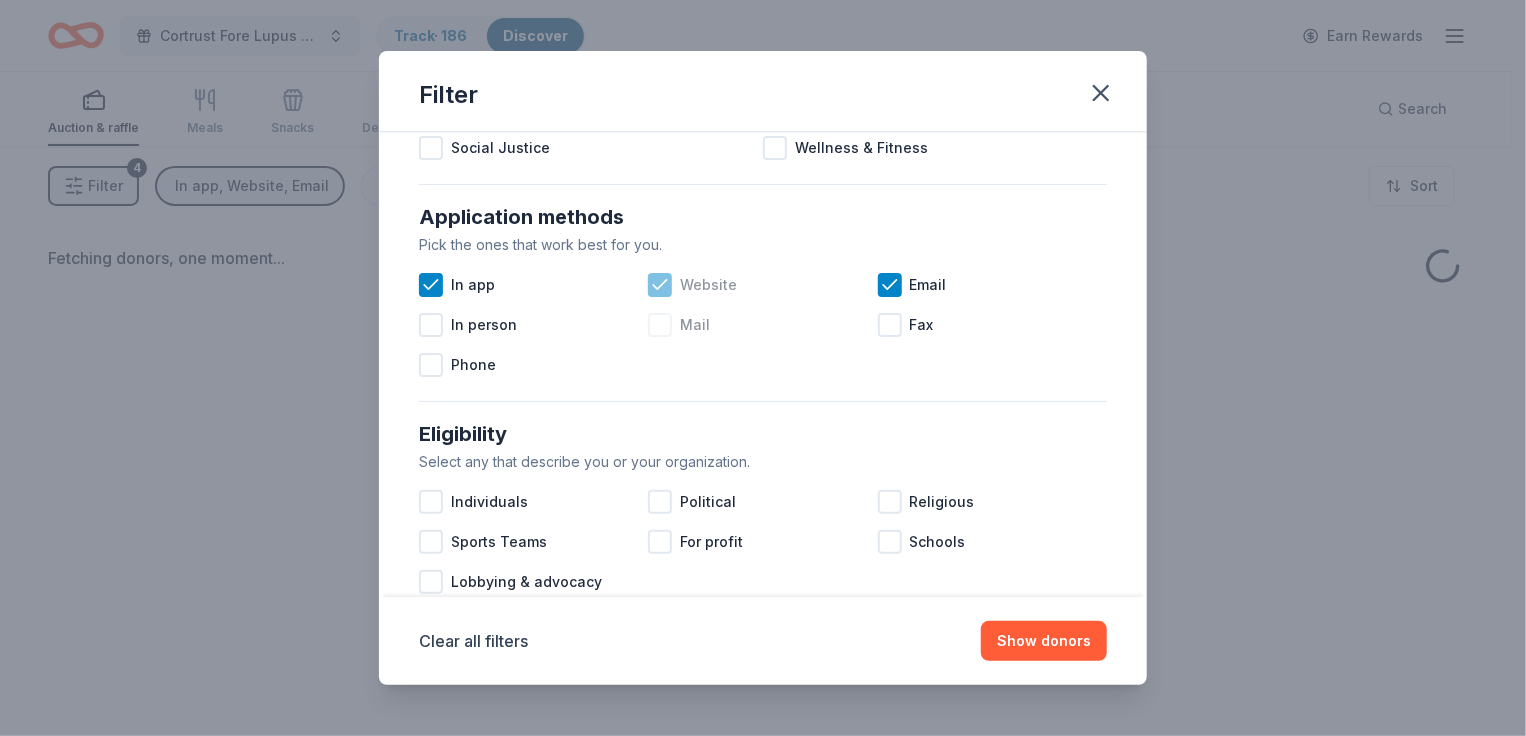 click 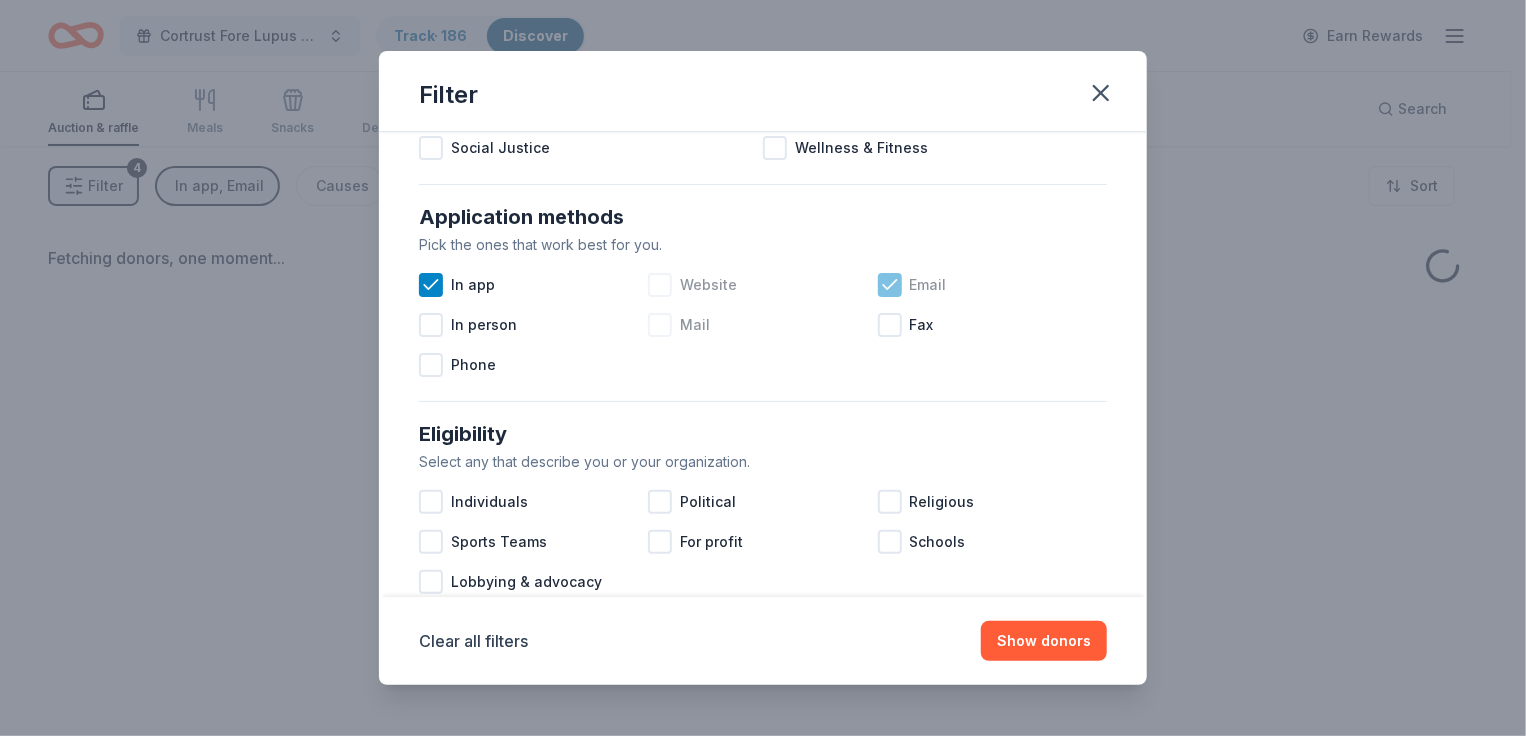 click 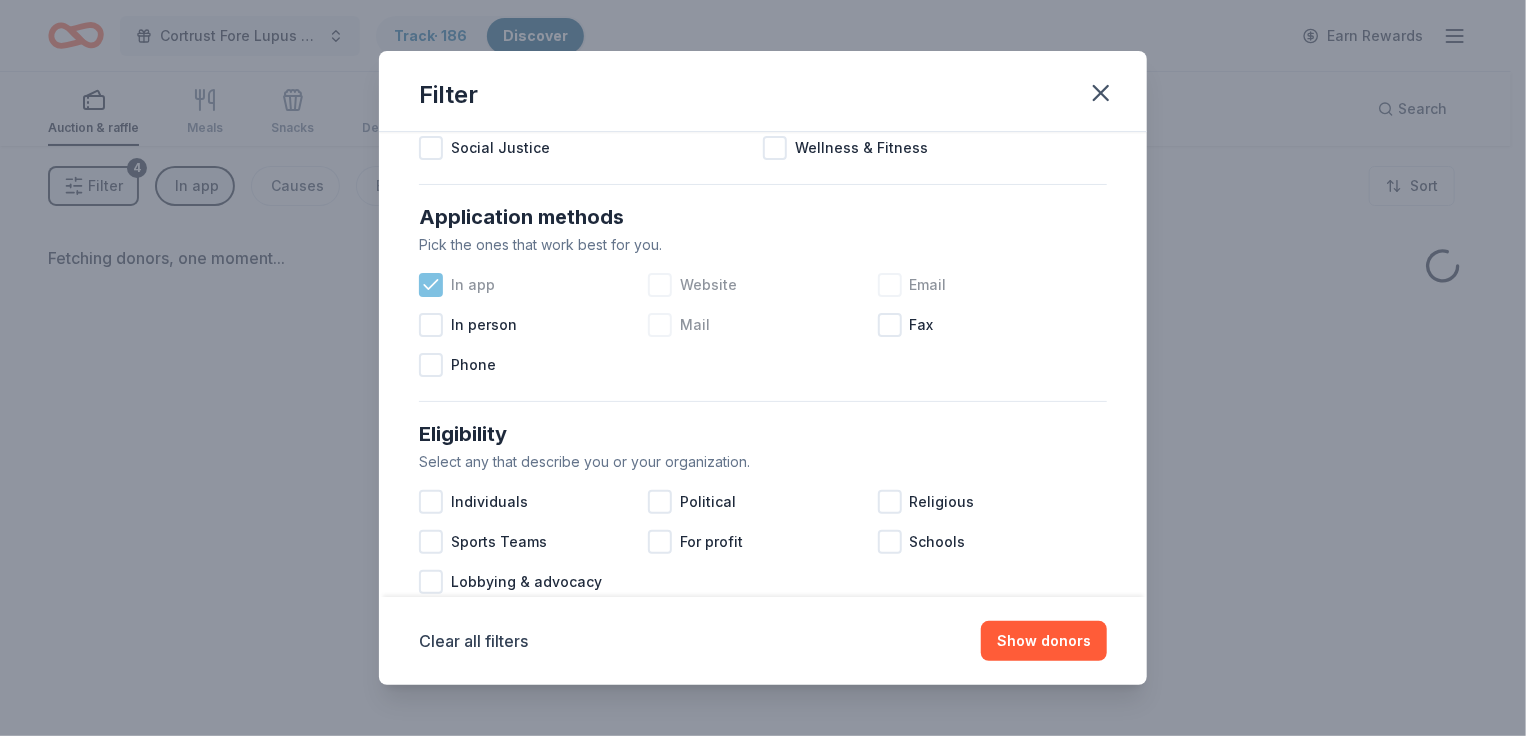 click 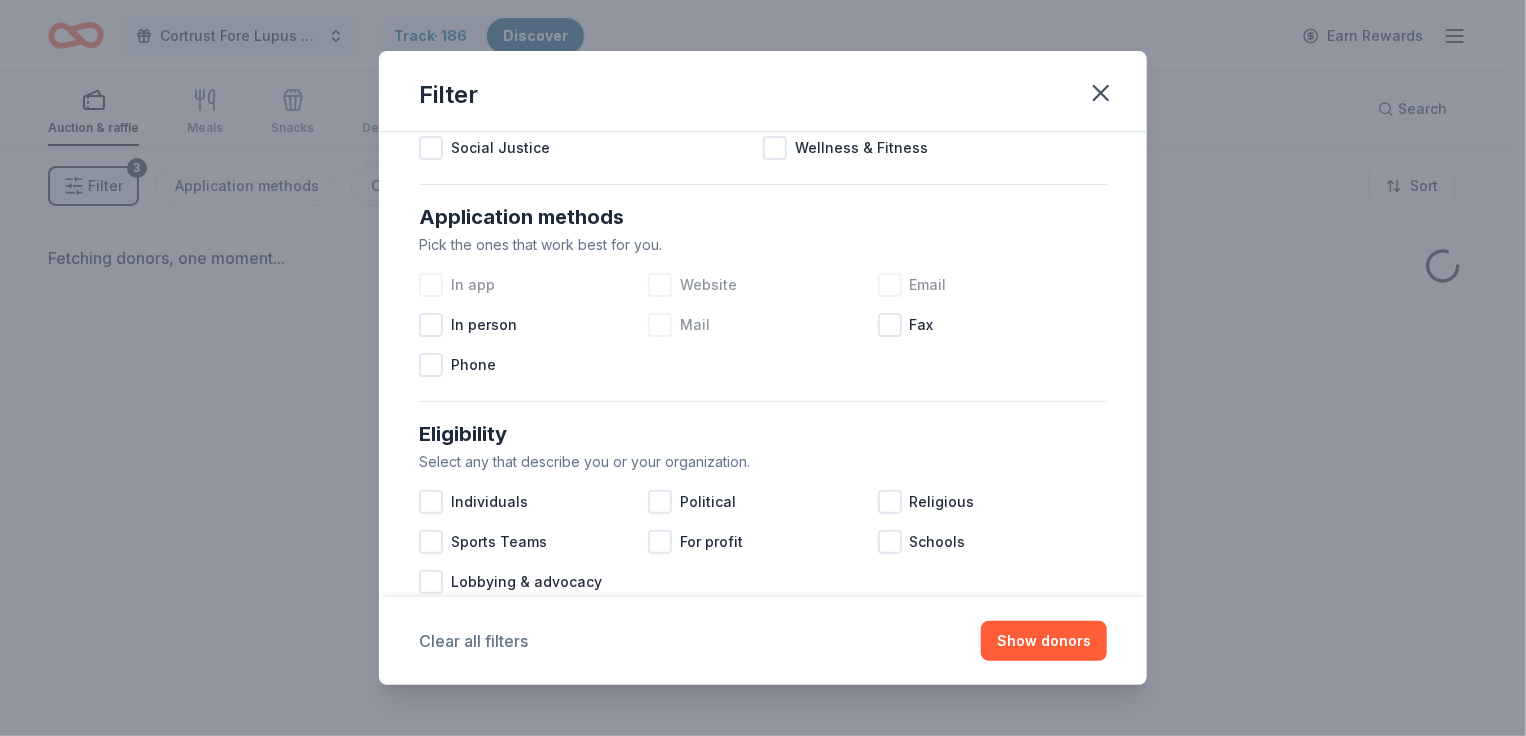 click on "Clear all filters" at bounding box center (473, 641) 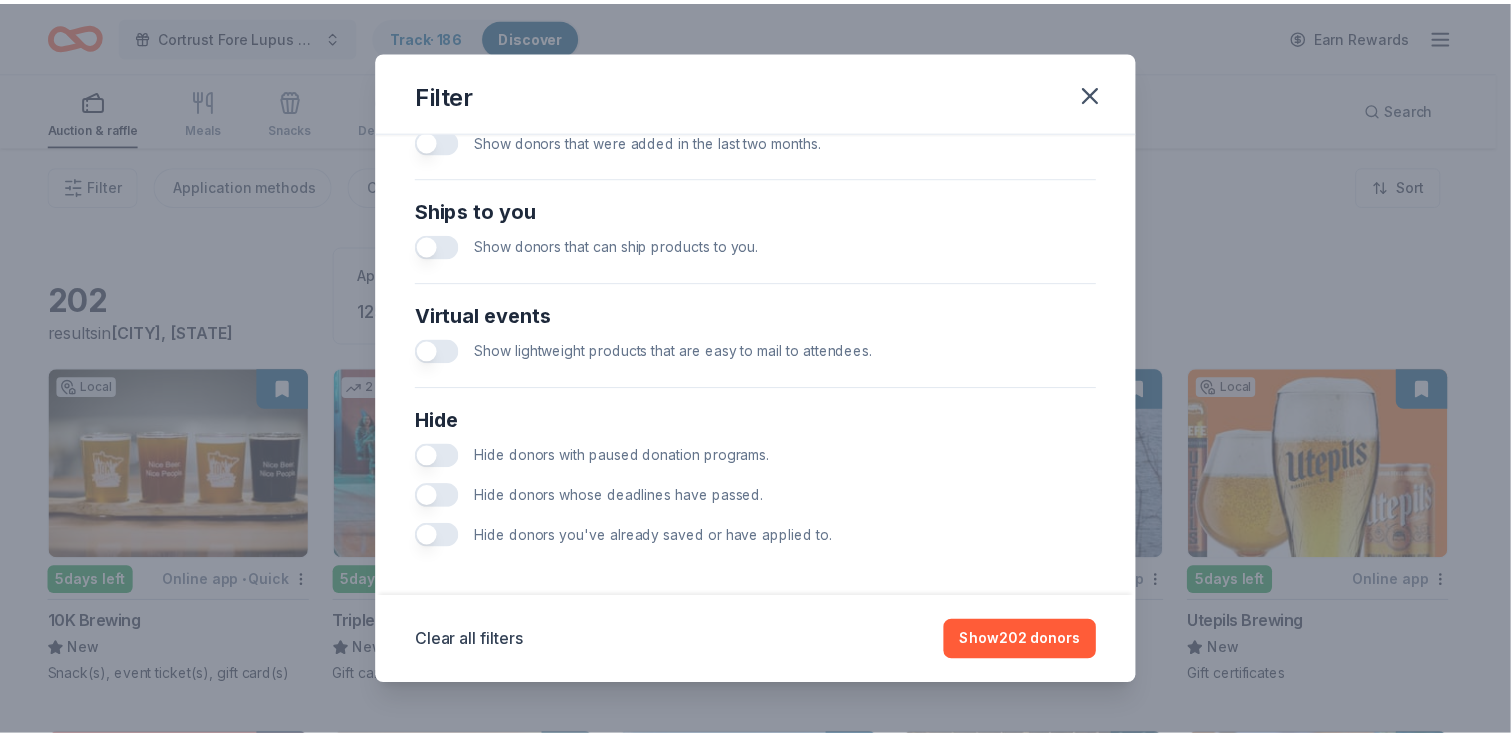 scroll, scrollTop: 852, scrollLeft: 0, axis: vertical 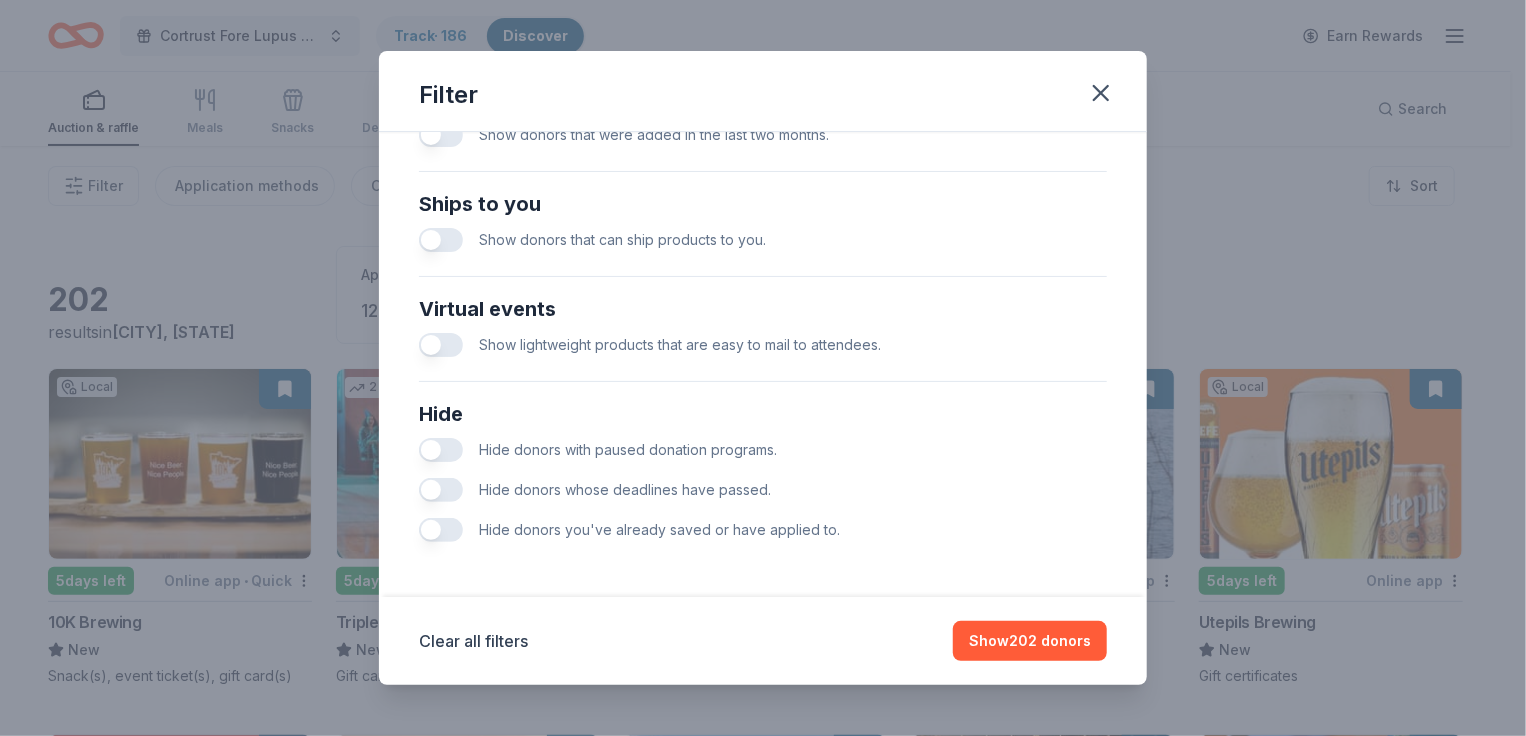 click at bounding box center (441, 450) 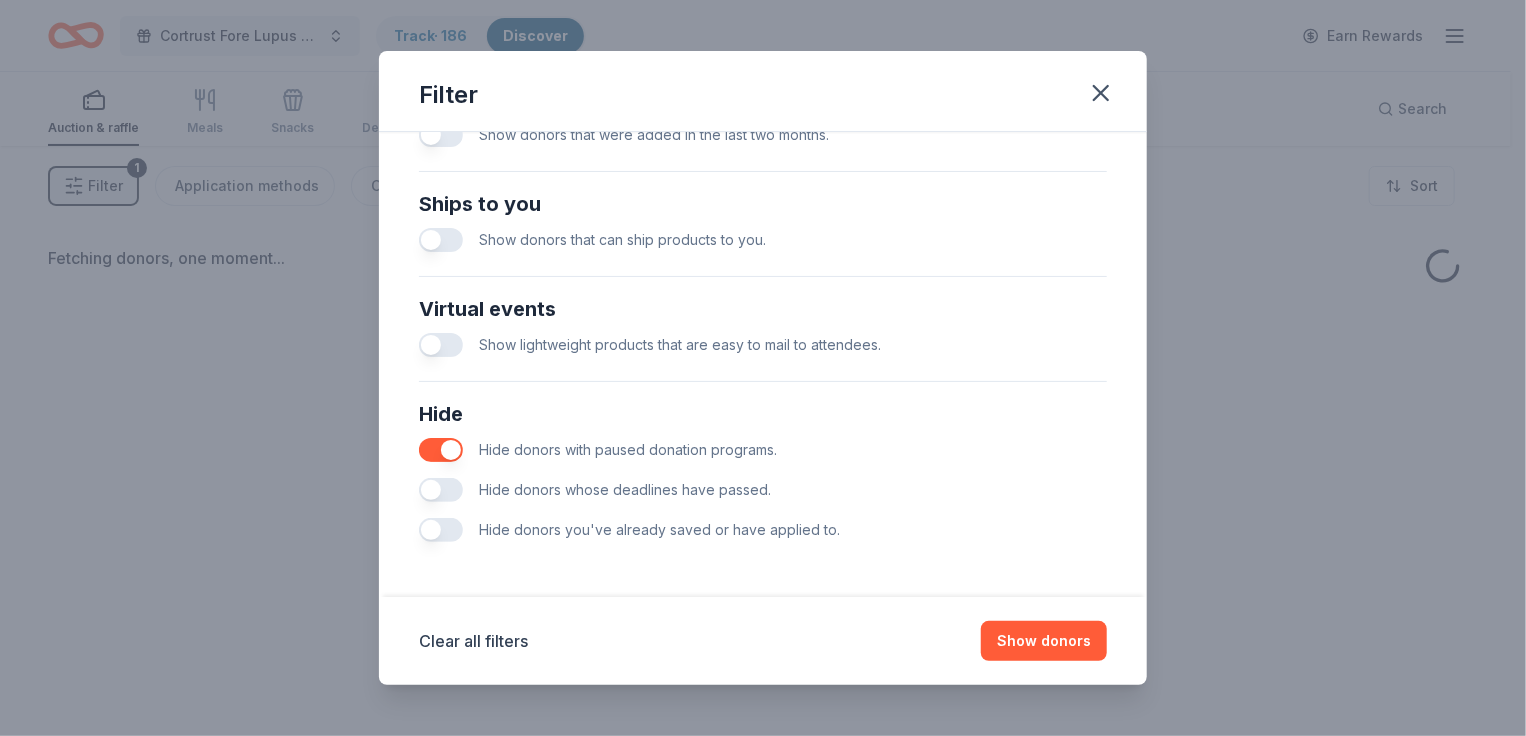 click at bounding box center (441, 490) 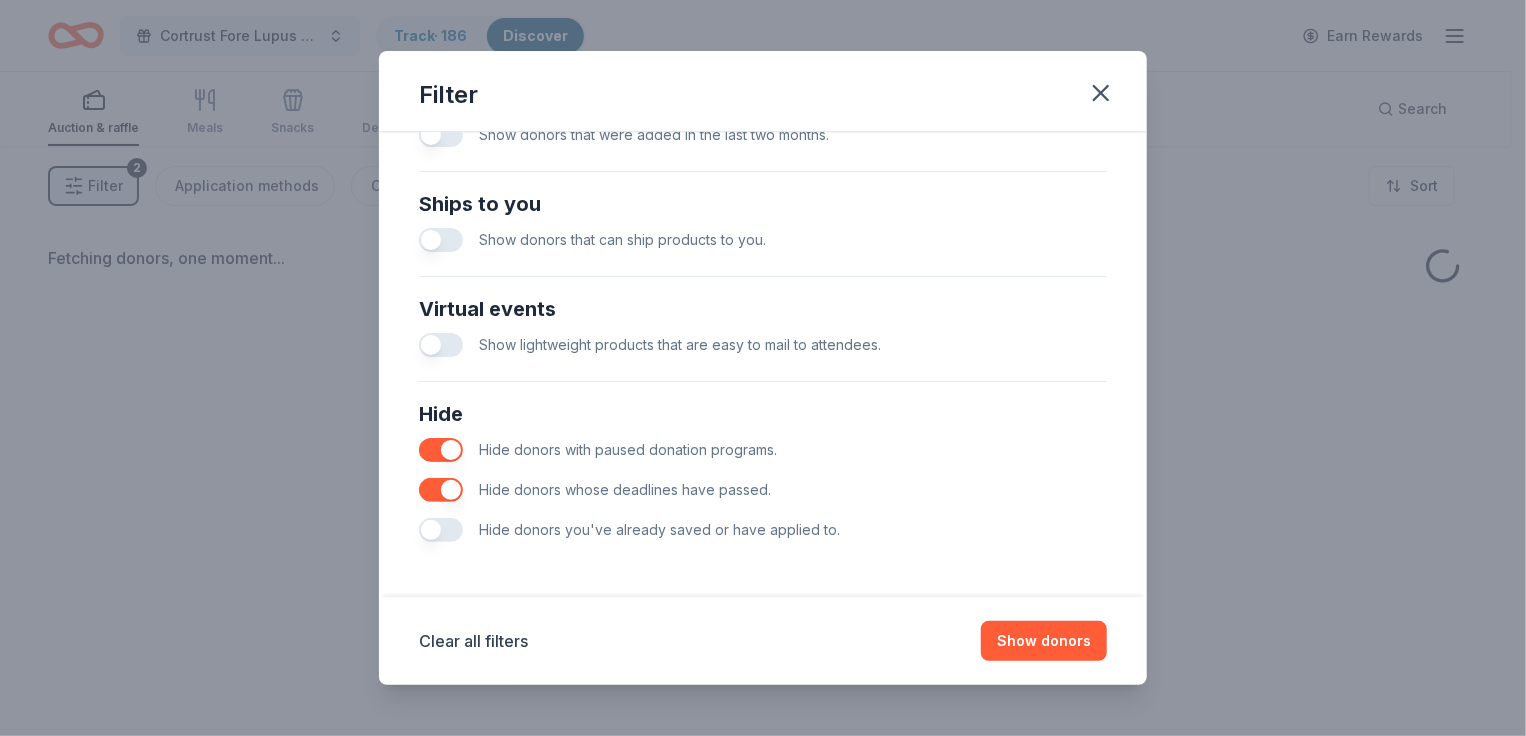 click at bounding box center (441, 530) 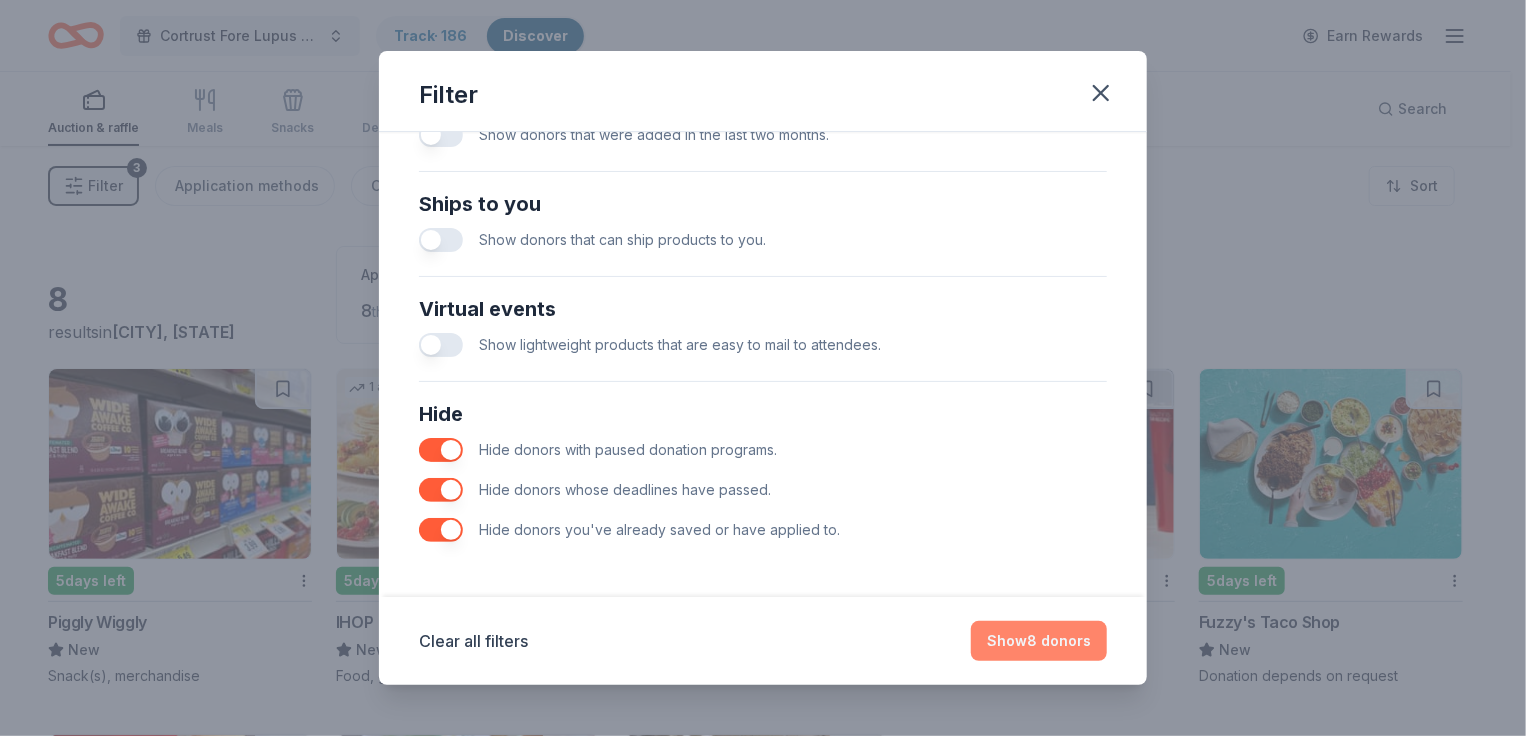 click on "Show  8   donors" at bounding box center [1039, 641] 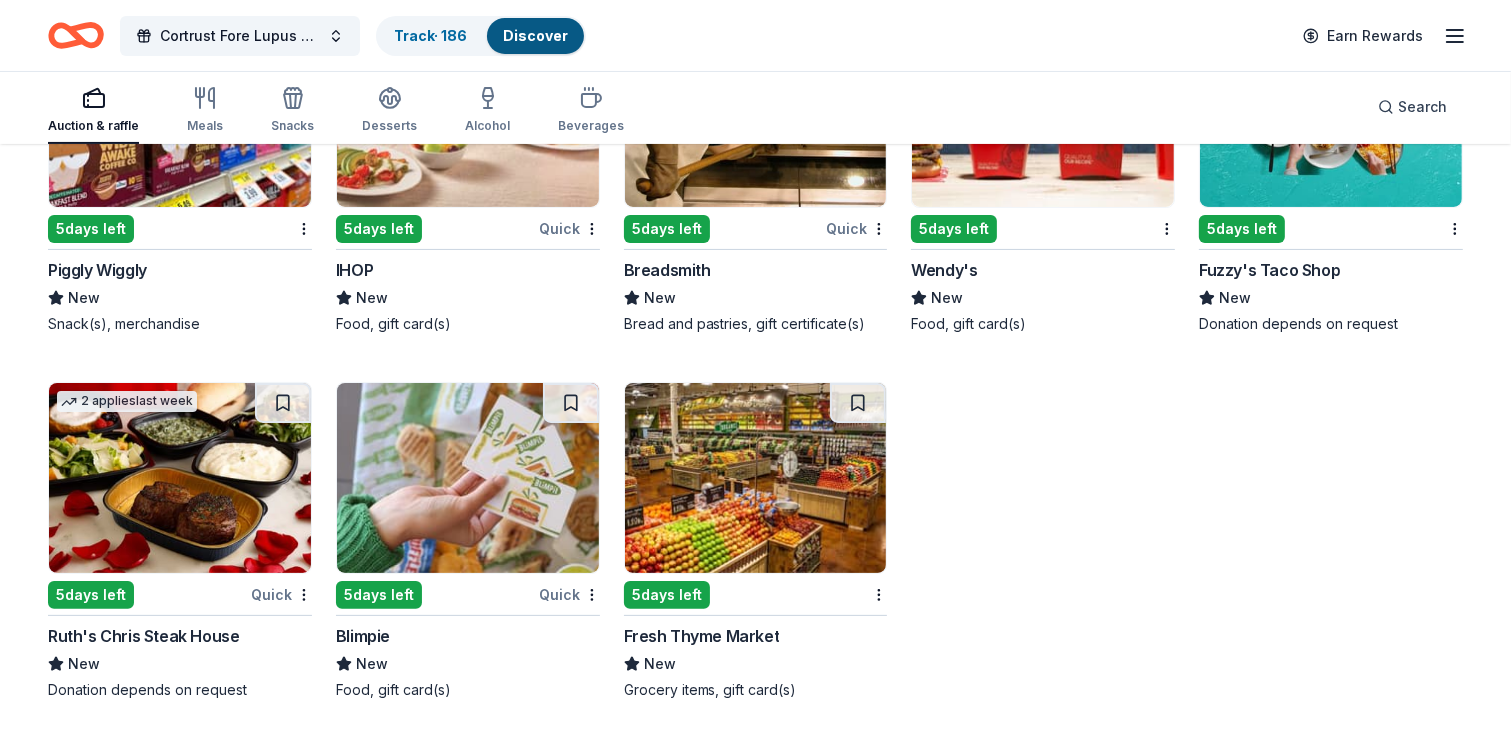 scroll, scrollTop: 354, scrollLeft: 0, axis: vertical 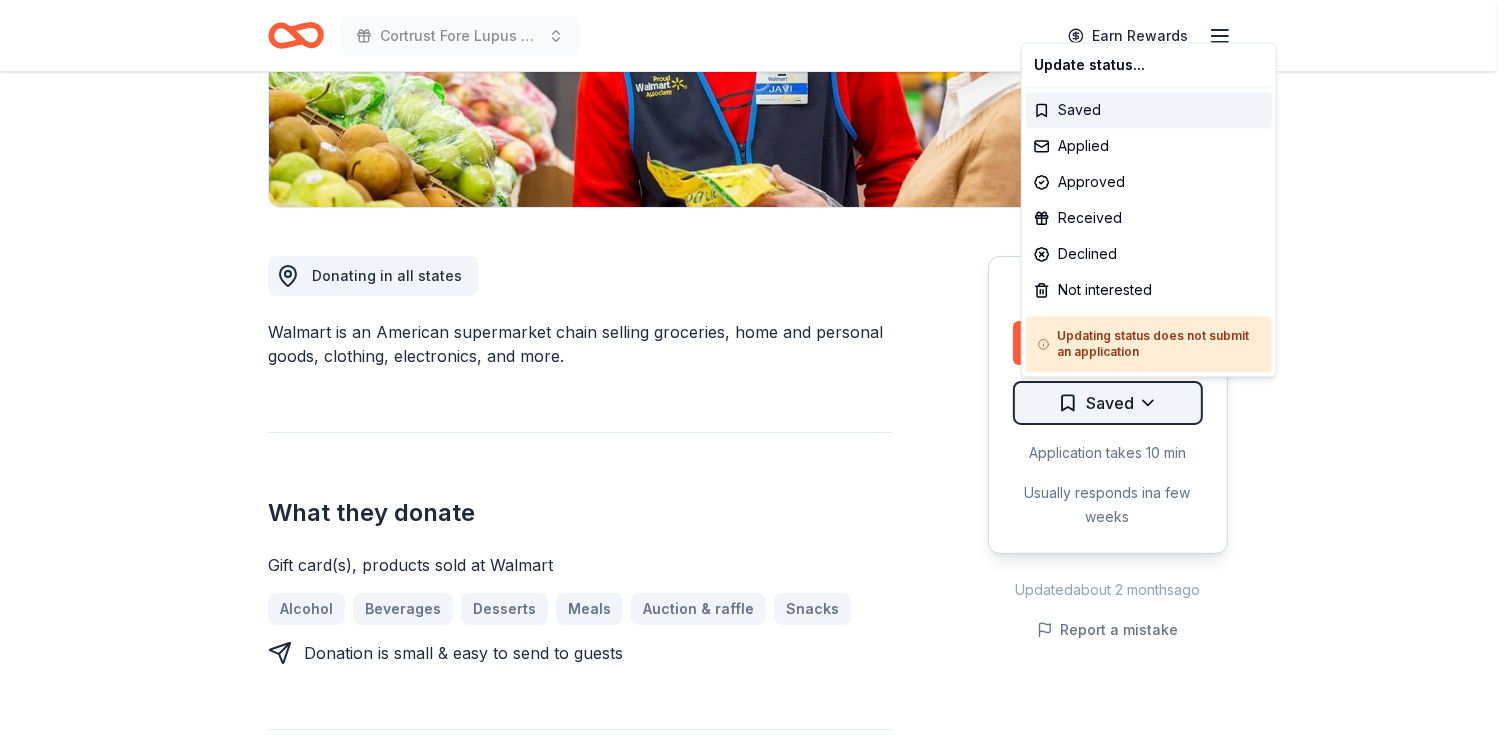 click on "Cortrust Fore Lupus Golf Tournament Earn Rewards Due in  5  days Share Walmart 4.3 • 12  reviews 3   applies  last week approval rate donation value Share Donating in all states Walmart is an American supermarket chain selling groceries, home and personal goods, clothing, electronics, and more.  What they donate Gift card(s), products sold at Walmart Alcohol Beverages Desserts Meals Auction & raffle Snacks Donation is small & easy to send to guests Who they donate to Walmart  hasn ' t listed any preferences or eligibility criteria. Due in  5  days Apply Saved Application takes 10 min Usually responds in  a few weeks Updated  about 2 months  ago Report a mistake approval rate 20 % approved 30 % declined 50 % no response donation value (average) 20% 70% 0% 10% $xx - $xx $xx - $xx $xx - $xx $xx - $xx Upgrade to Pro to view approval rates and average donation values 4.3 • 12  reviews See all  12  reviews Serenity resource and Recovery Inc January 2024 • Declined Fast responses in approval January 2024 • 5" at bounding box center (755, -32) 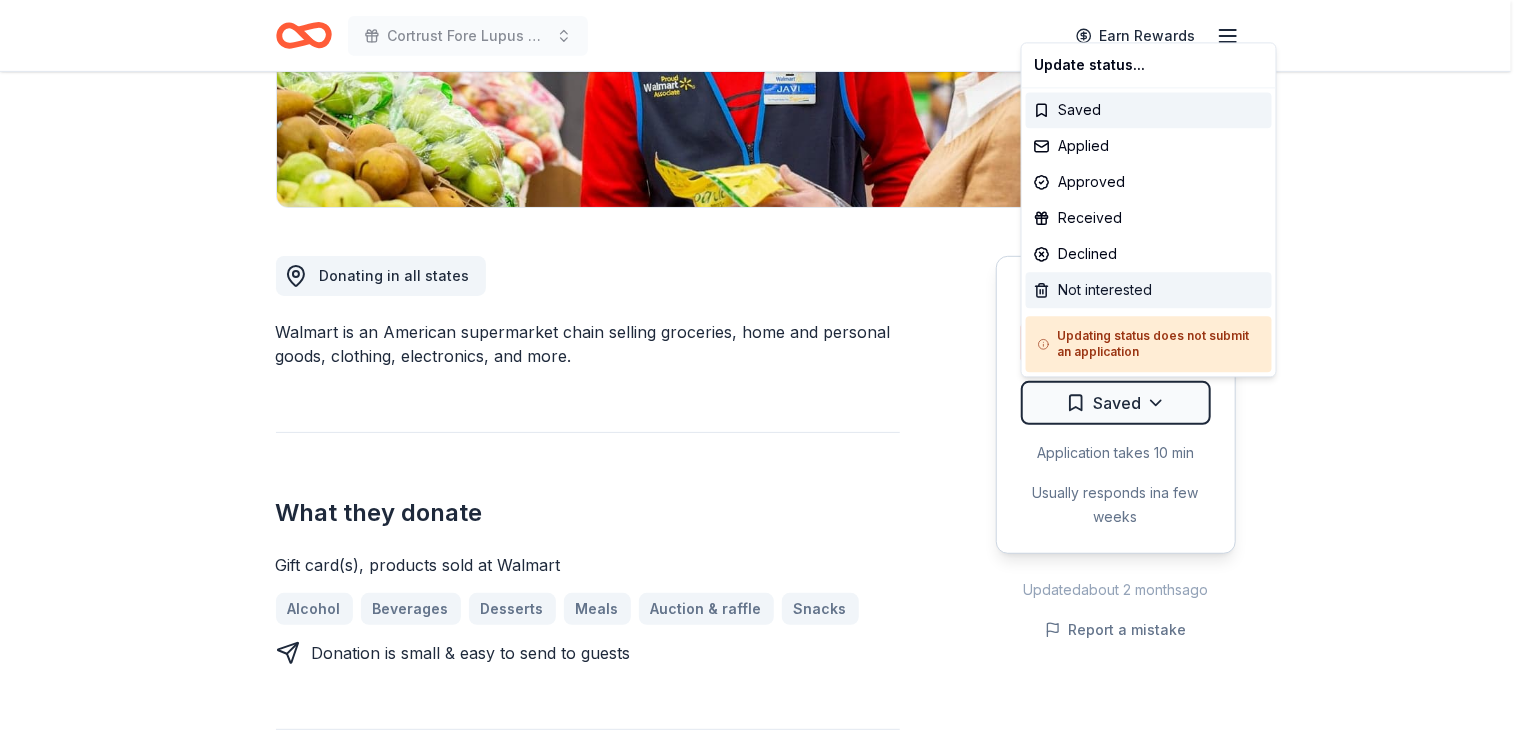 click on "Not interested" at bounding box center [1149, 290] 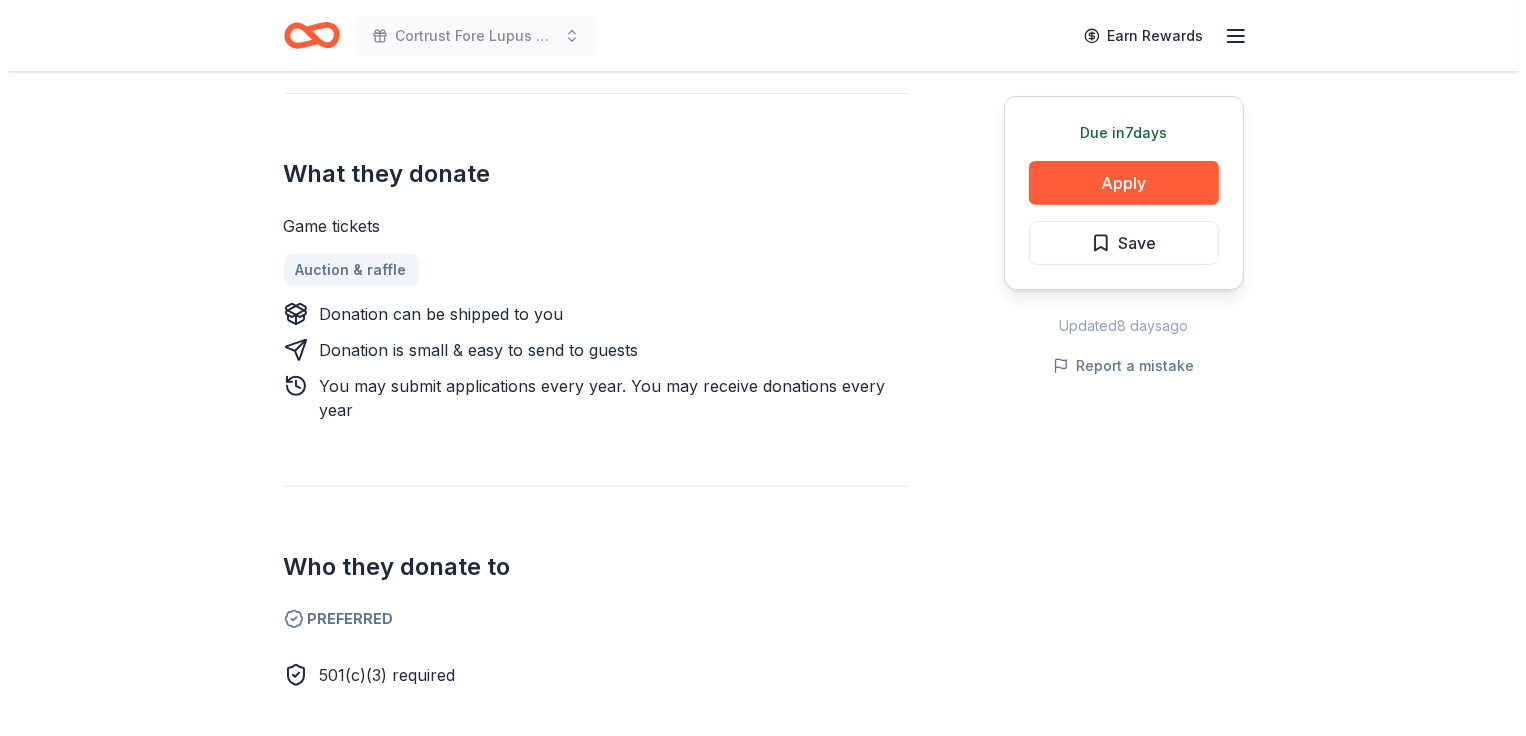 scroll, scrollTop: 600, scrollLeft: 0, axis: vertical 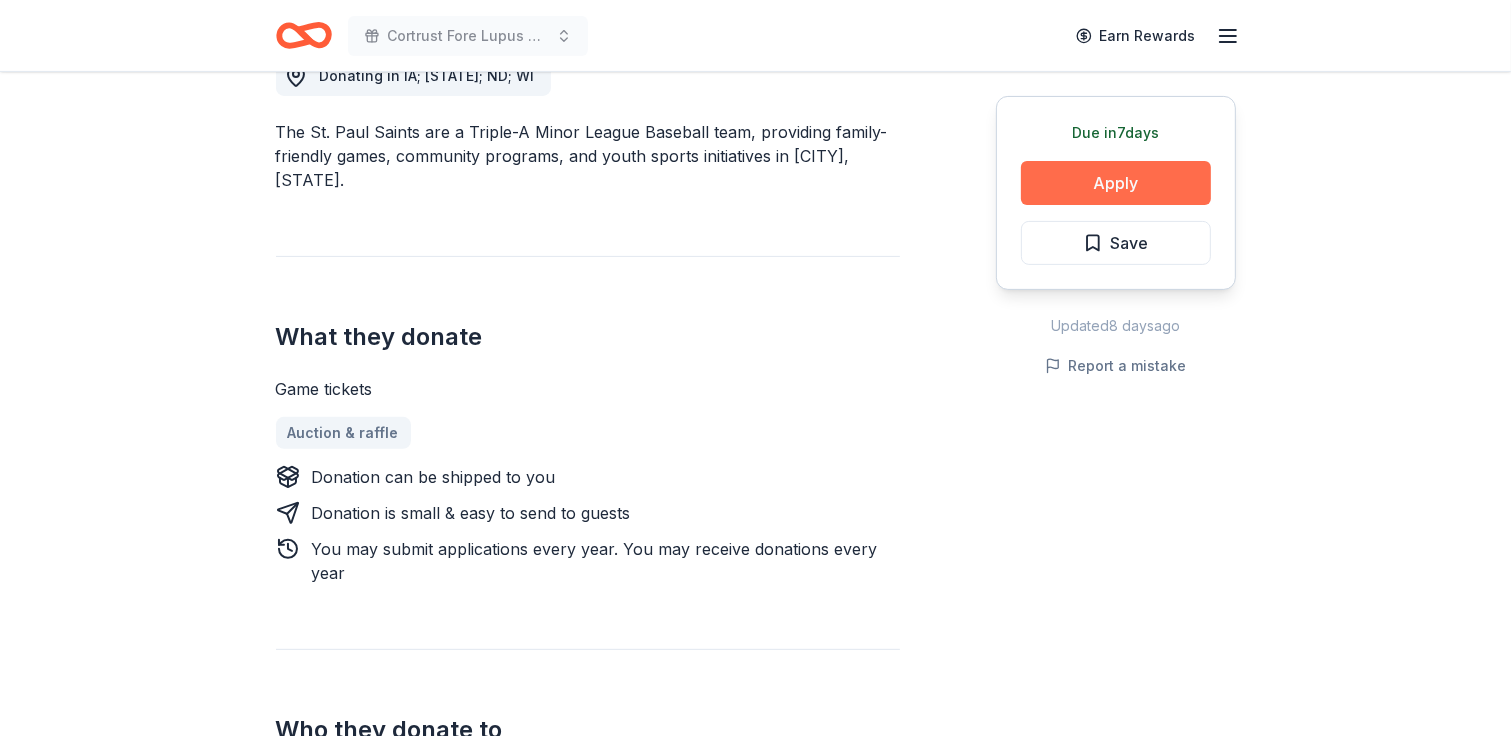 click on "Apply" at bounding box center [1116, 183] 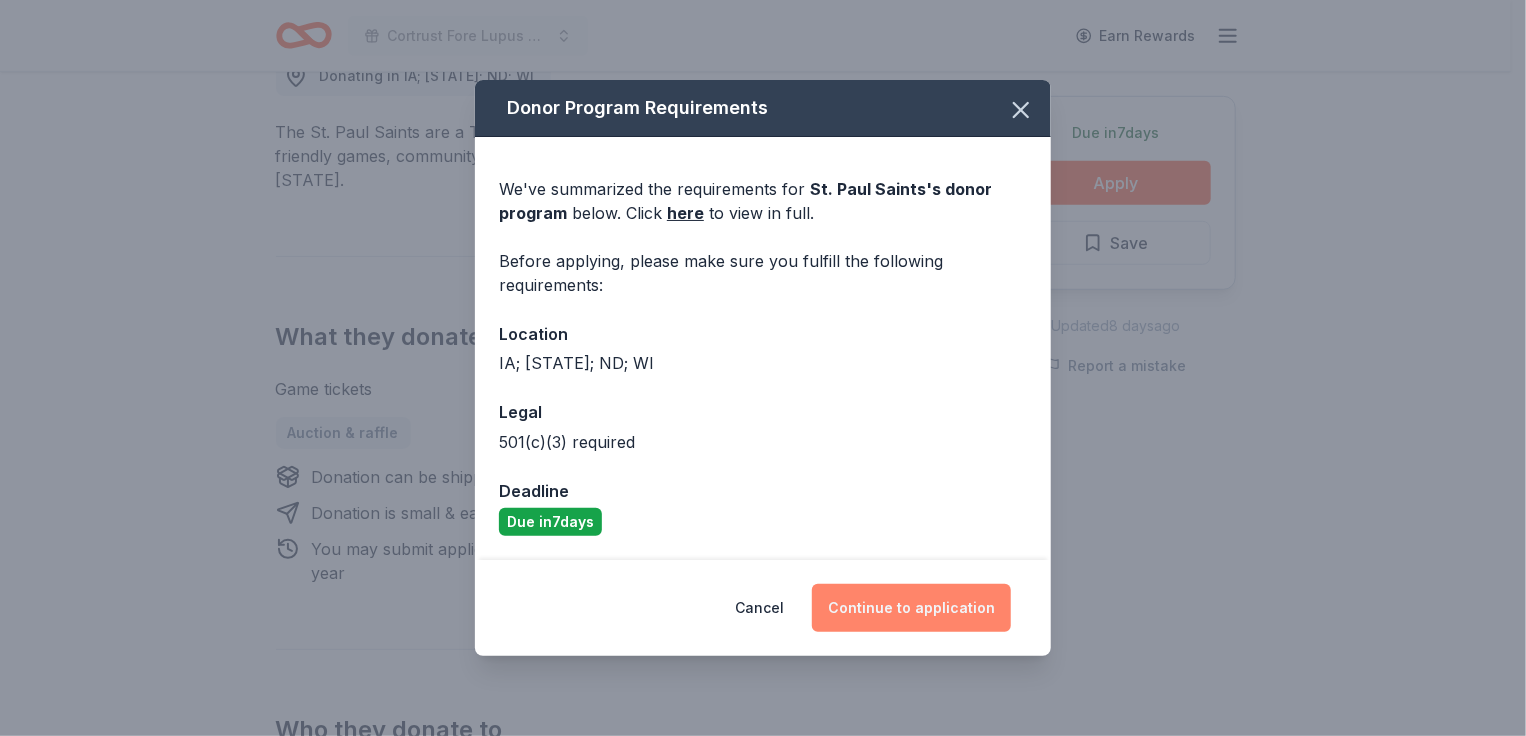 click on "Continue to application" at bounding box center [911, 608] 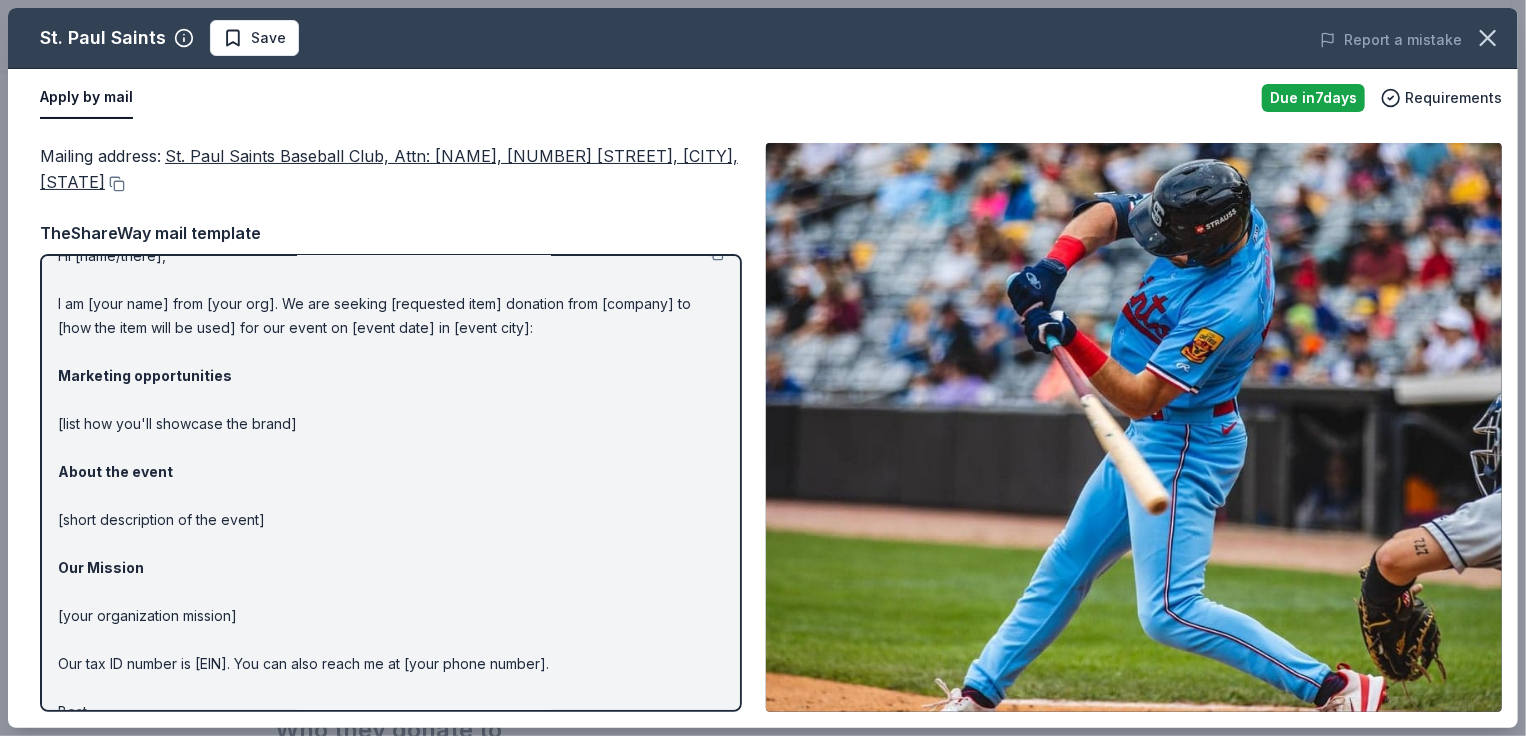 scroll, scrollTop: 0, scrollLeft: 0, axis: both 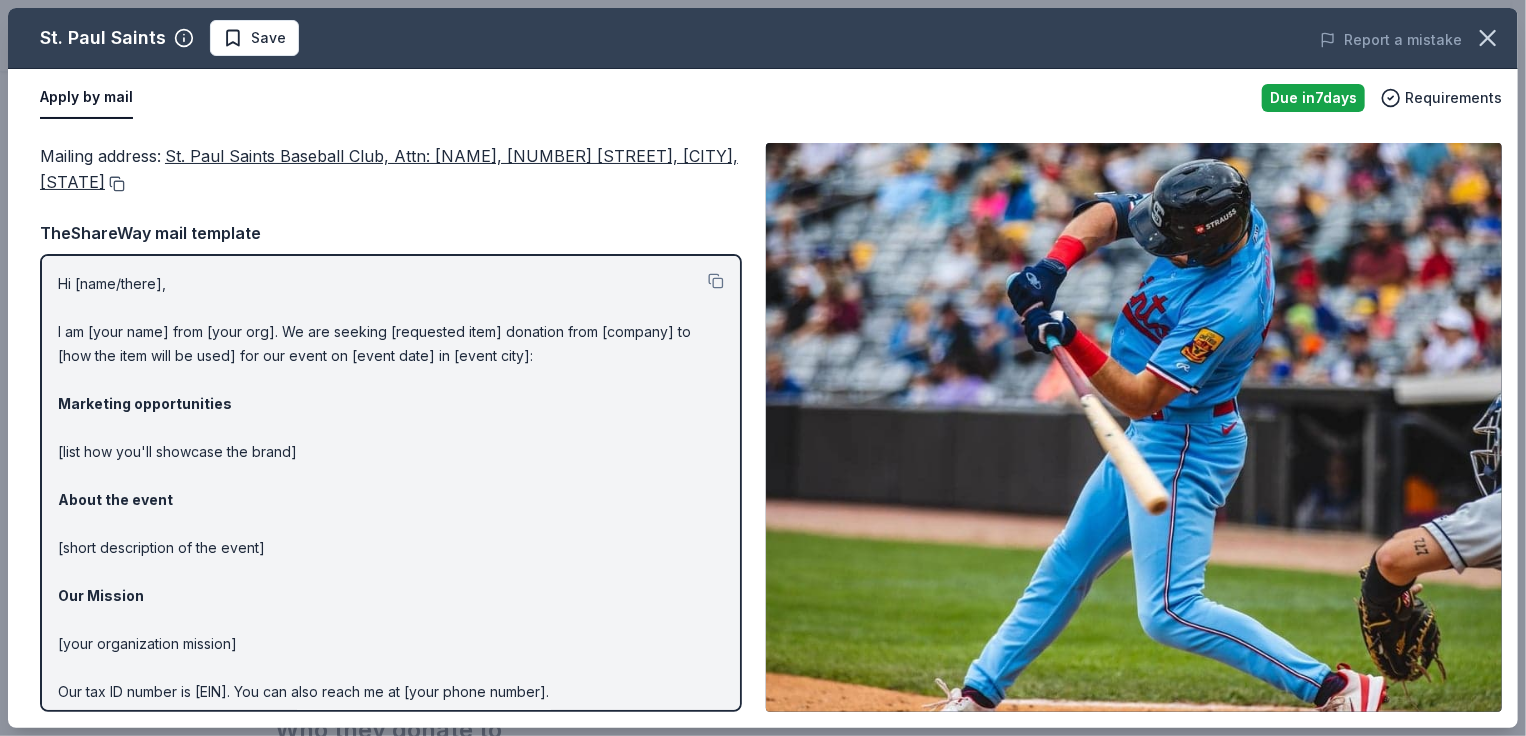 click at bounding box center [115, 184] 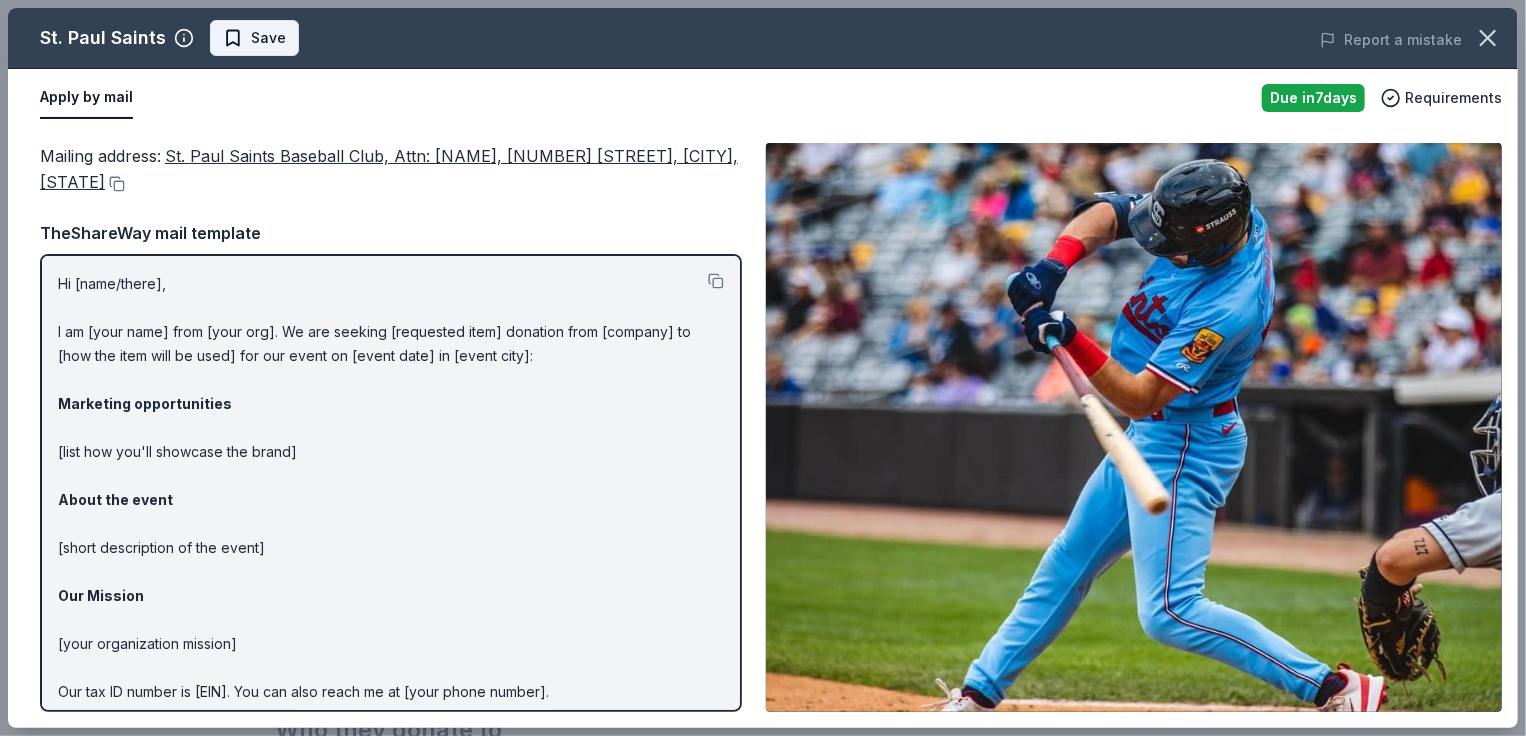 click on "Save" at bounding box center [268, 38] 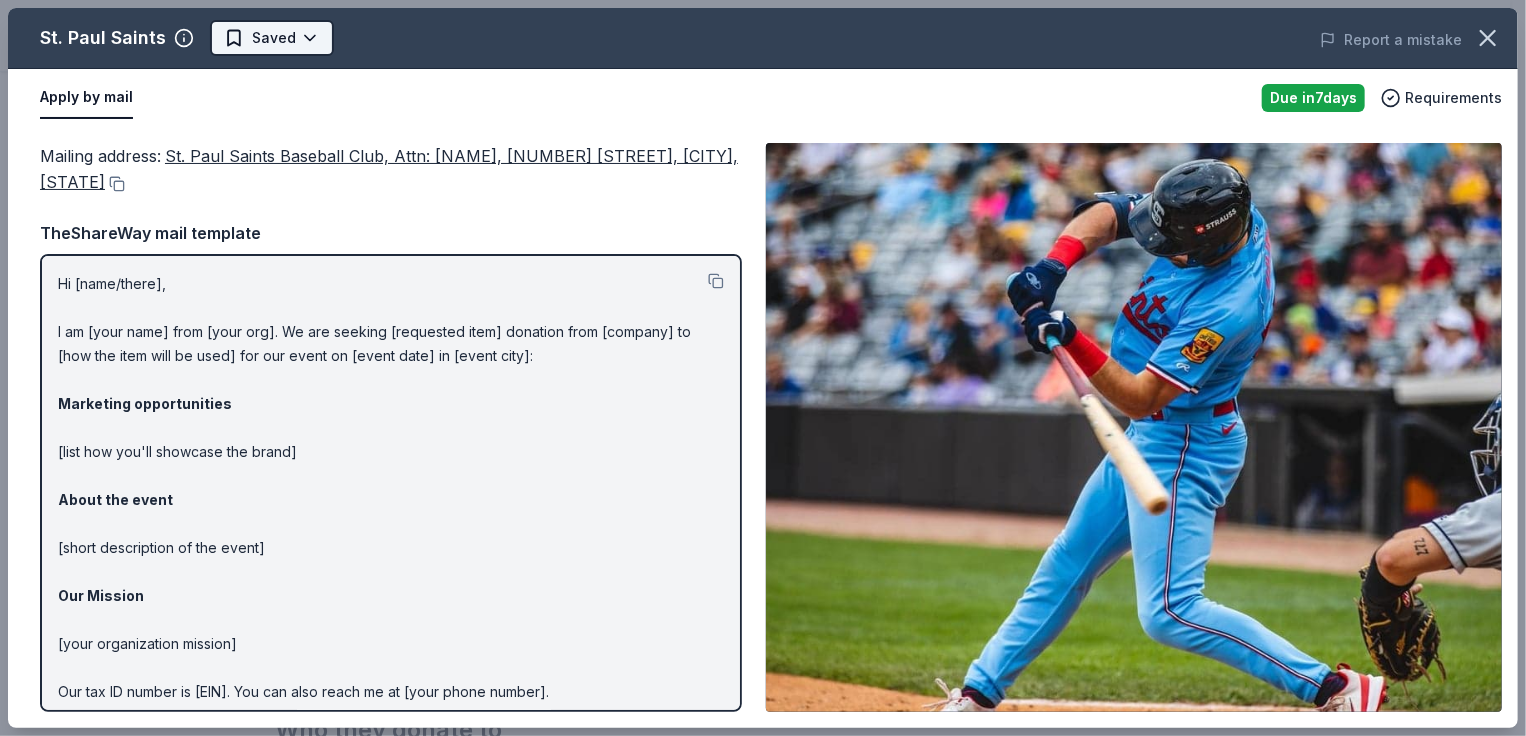 click on "Cortrust Fore Lupus Golf Tournament Earn Rewards Due in  7  days Share St. Paul Saints New Share Donating in IA; MN; ND; WI The St. Paul Saints are a Triple-A Minor League Baseball team, providing family-friendly games, community programs, and youth sports initiatives in St. Paul, MN. What they donate Game tickets Auction & raffle Donation can be shipped to you Donation is small & easy to send to guests You may submit applications every   year .    You may receive donations every   year Who they donate to  Preferred 501(c)(3) required Upgrade to Pro to view approval rates and average donation values Due in  7  days Apply Saved Updated  8 days  ago Report a mistake New Be the first to review this company! Leave a review Similar donors 9   applies  last week Deadline passed KBP Foods 4.2 Gift card(s), free chicken sandwich card(s), discounted catering Deadline passed Valleyfair New 2 Regular Single Day Admission tickets 1   apply  last week 5  days left Fleet Farm New Fleet Farm products, monetary donation New" at bounding box center [763, -232] 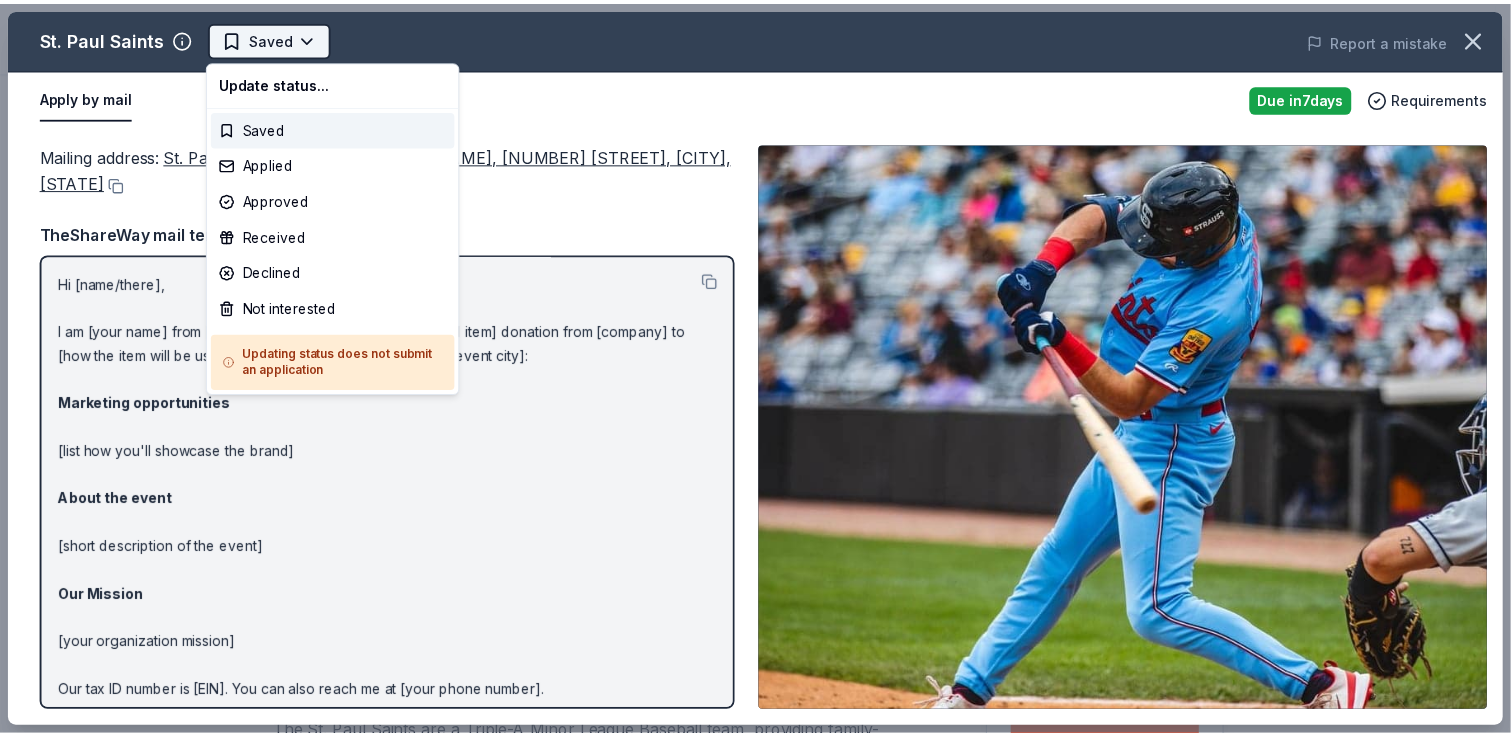 scroll, scrollTop: 0, scrollLeft: 0, axis: both 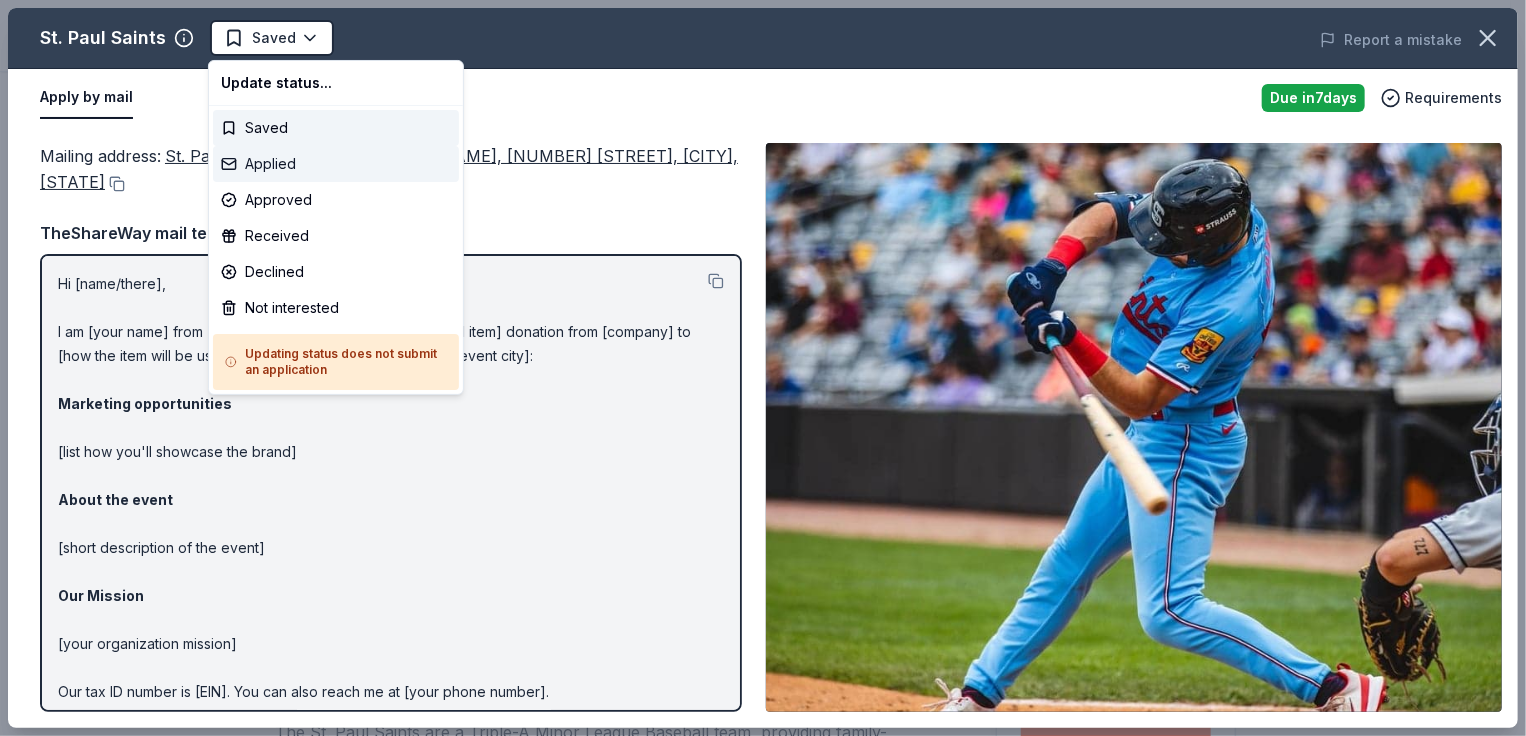 click on "Applied" at bounding box center [336, 164] 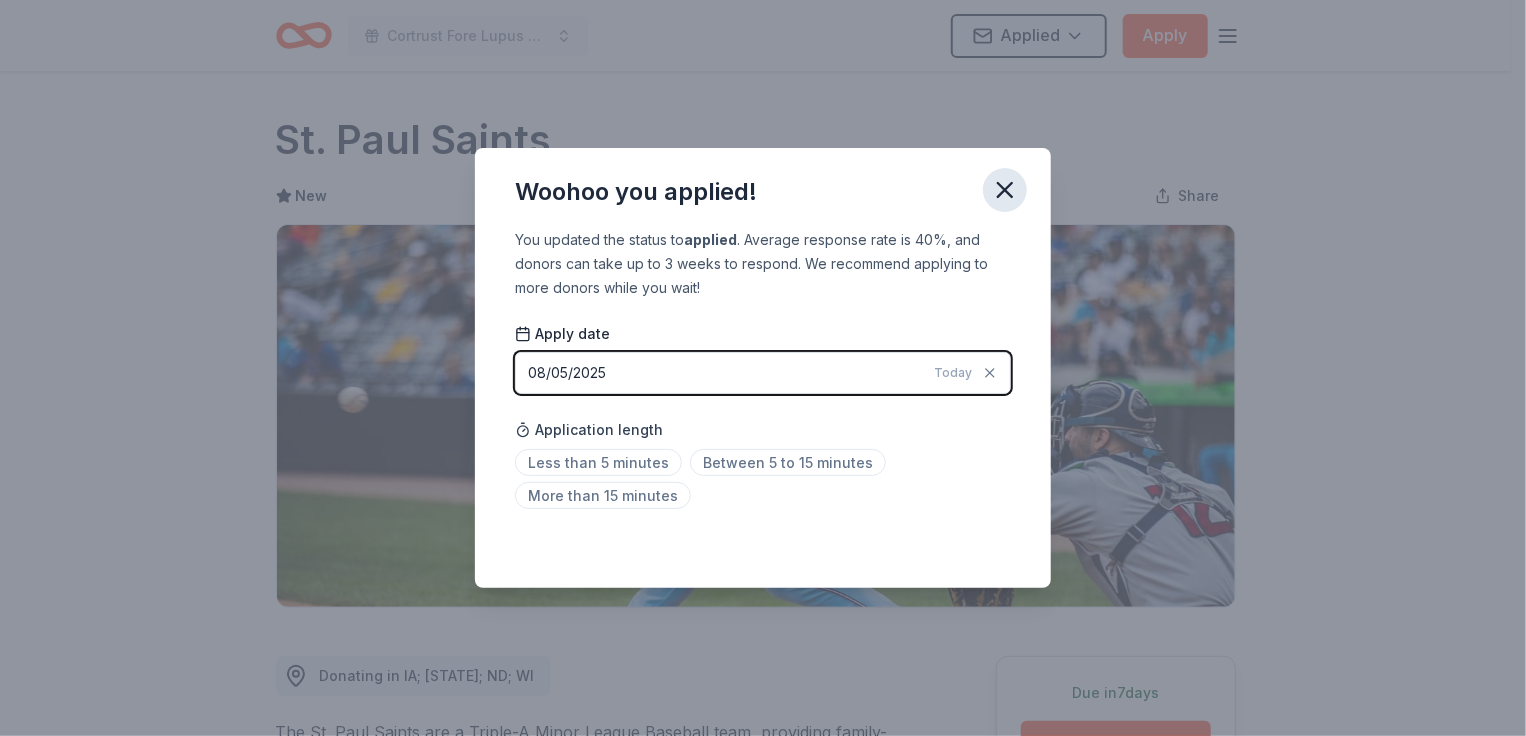 click 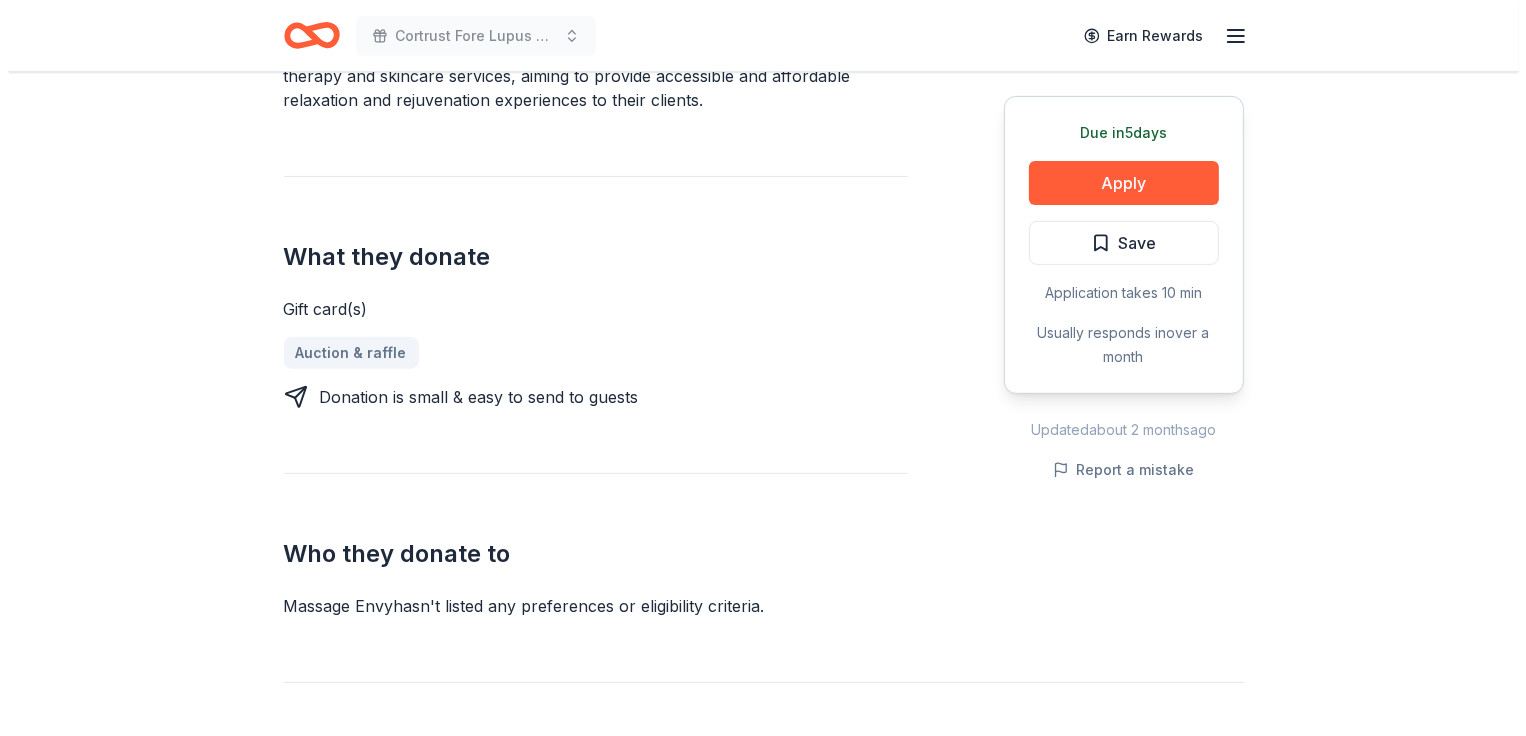 scroll, scrollTop: 700, scrollLeft: 0, axis: vertical 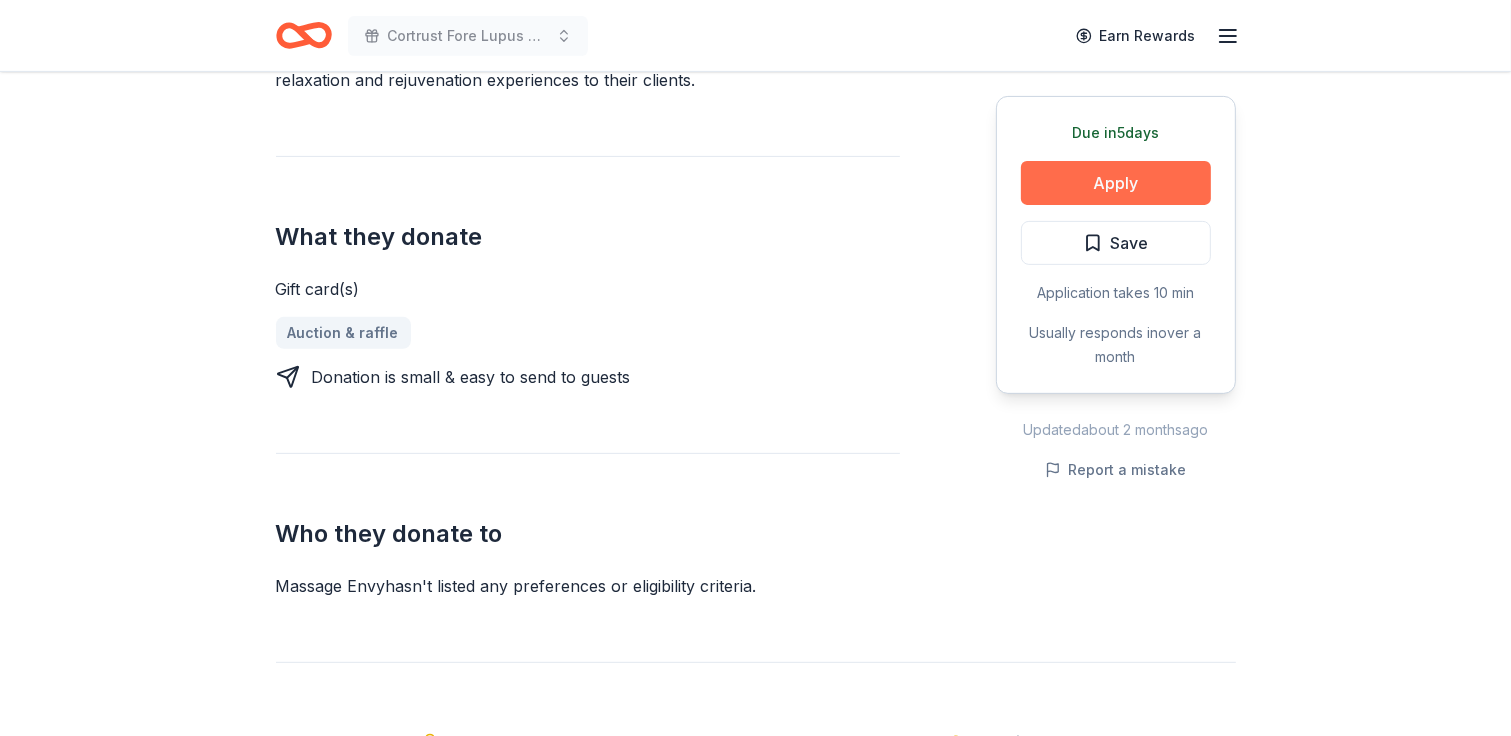 click on "Apply" at bounding box center [1116, 183] 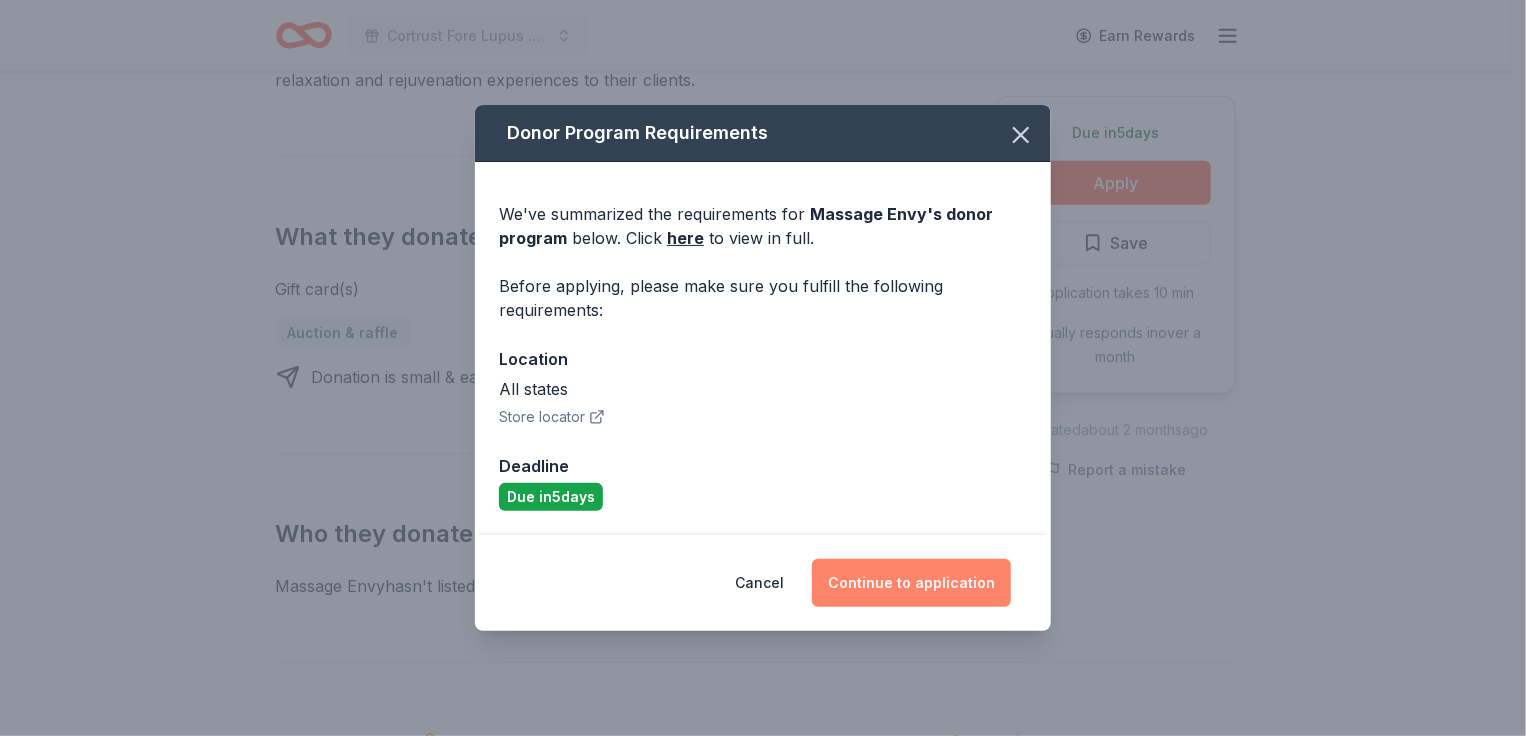click on "Continue to application" at bounding box center (911, 583) 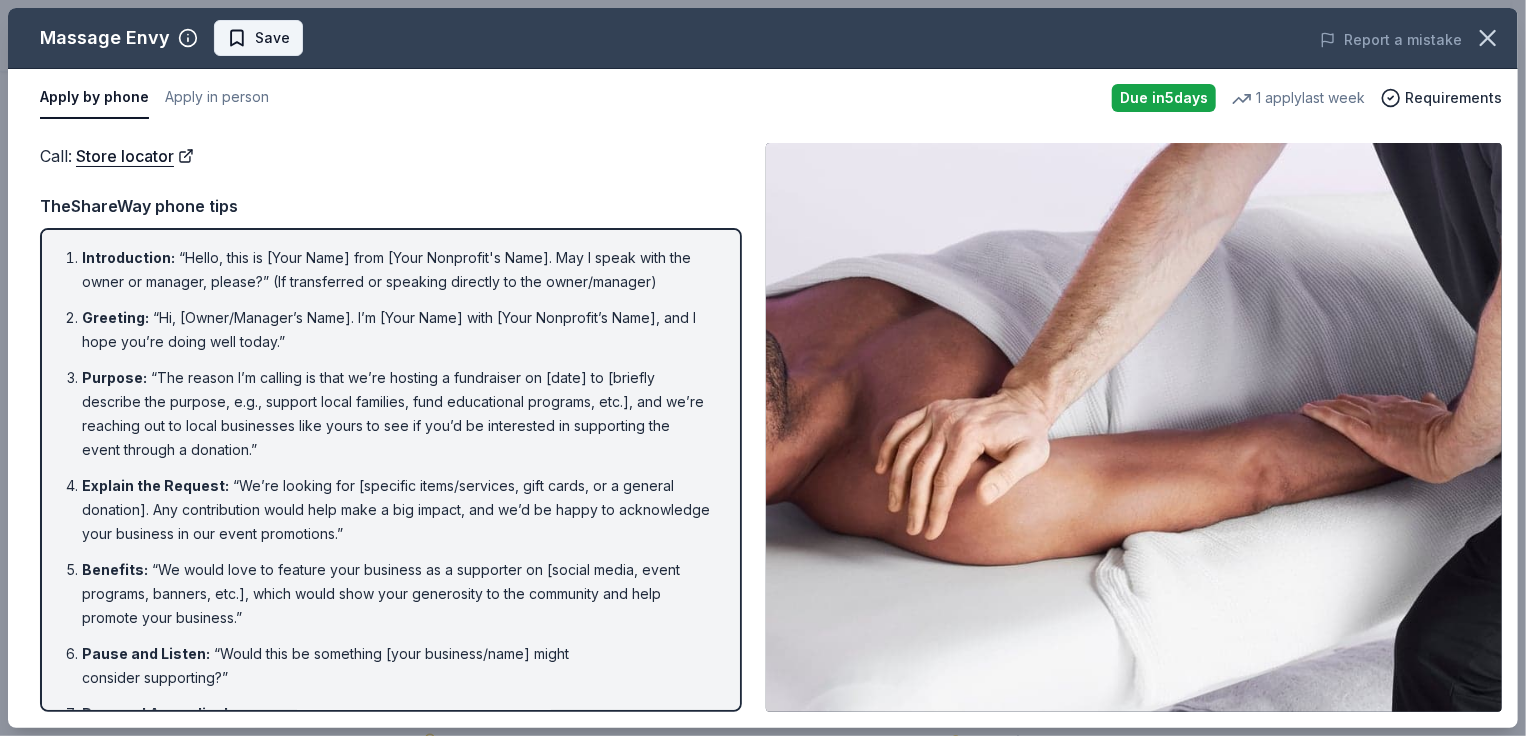 click on "Save" at bounding box center [272, 38] 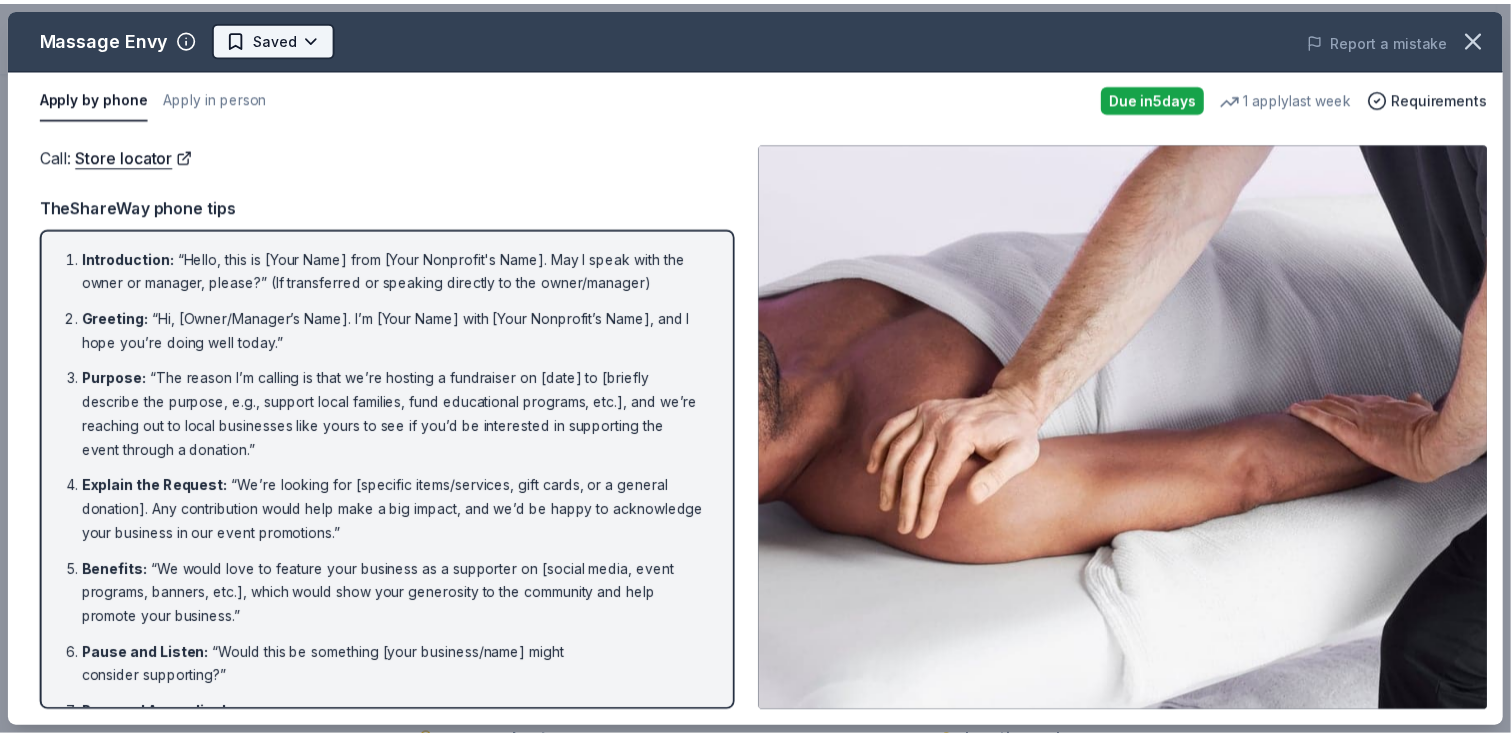 scroll, scrollTop: 0, scrollLeft: 0, axis: both 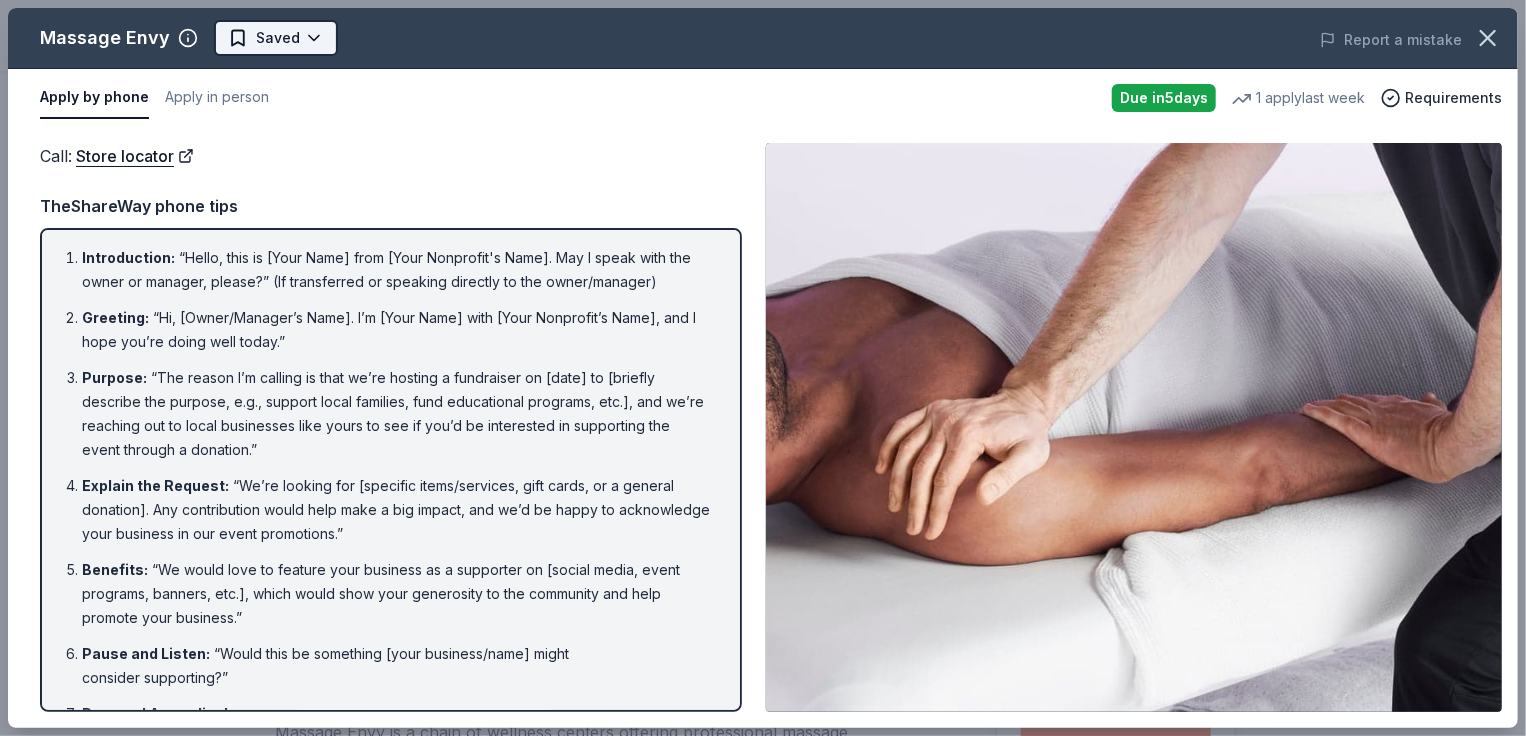 click on "Cortrust Fore Lupus Golf Tournament Earn Rewards Due in  5  days Share Massage Envy New 1   apply  last week approval rate donation value Share Donating in all states Massage Envy is a chain of wellness centers offering professional massage therapy and skincare services, aiming to provide accessible and affordable relaxation and rejuvenation experiences to their clients. What they donate Gift card(s) Auction & raffle Donation is small & easy to send to guests Who they donate to Massage Envy  hasn ' t listed any preferences or eligibility criteria. Due in  5  days Apply Saved Application takes 10 min Usually responds in  over a month Updated  about 2 months  ago Report a mistake approval rate 20 % approved 30 % declined 50 % no response donation value (average) 20% 70% 0% 10% $xx - $xx $xx - $xx $xx - $xx $xx - $xx Upgrade to Pro to view approval rates and average donation values New Be the first to review this company! Leave a review Similar donors Local 7  days left Online app Chicago White Sox New 5 New 5 5" at bounding box center [763, 368] 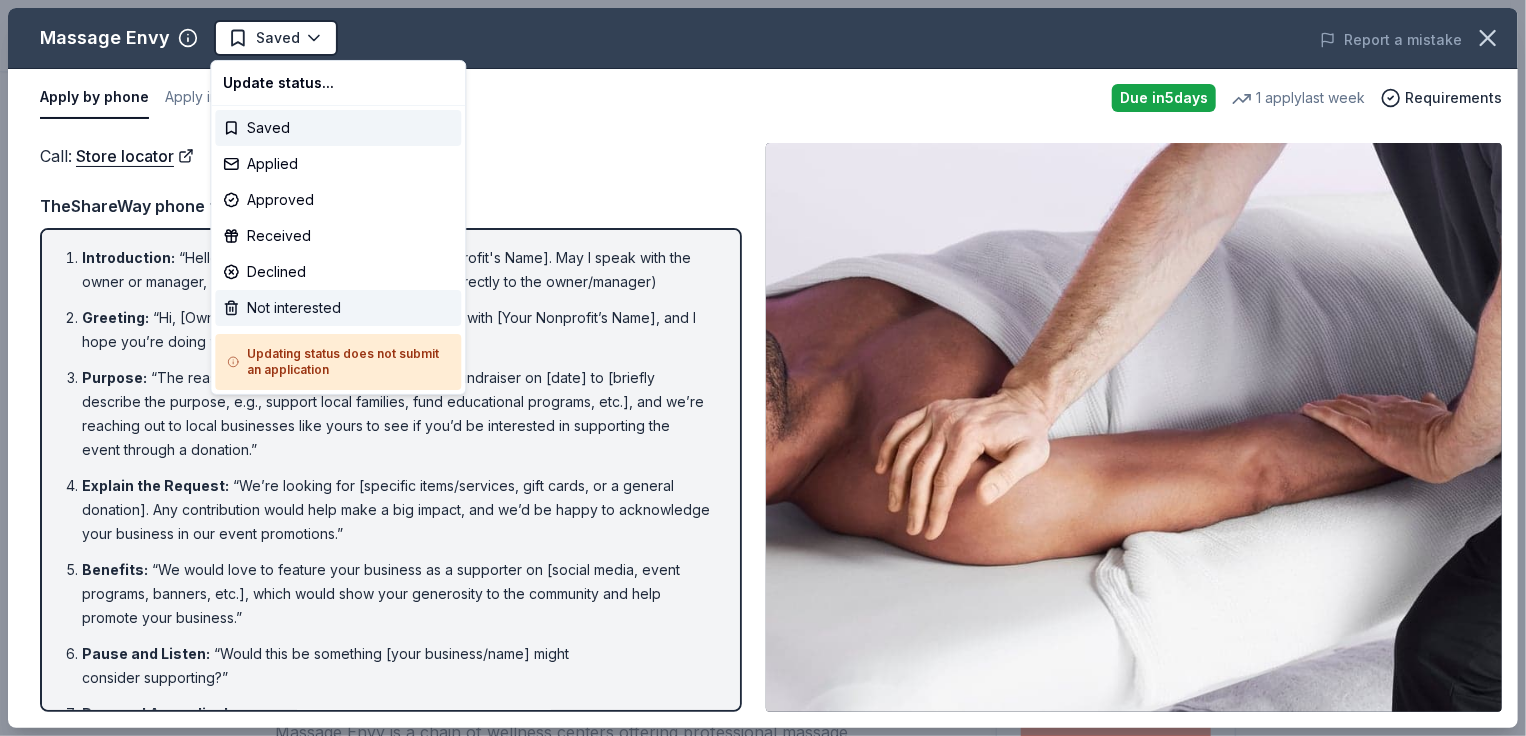 click on "Not interested" at bounding box center (338, 308) 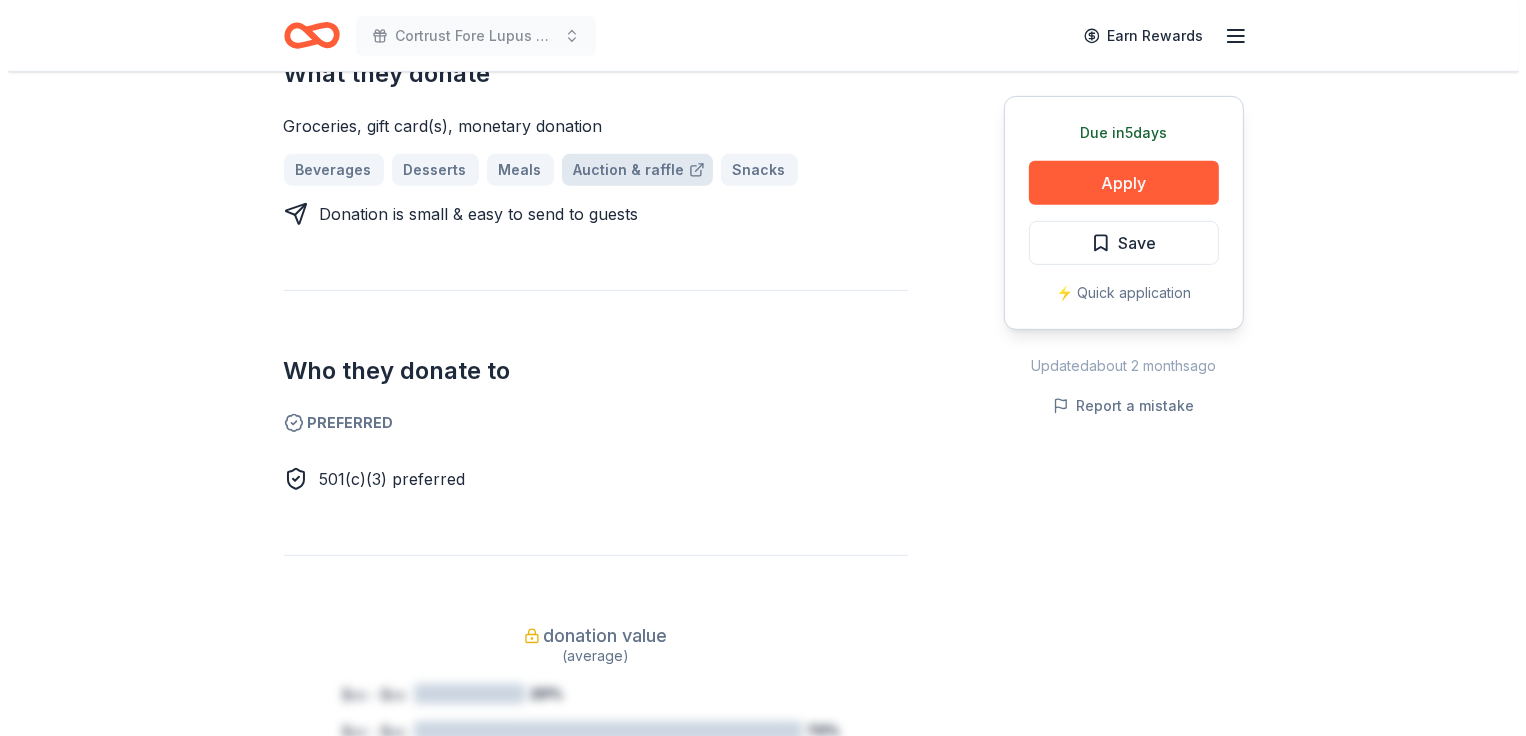 scroll, scrollTop: 900, scrollLeft: 0, axis: vertical 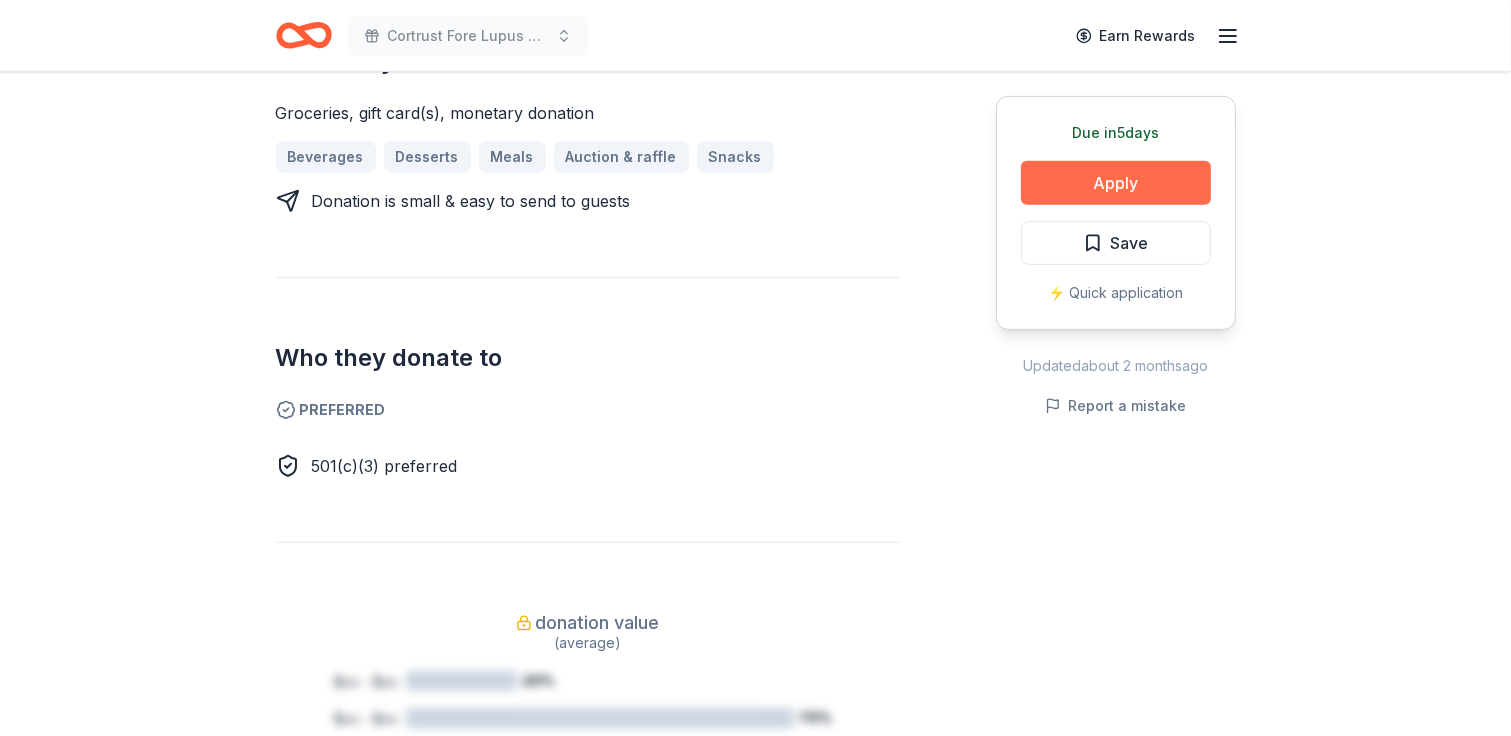 click on "Apply" at bounding box center [1116, 183] 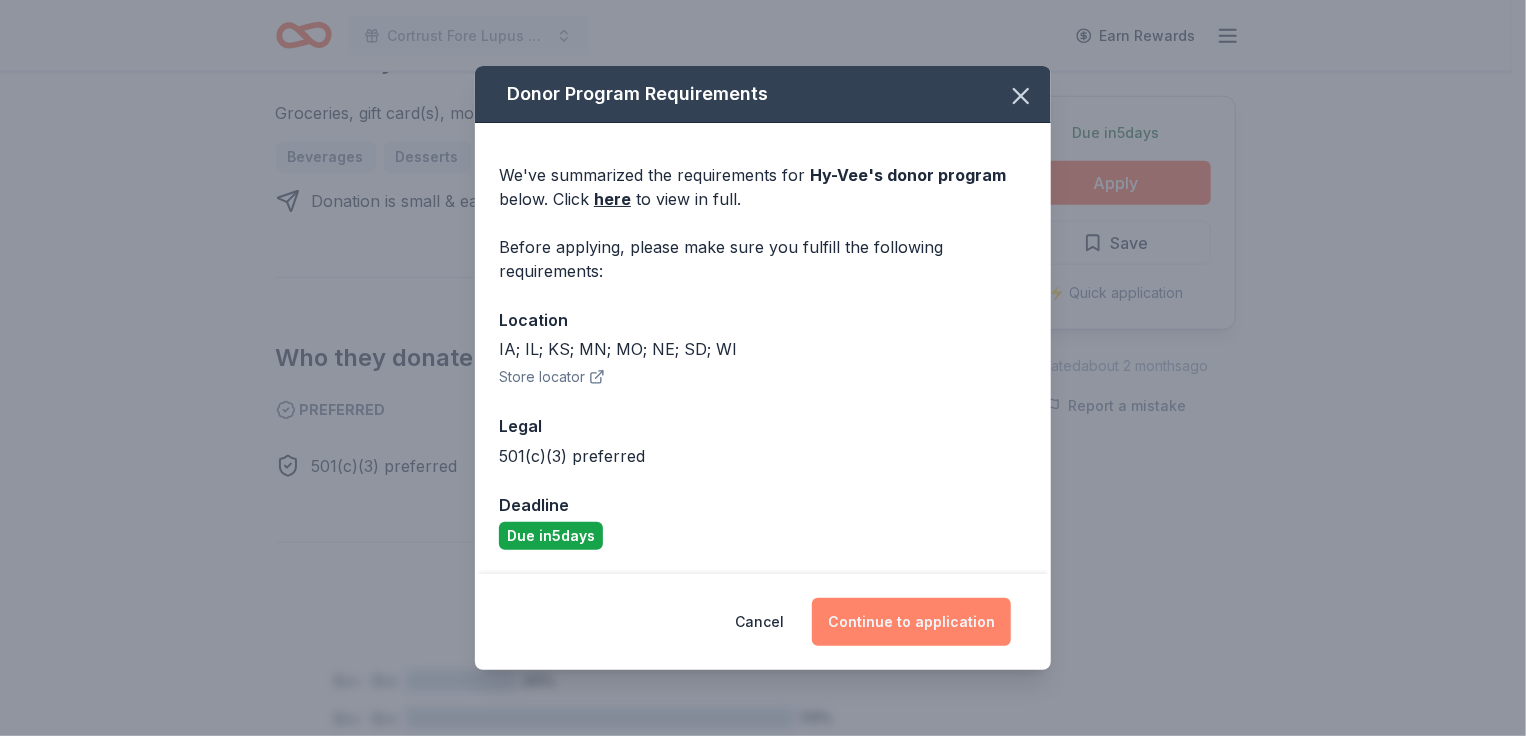 click on "Continue to application" at bounding box center (911, 622) 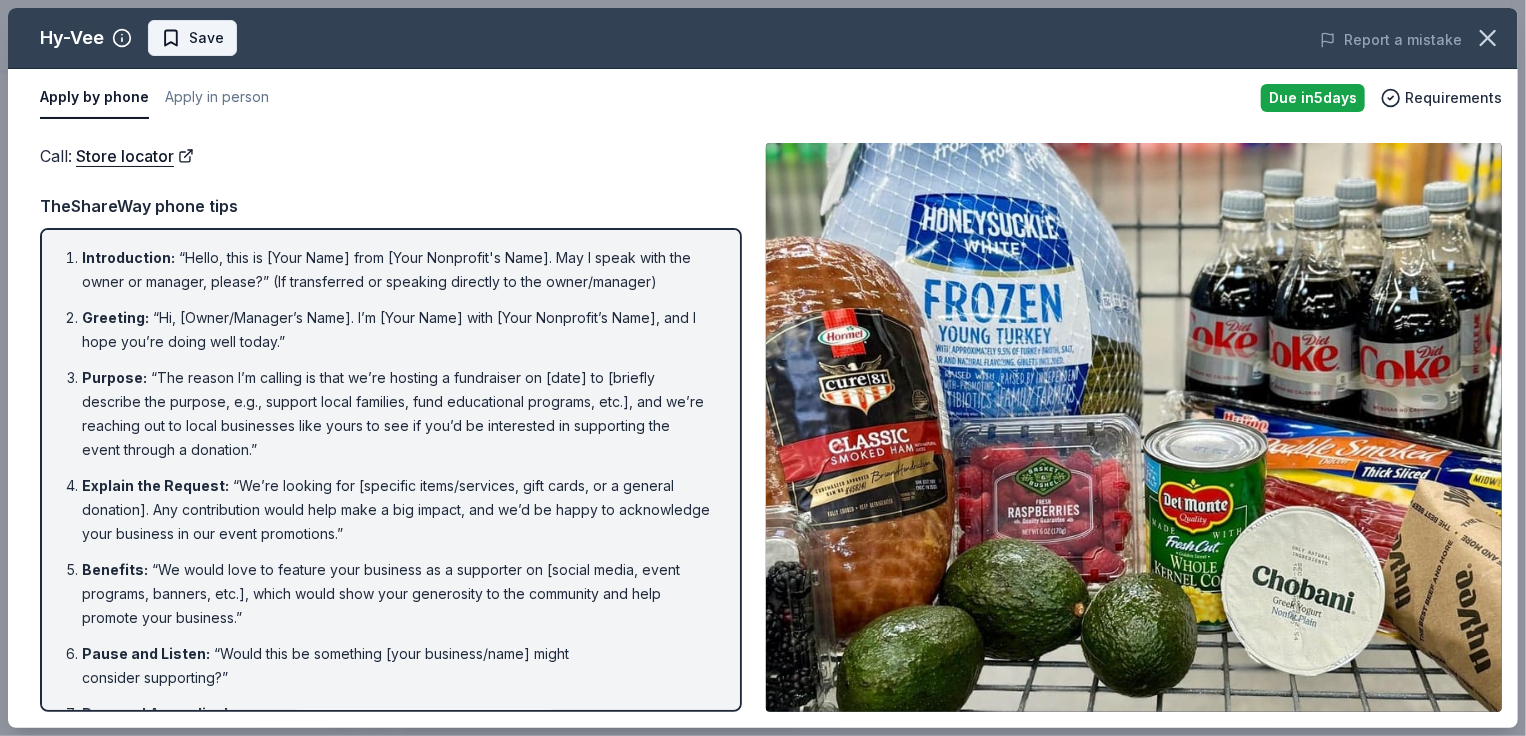 click on "Save" at bounding box center [206, 38] 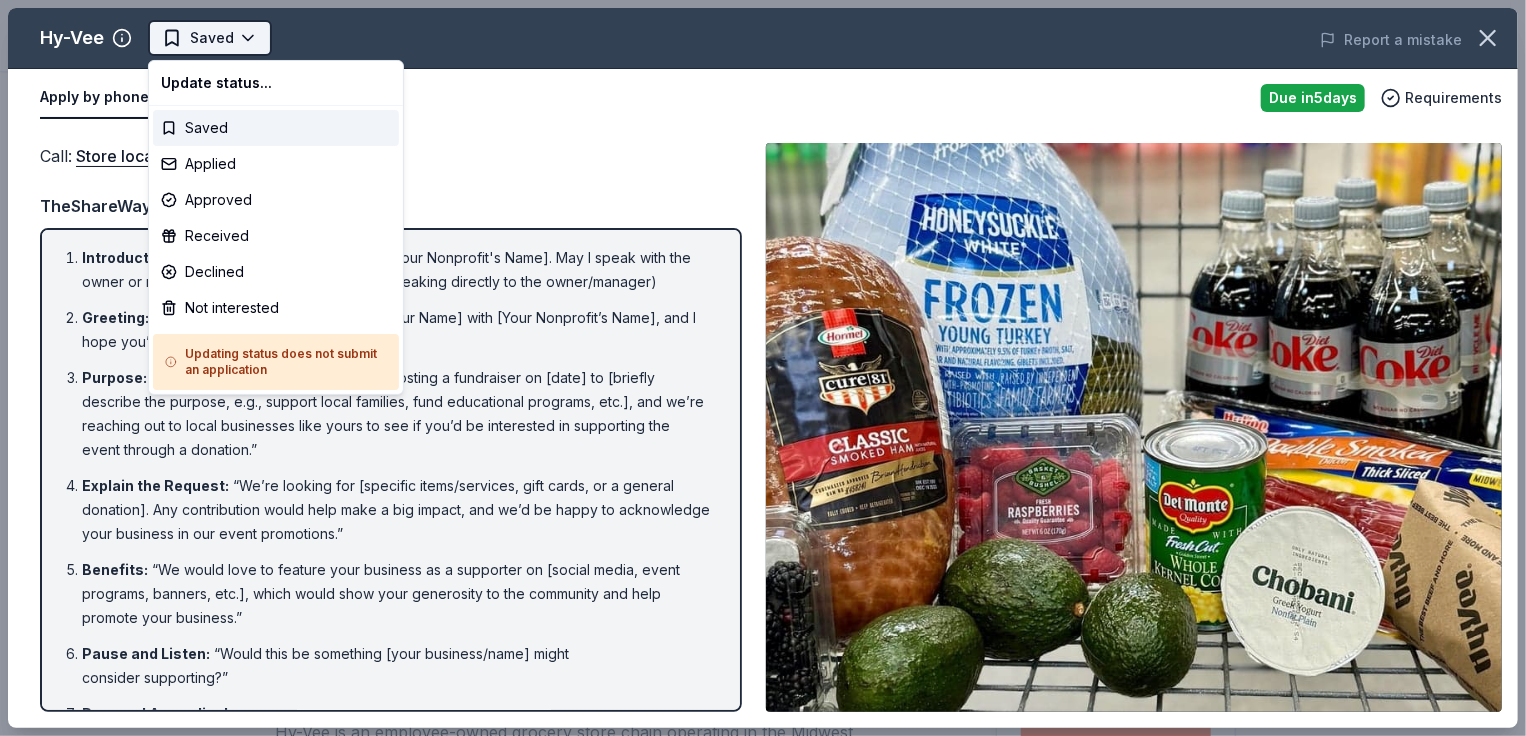 click on "Cortrust Fore Lupus Golf Tournament Saved Apply Due in  5  days Share Hy-Vee New • 1  reviews donation value Share Donating in [STATE]; [STATE]; [STATE]; [STATE]; [STATE]; [STATE]; [STATE]; [STATE] Hy-Vee is an employee-owned grocery store chain operating in the Midwest, offering a wide range of products including groceries, health and wellness services, and online shopping options. They are known for their customer service, community involvement, and in-store dining experiences. What they donate Groceries, gift card(s), monetary donation Beverages Desserts Meals Auction & raffle Snacks Donation is small & easy to send to guests Who they donate to  Preferred 501(c)(3) preferred donation value (average) 20% 70% 0% 10% $xx - $xx $xx - $xx $xx - $xx $xx - $xx Upgrade to Pro to view approval rates and average donation values Due in  5  days Apply Saved ⚡️ Quick application Updated  about 2 months  ago Report a mistake New • 1  reviews American Cancer Society  June 2024 • Approved Leave a review Similar donors Top rated 17   applies  last week" at bounding box center (763, 368) 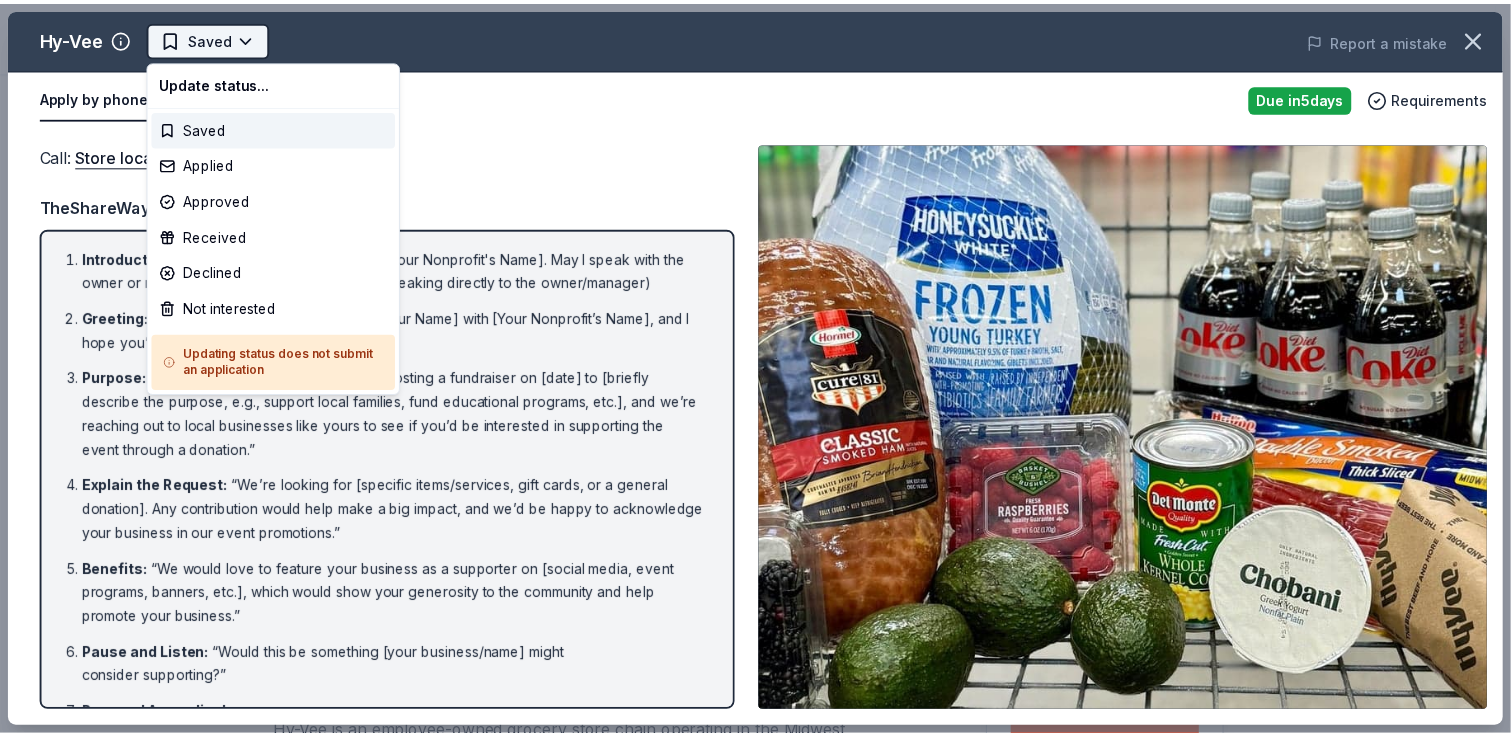 scroll, scrollTop: 0, scrollLeft: 0, axis: both 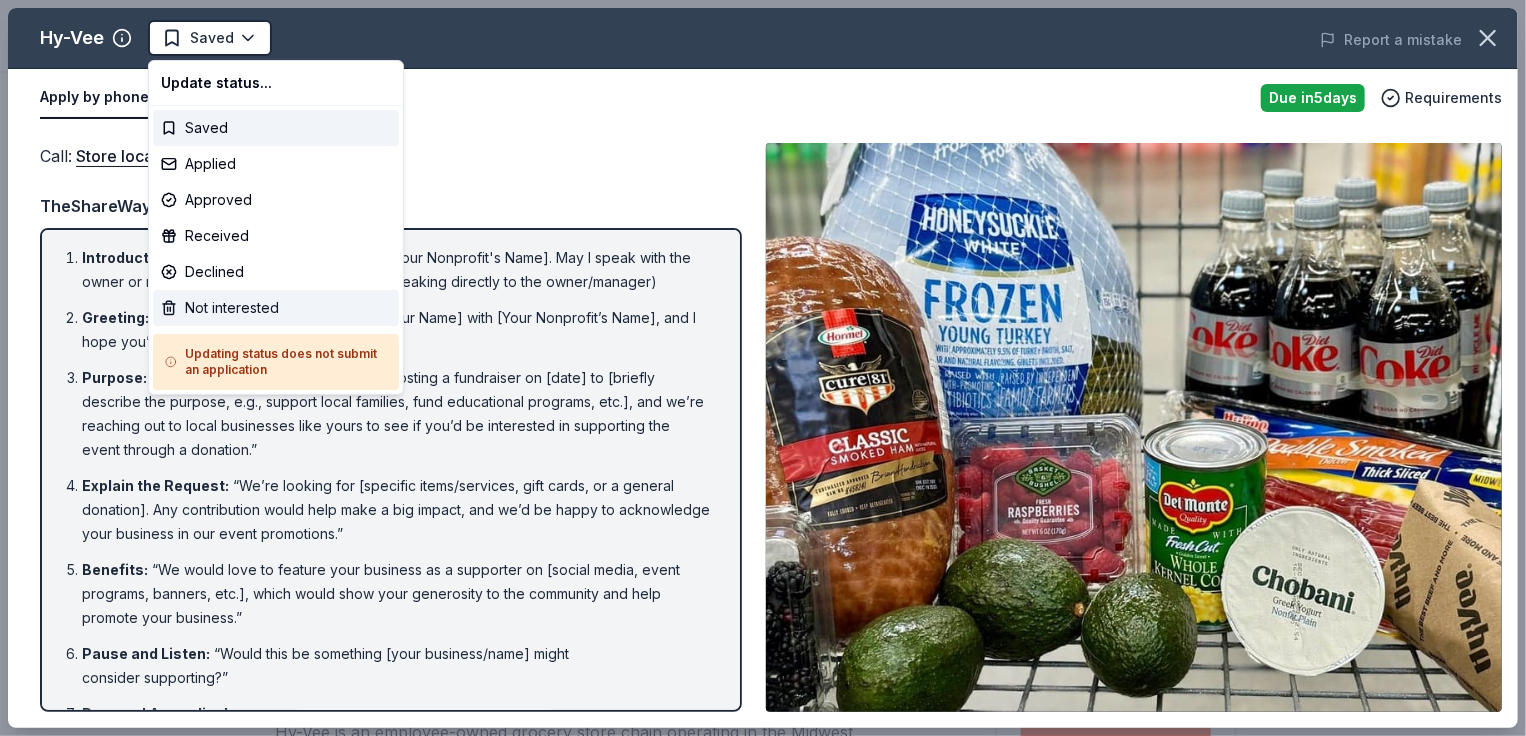 click on "Not interested" at bounding box center [276, 308] 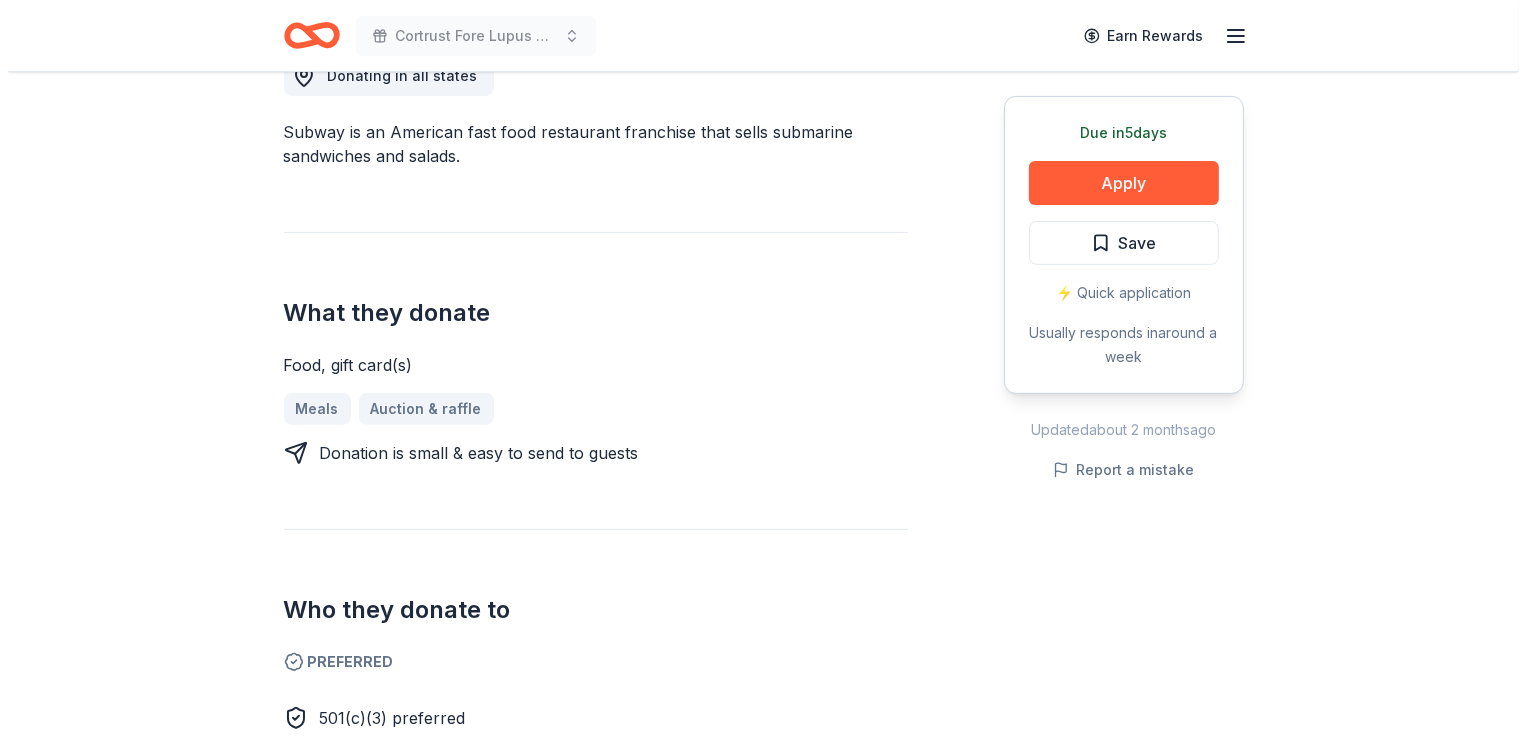 scroll, scrollTop: 800, scrollLeft: 0, axis: vertical 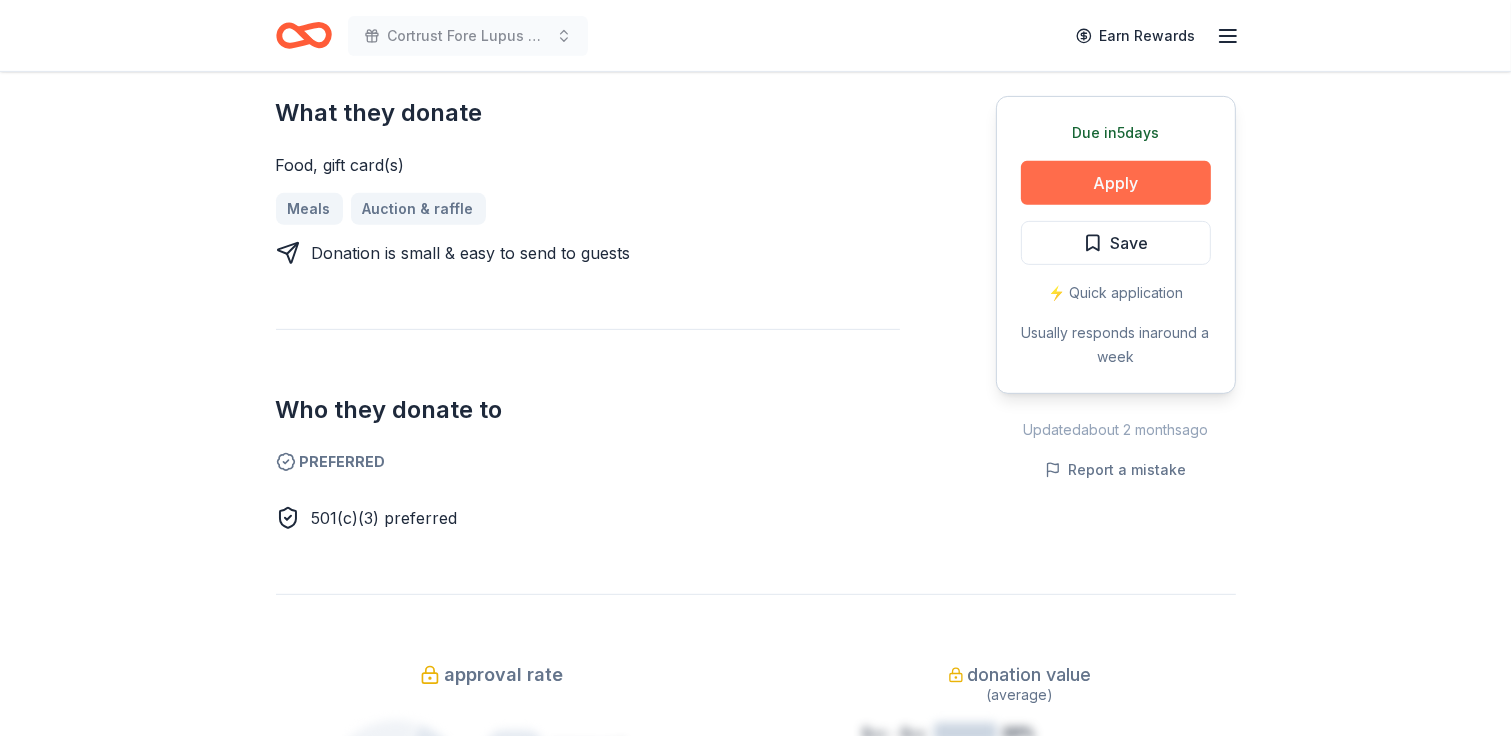 click on "Apply" at bounding box center [1116, 183] 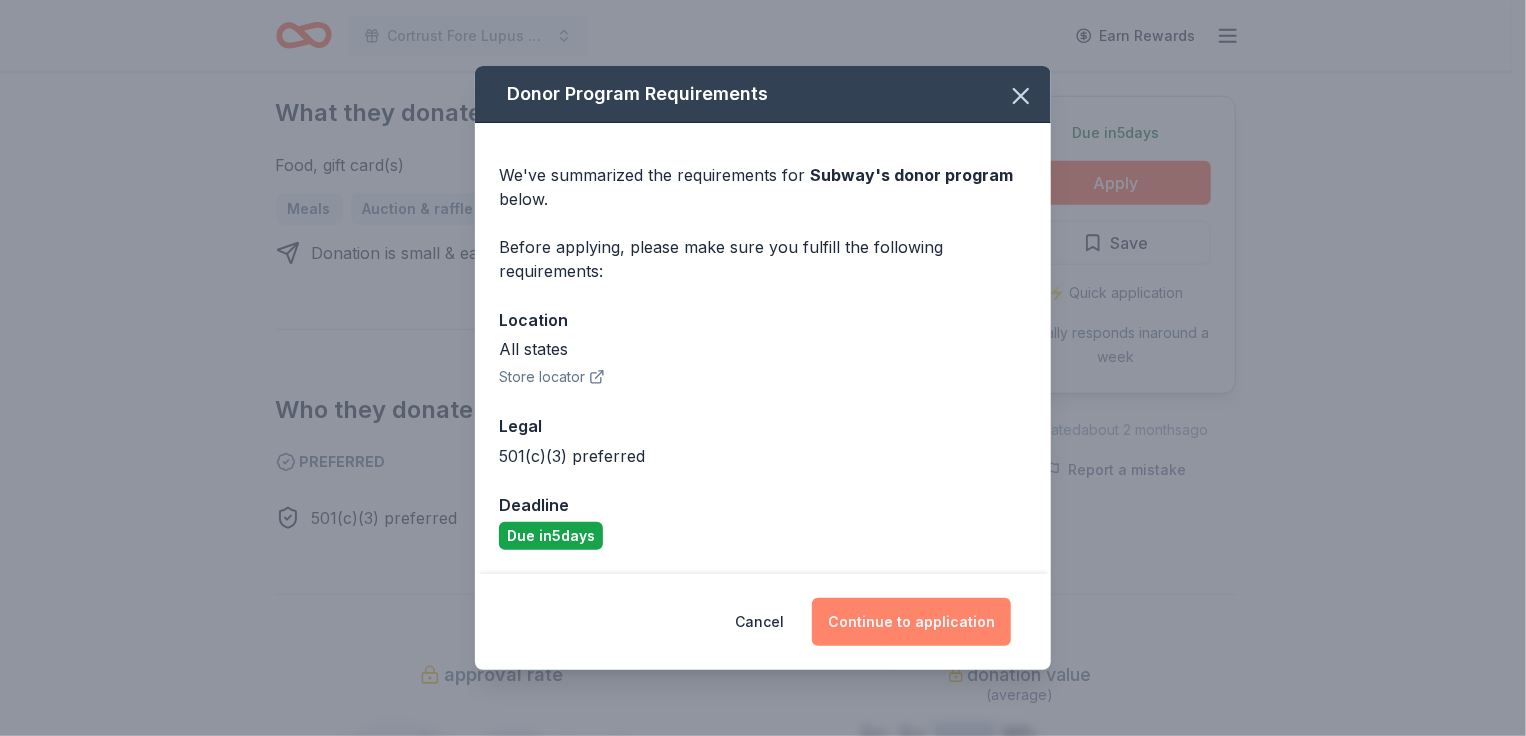 click on "Continue to application" at bounding box center (911, 622) 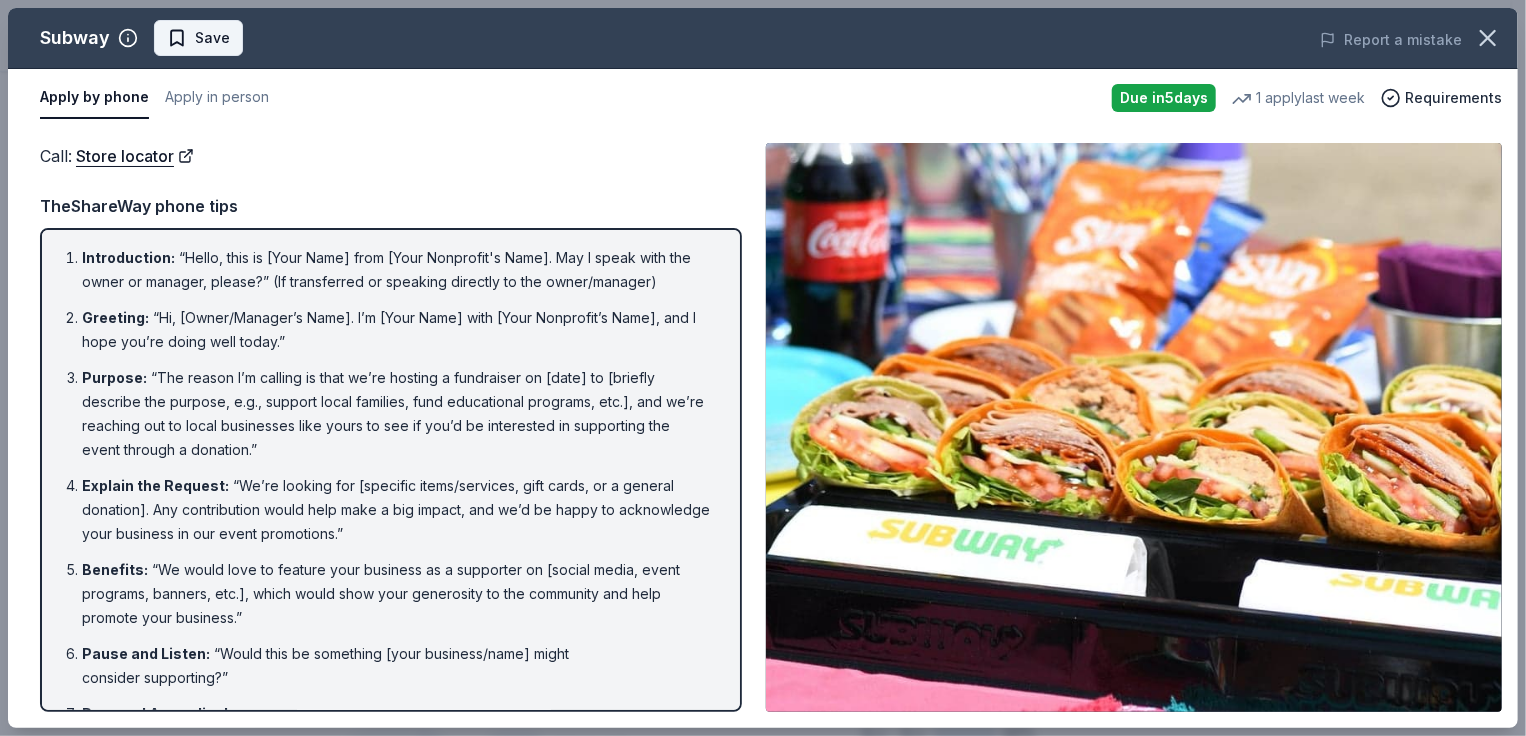 click on "Save" at bounding box center (212, 38) 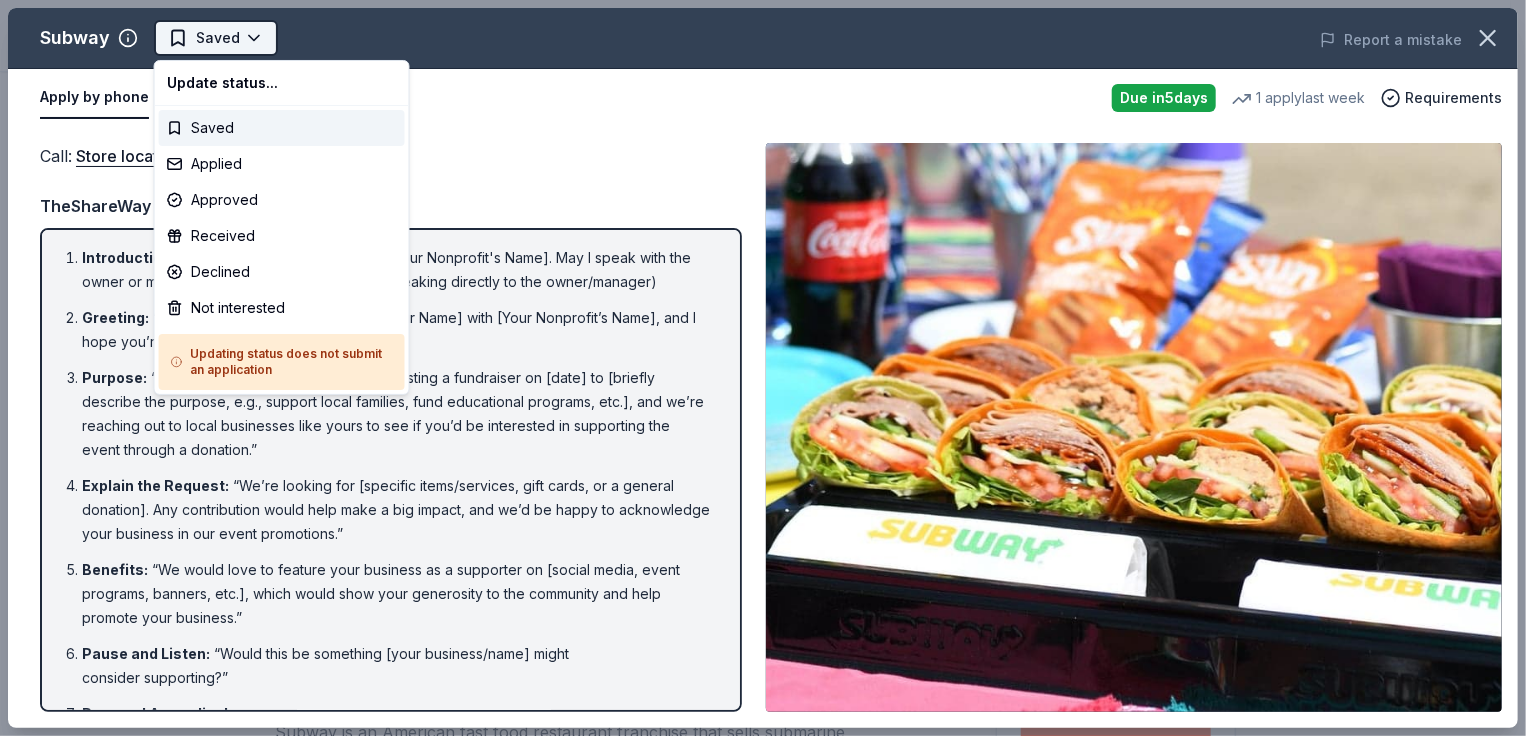 click on "Cortrust Fore Lupus Golf Tournament Saved Apply Due in 5 days Share Subway 5.0 • 3 reviews 1 apply last week approval rate donation value Share Donating in all [STATE] Subway is an American fast food restaurant franchise that sells submarine sandwiches and salads. What they donate Food, gift card(s) Meals Auction & raffle Donation is small & easy to send to guests Who they donate to Preferred 501(c)(3) preferred Due in 5 days Apply Saved ⚡️ Quick application Usually responds in around a week Updated about 2 months ago Report a mistake approval rate 20 % approved 30 % declined 50 % no response donation value (average) 20% 70% 0% 10% $xx - $xx $xx - $xx $xx - $xx $xx - $xx Upgrade to Pro to view approval rates and average donation values 5.0 • 3 reviews Catholic Academy of [CITY] January 2024 • Declined This is more of a grant program. It is better to try at a local level. NSTC May 2023 • Declined Read more Blessings and Wonders Corp. January 2022 • Declined Great See all 3 6" at bounding box center (763, 368) 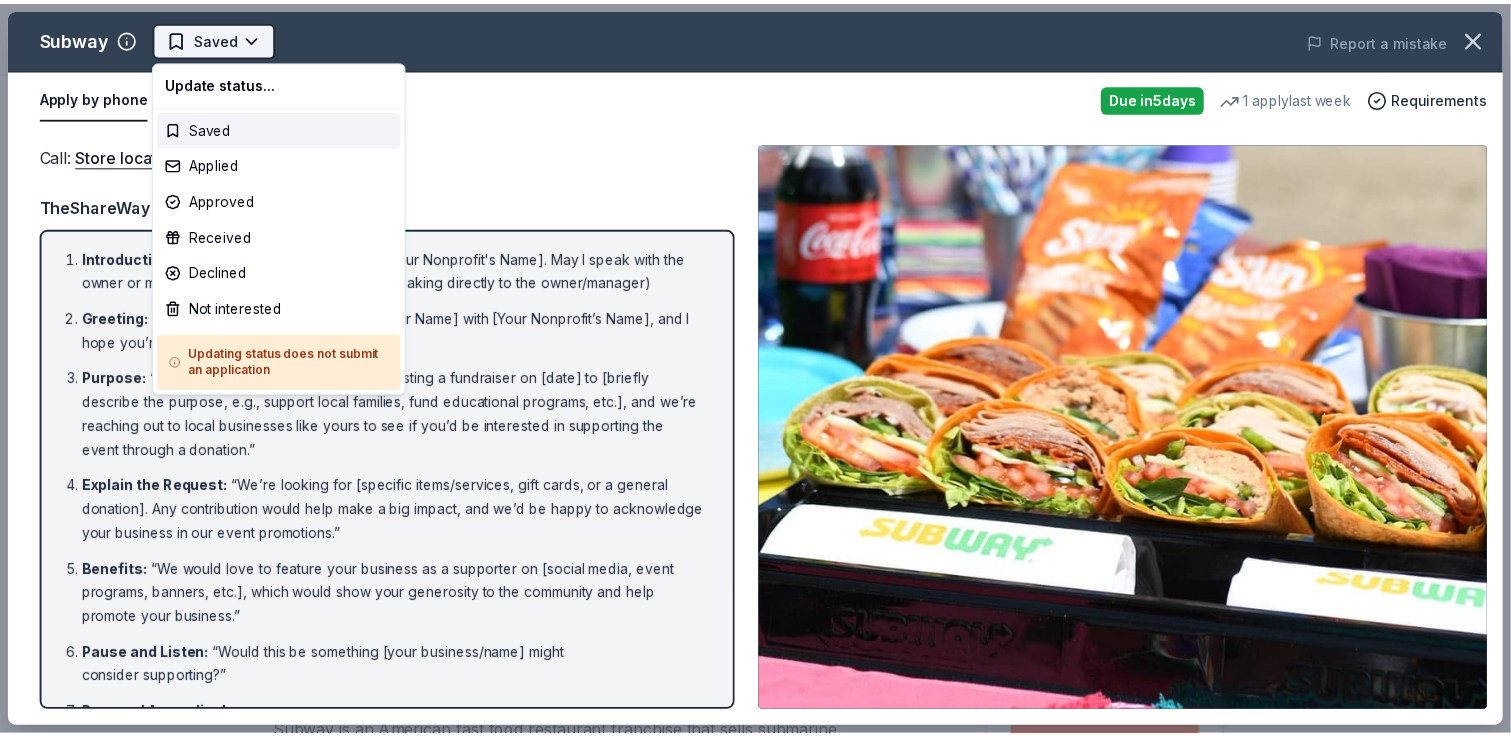 scroll, scrollTop: 0, scrollLeft: 0, axis: both 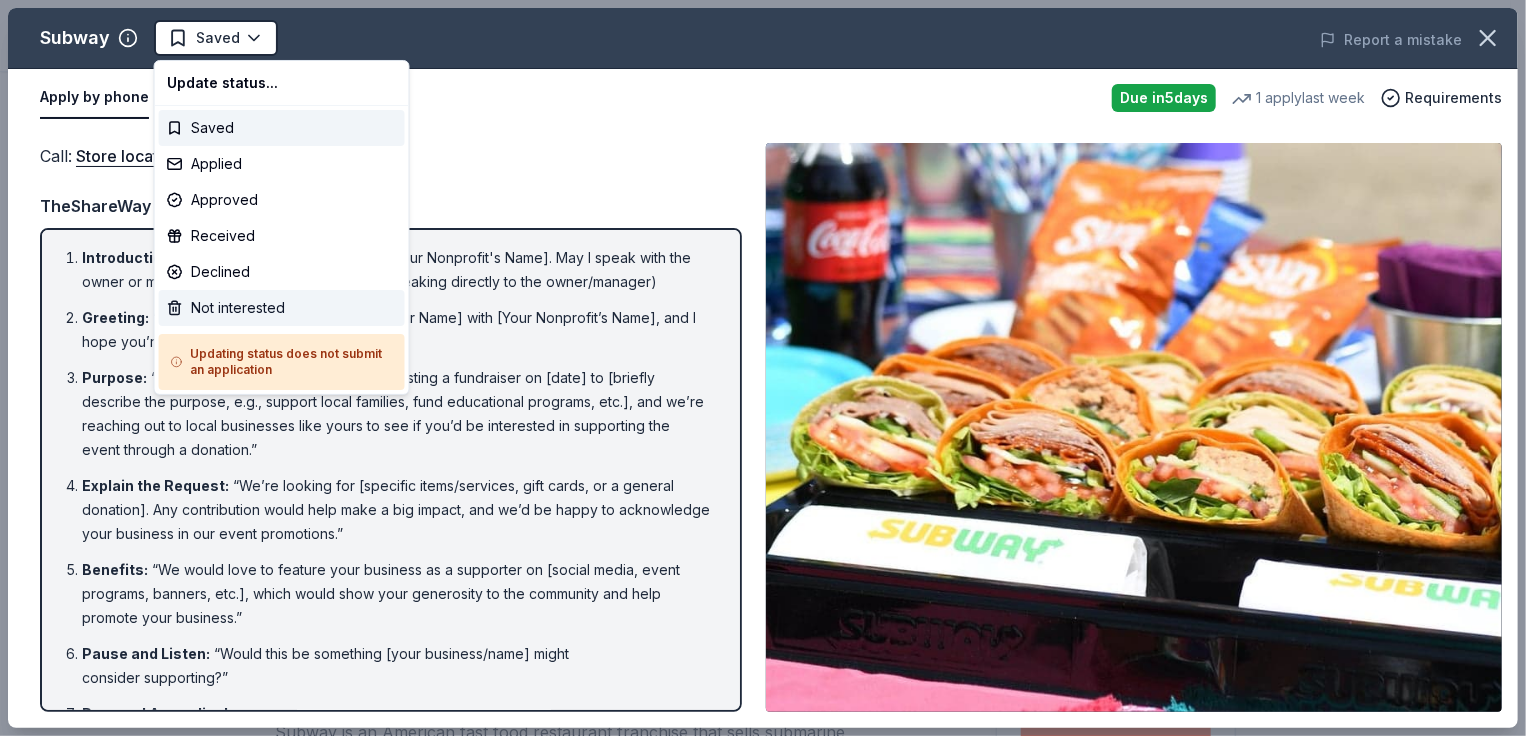 click on "Not interested" at bounding box center (282, 308) 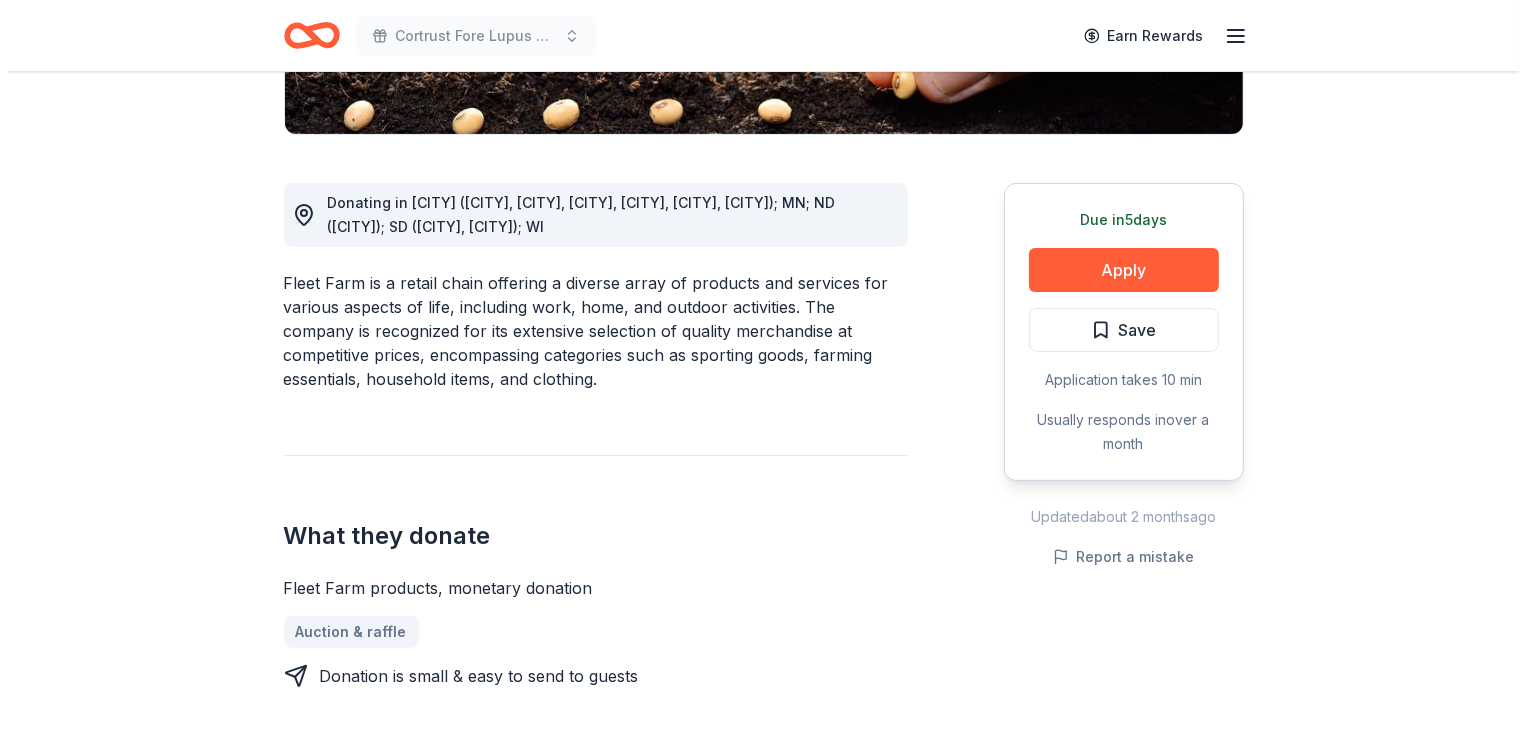 scroll, scrollTop: 500, scrollLeft: 0, axis: vertical 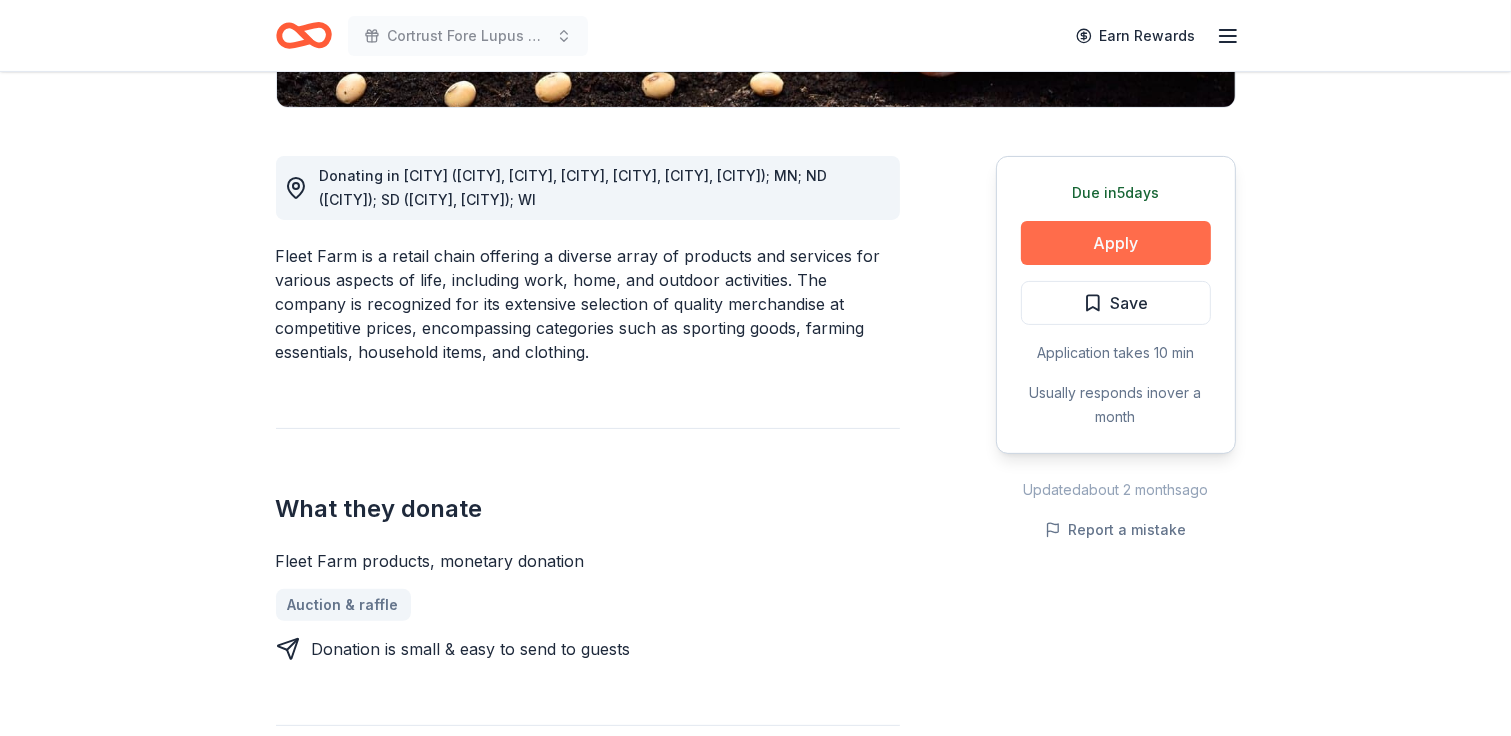 click on "Apply" at bounding box center (1116, 243) 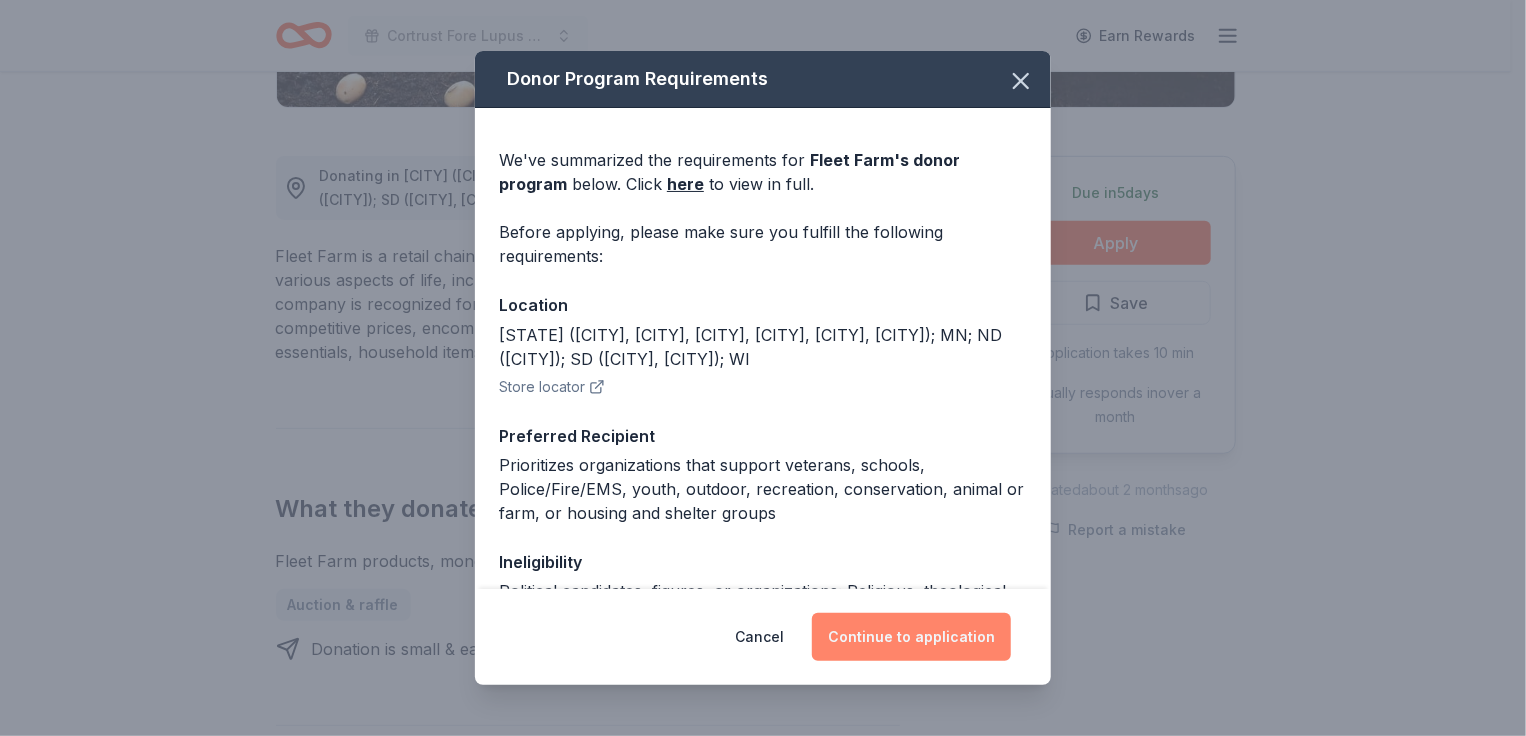 click on "Continue to application" at bounding box center (911, 637) 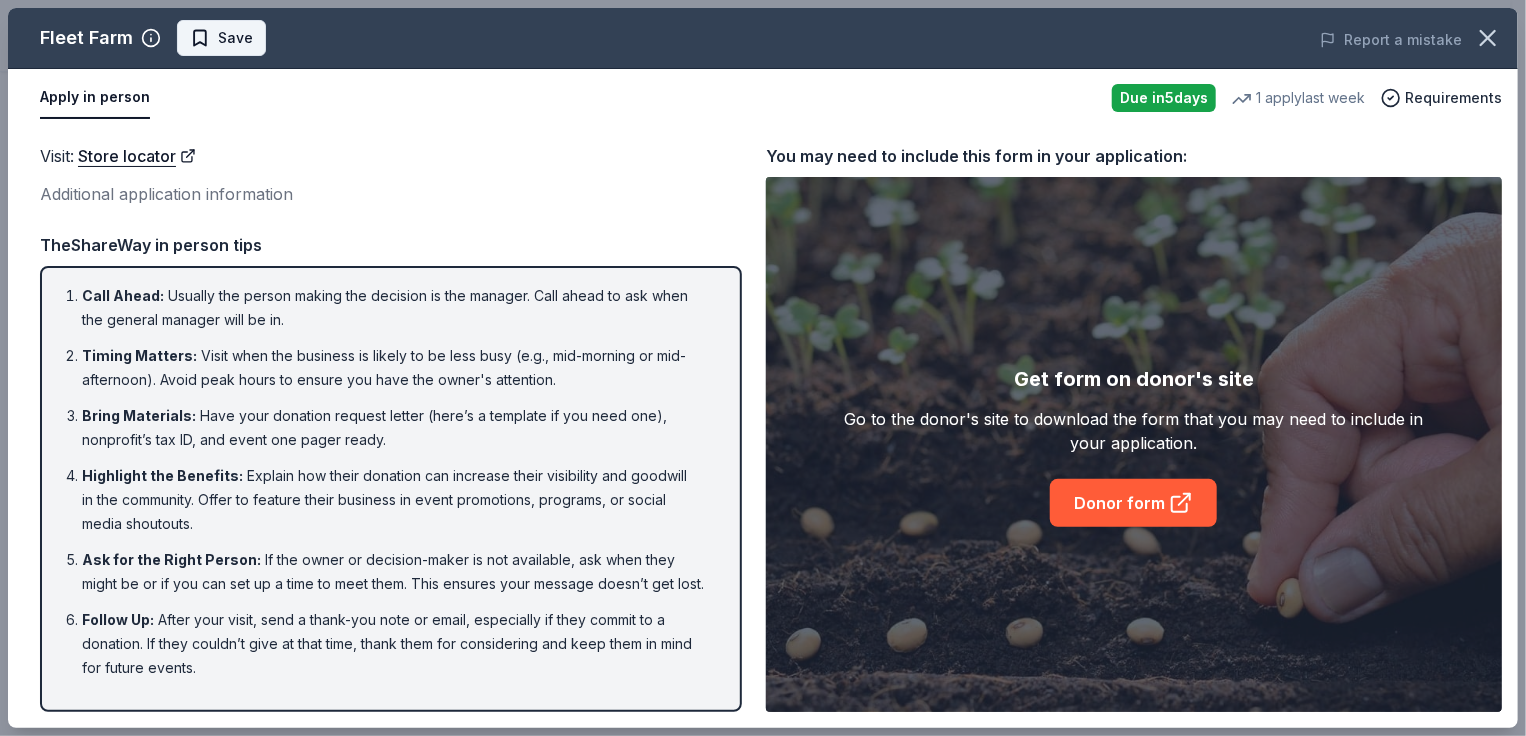click on "Save" at bounding box center [235, 38] 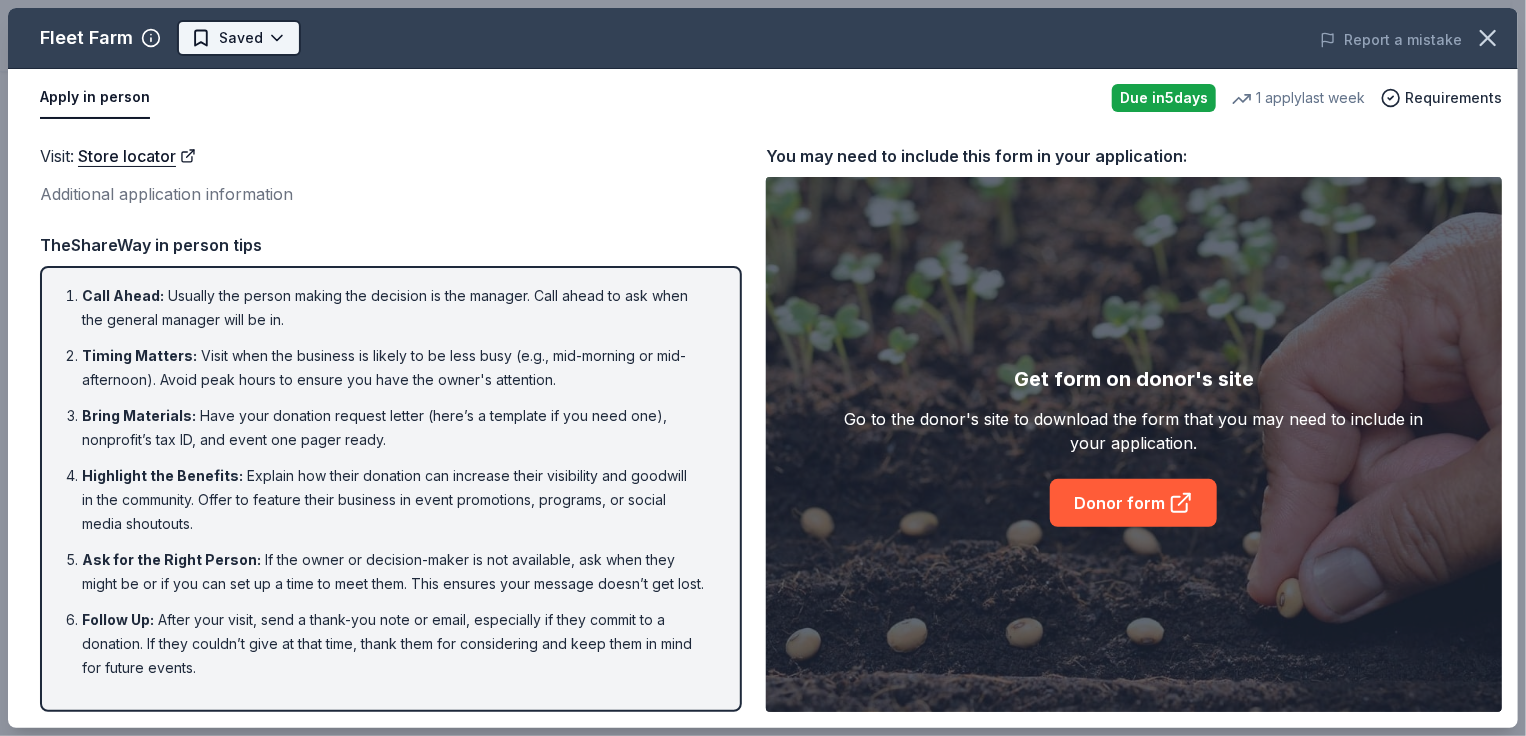 click on "Cortrust Fore Lupus Golf Tournament Earn Rewards Due in  5  days Share Fleet Farm New 1   apply  last week donation value Share Donating in IA (Ankeny, Cedar Falls, Cedar Rapids, Mason City, Sioux City, Waukee); MN; ND (Fargo); SD (Rapid Falls, Sioux Falls); WI Fleet Farm is a retail chain offering a diverse array of products and services for various aspects of life, including work, home, and outdoor activities. The company is recognized for its extensive selection of quality merchandise at competitive prices, encompassing categories such as sporting goods, farming essentials, household items, and clothing. What they donate Fleet Farm products, monetary donation Auction & raffle Donation is small & easy to send to guests Who they donate to  Preferred Prioritizes organizations that support veterans, schools, Police/Fire/EMS, youth, outdoor, recreation, conservation, animal or farm, or housing and shelter groups Animals Children Education Environment & Sustainability First Responders Military Poverty & Hunger 5" at bounding box center (763, -132) 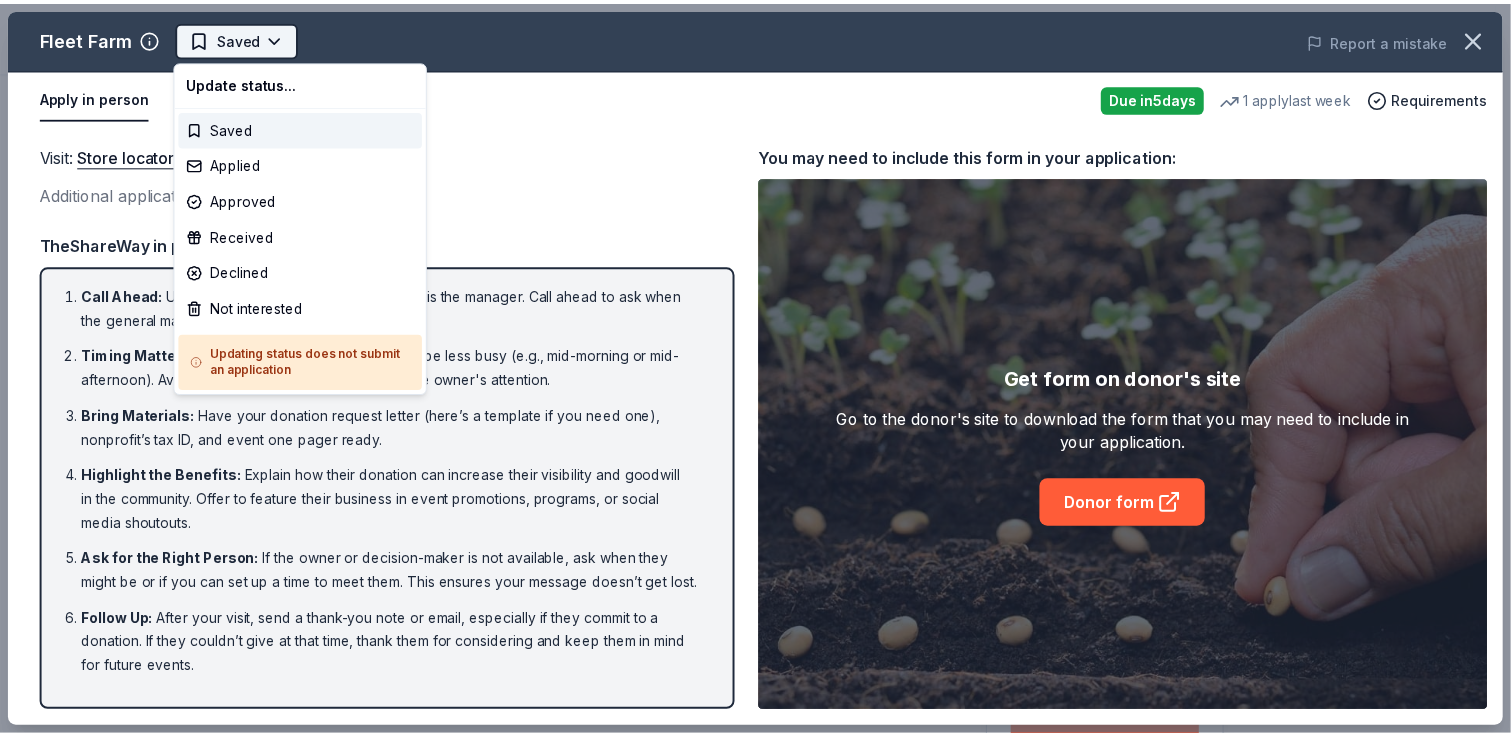 scroll, scrollTop: 0, scrollLeft: 0, axis: both 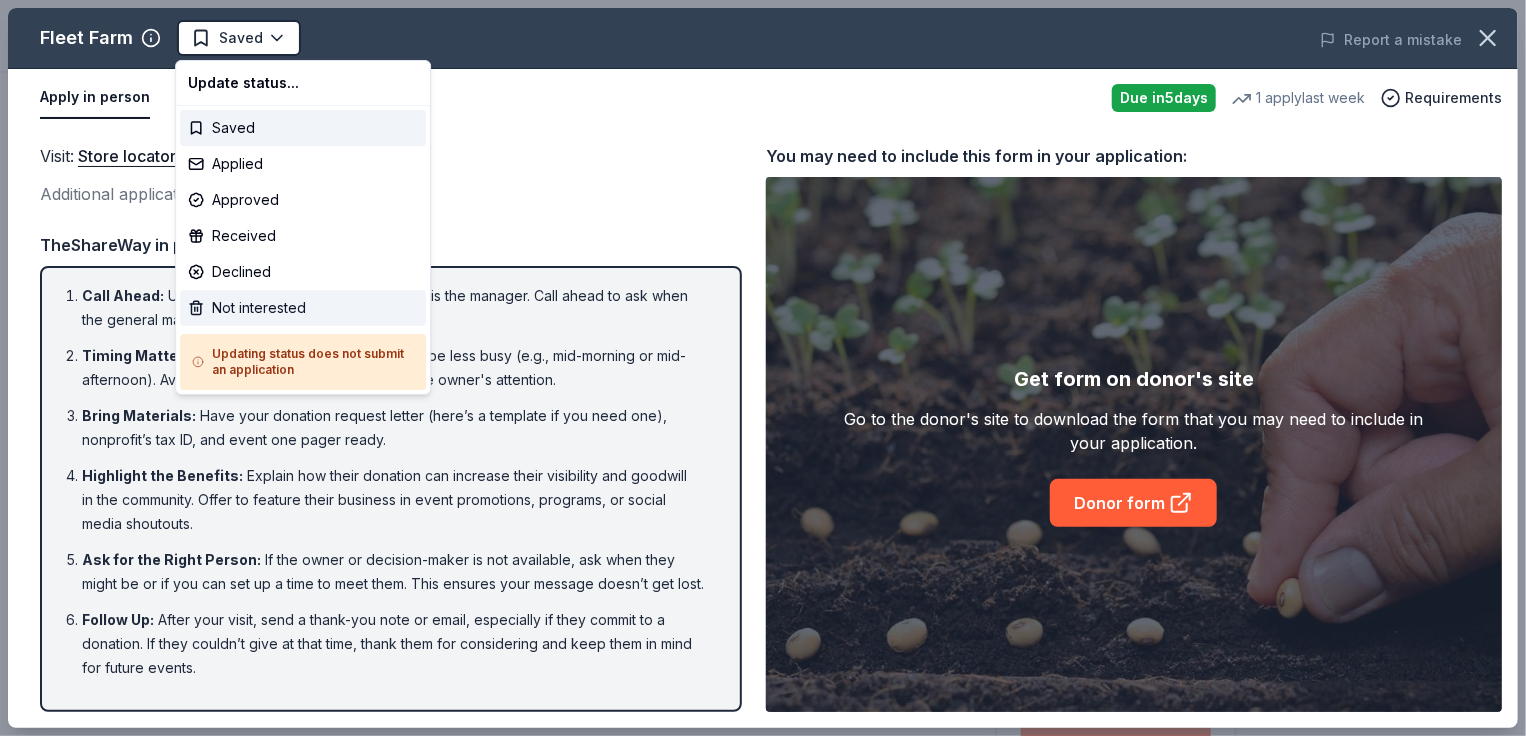 click on "Not interested" at bounding box center [303, 308] 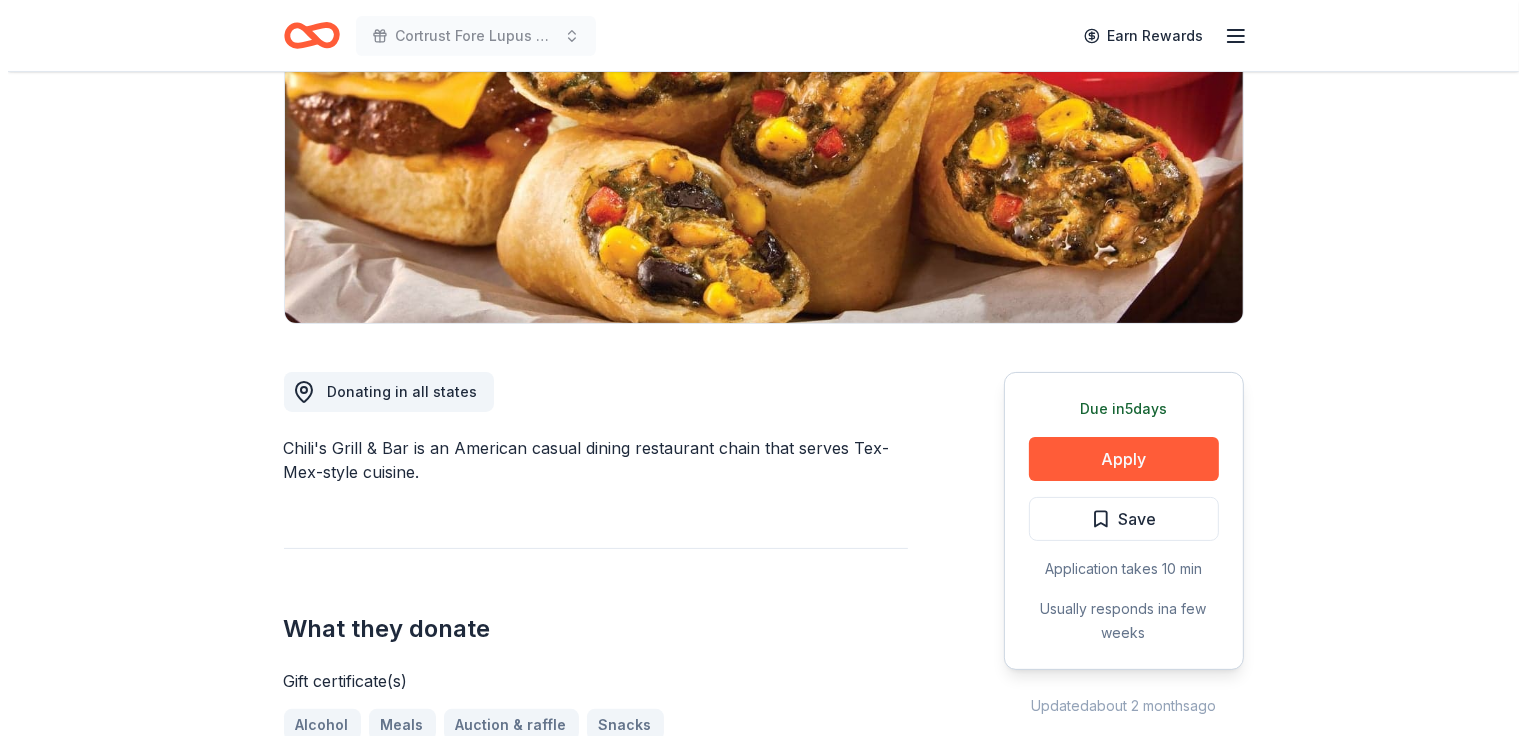 scroll, scrollTop: 300, scrollLeft: 0, axis: vertical 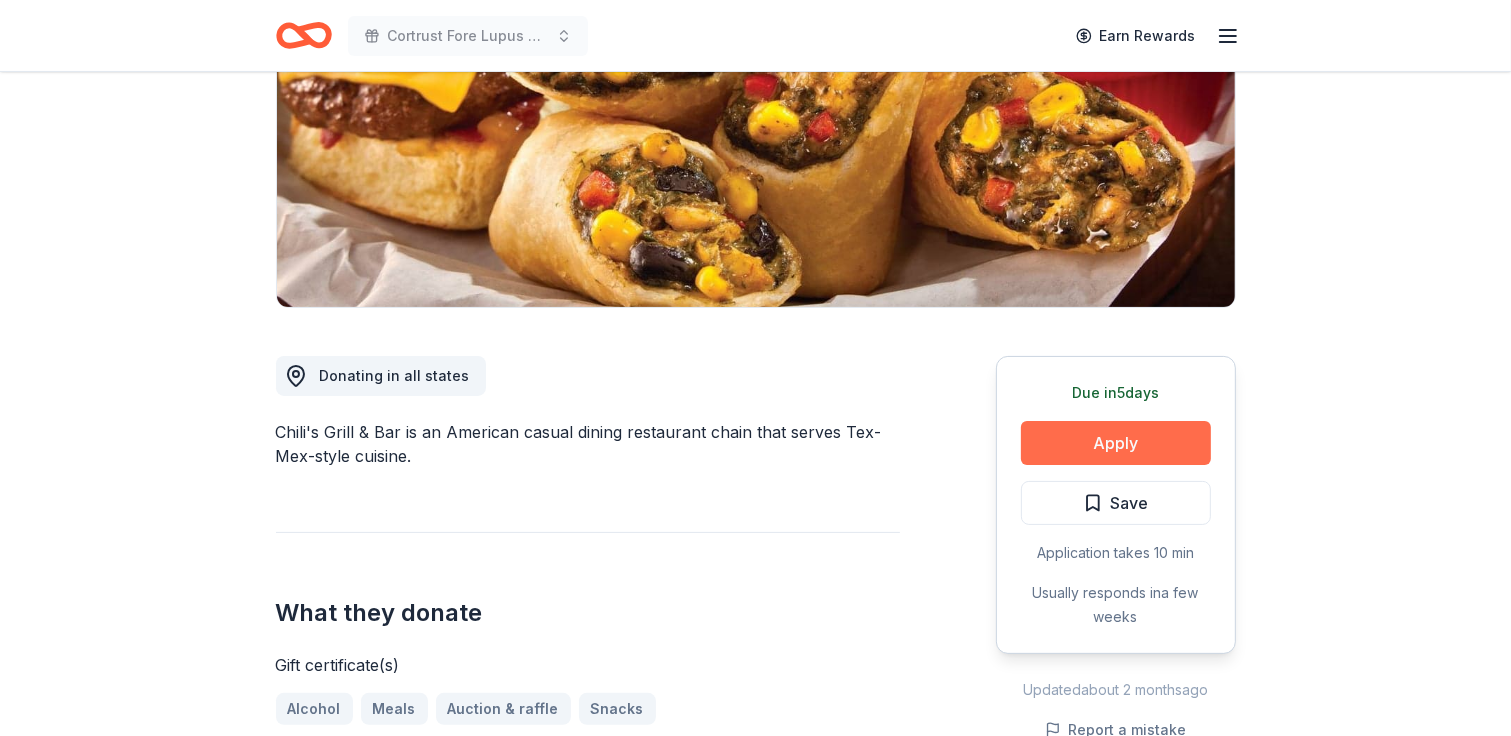 click on "Apply" at bounding box center (1116, 443) 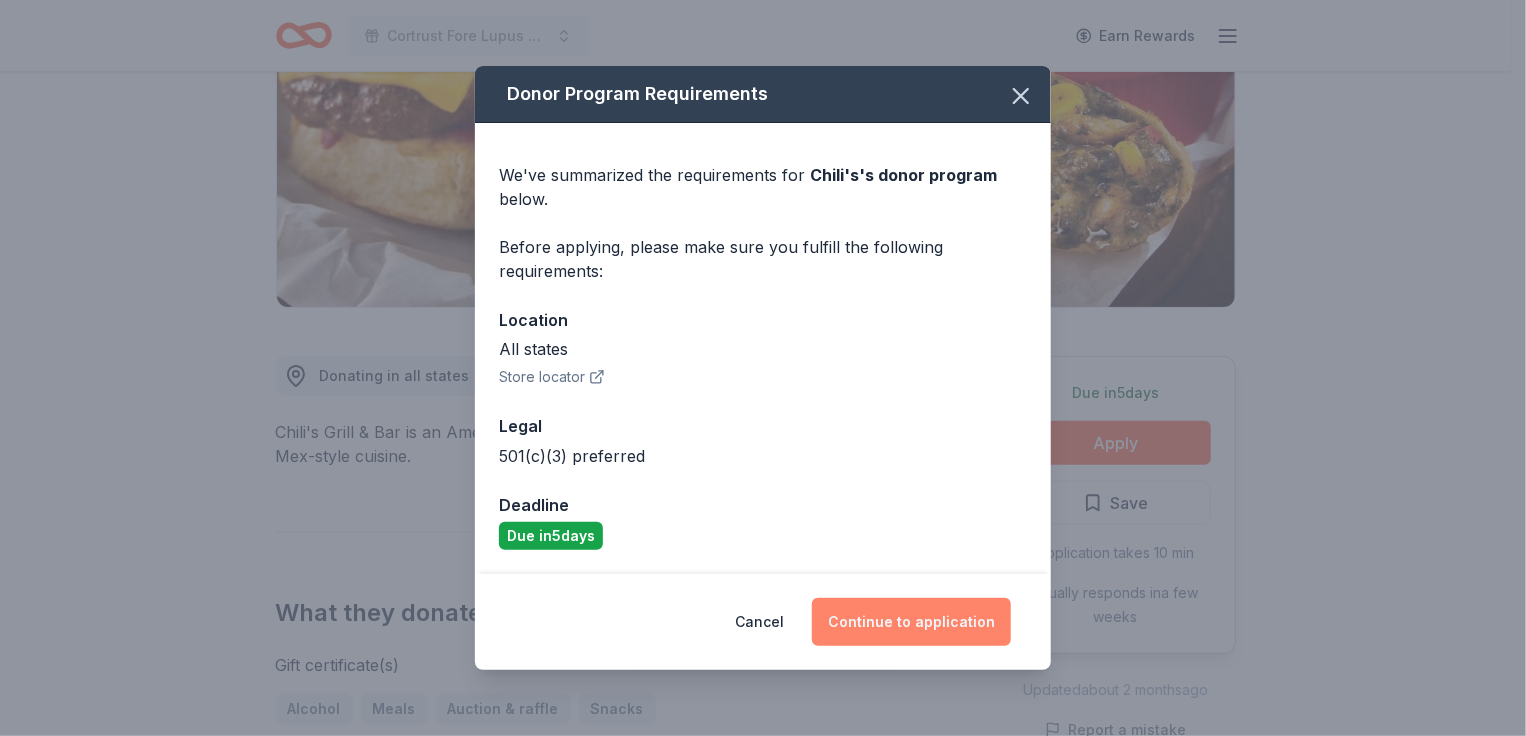 click on "Continue to application" at bounding box center (911, 622) 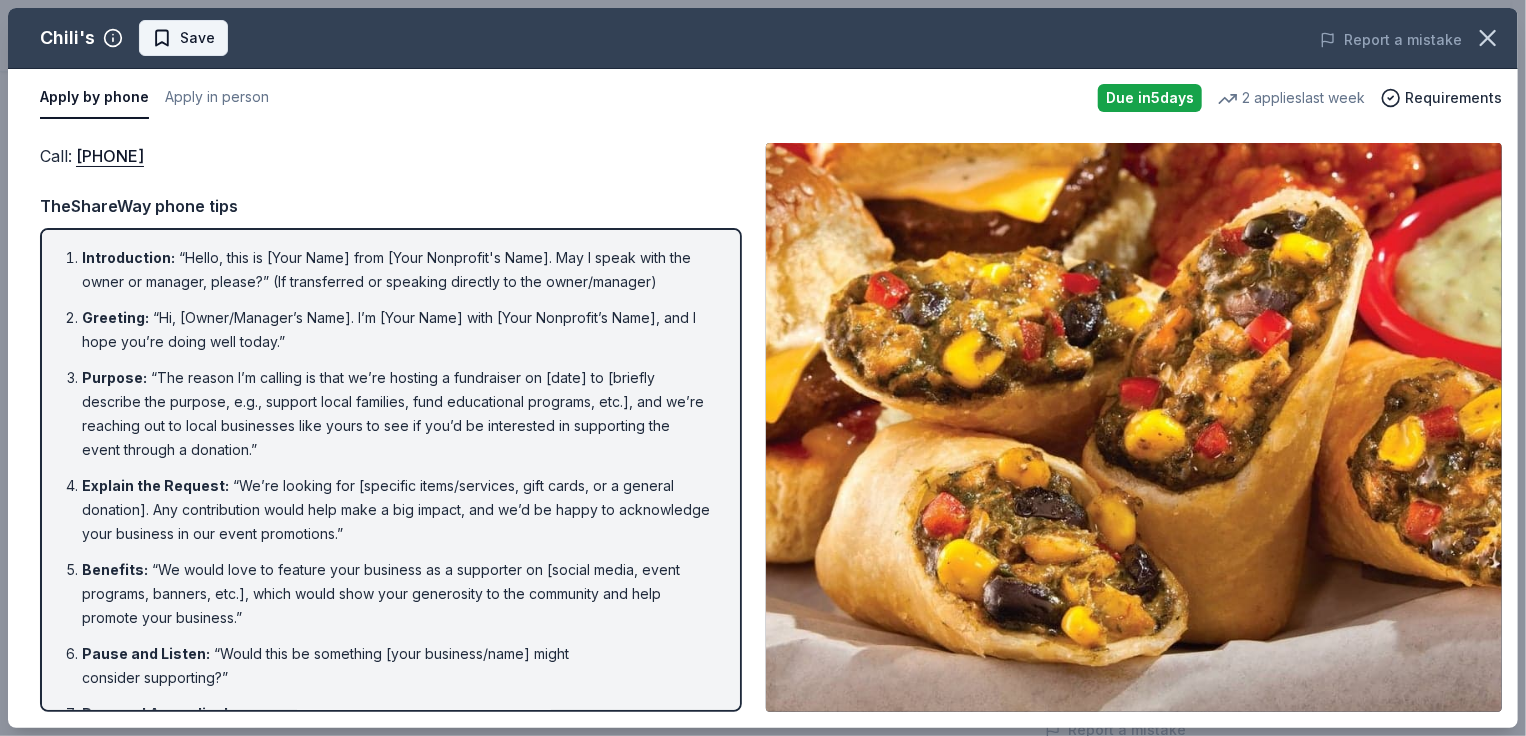 click on "Save" at bounding box center [197, 38] 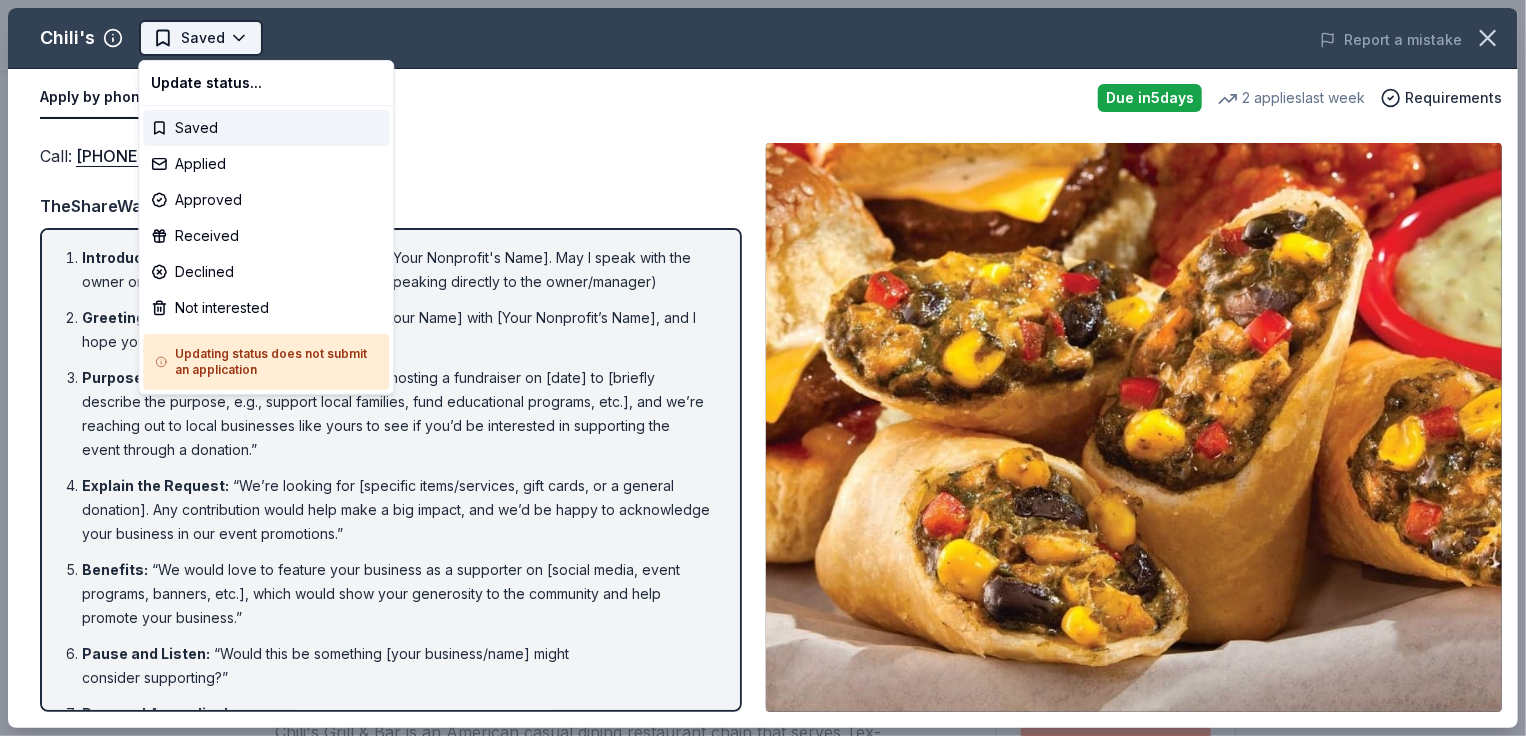 click on "Cortrust Fore Lupus Golf Tournament Saved Apply Due in  5  days Share Chili's 5.0 • 3  reviews 2   applies  last week approval rate donation value Share Donating in all states Chili's Grill & Bar is an American casual dining restaurant chain that serves Tex-Mex-style cuisine. What they donate Gift certificate(s) Alcohol Meals Auction & raffle Snacks Donation is small & easy to send to guests Who they donate to  Preferred 501(c)(3) preferred Due in  5  days Apply Saved Application takes 10 min Usually responds in  a few weeks Updated  about 2 months  ago Report a mistake approval rate 20 % approved 30 % declined 50 % no response donation value (average) 20% 70% 0% 10% $xx - $xx $xx - $xx $xx - $xx $xx - $xx Upgrade to Pro to view approval rates and average donation values 5.0 • 3  reviews St Baldricks  July 2023 • Approved Excellent The Rotsky Foundation for Mentors June 2023 • Approved Read more Garland Senior Activity Center May 2023 • Approved See all  3  reviews Leave a review Similar donors 9" at bounding box center (763, 368) 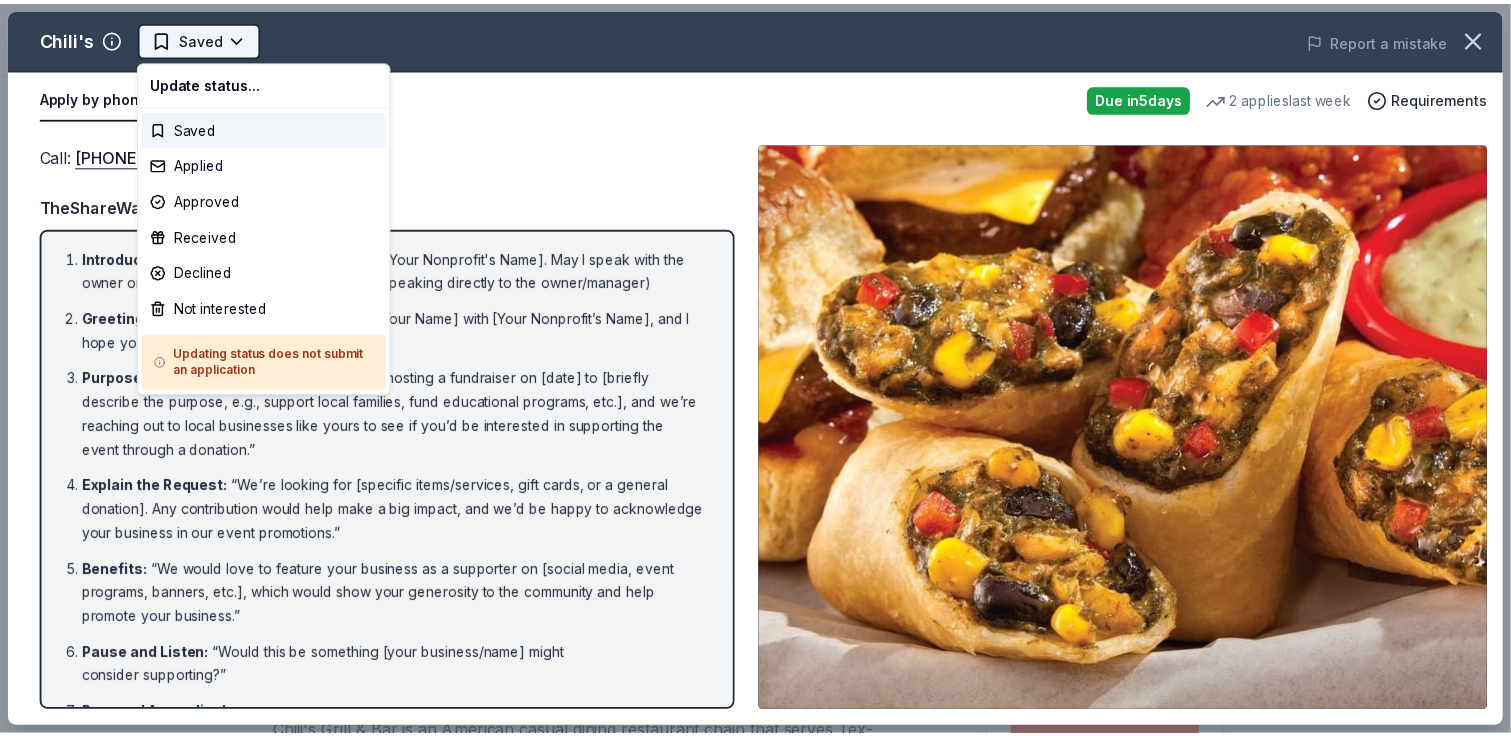 scroll, scrollTop: 0, scrollLeft: 0, axis: both 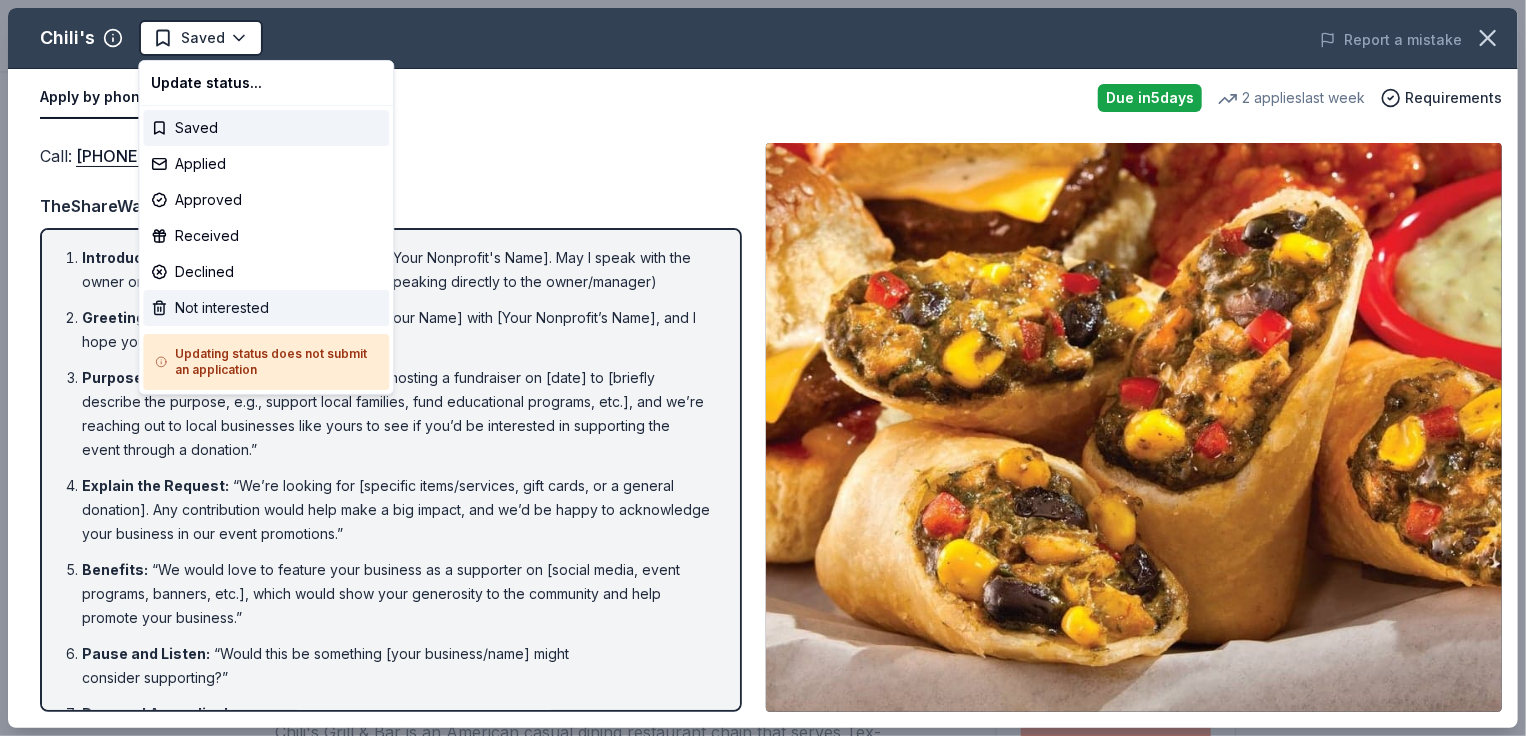 click on "Not interested" at bounding box center (266, 308) 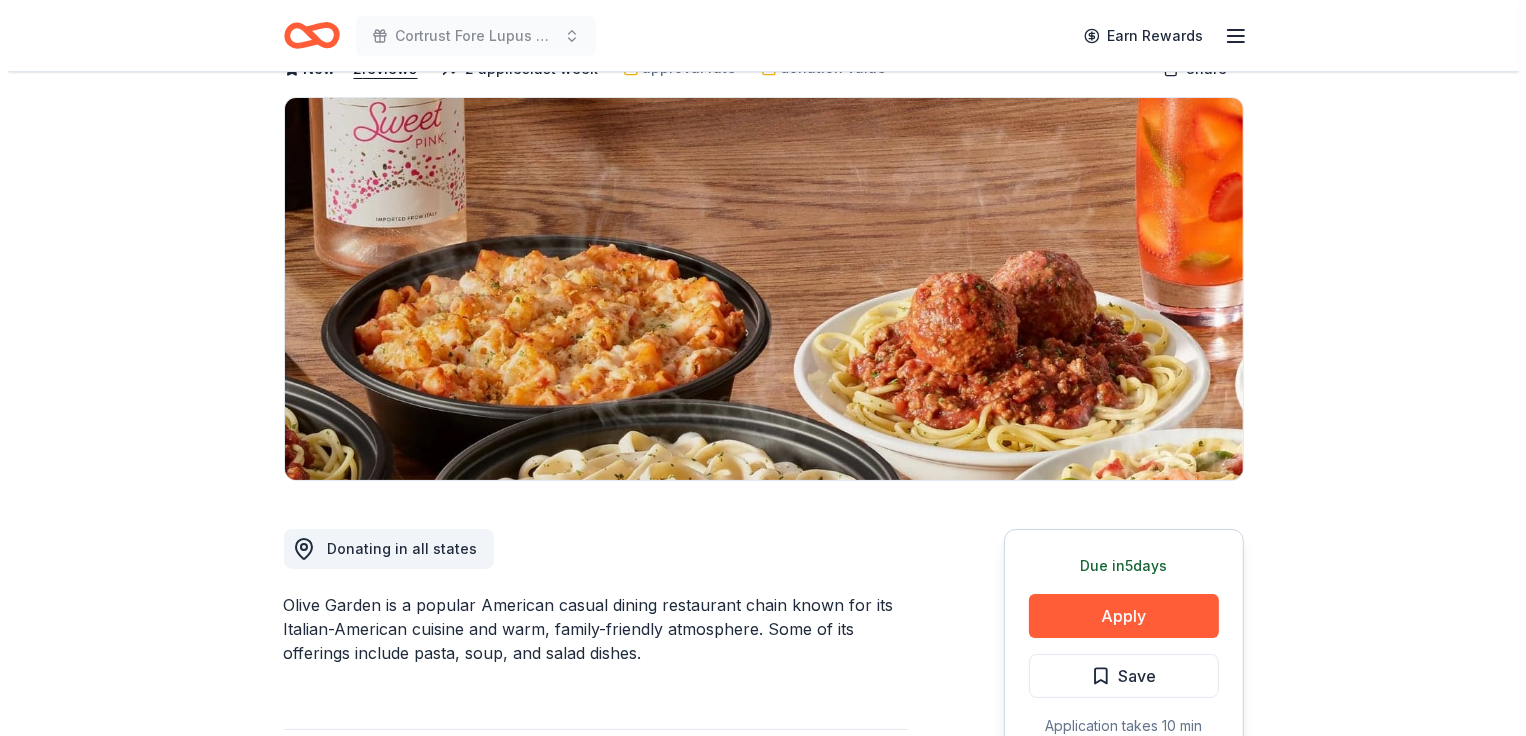 scroll, scrollTop: 300, scrollLeft: 0, axis: vertical 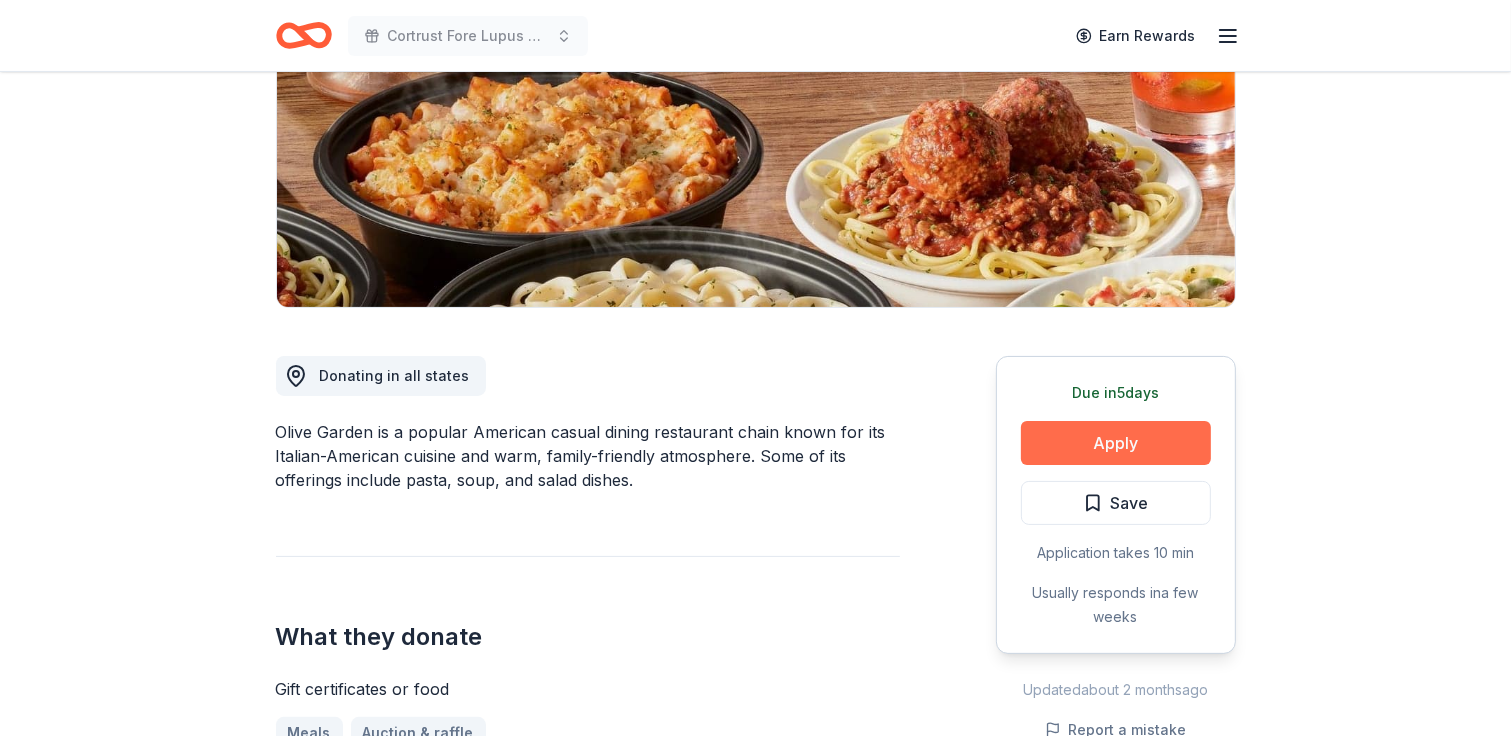 click on "Apply" at bounding box center (1116, 443) 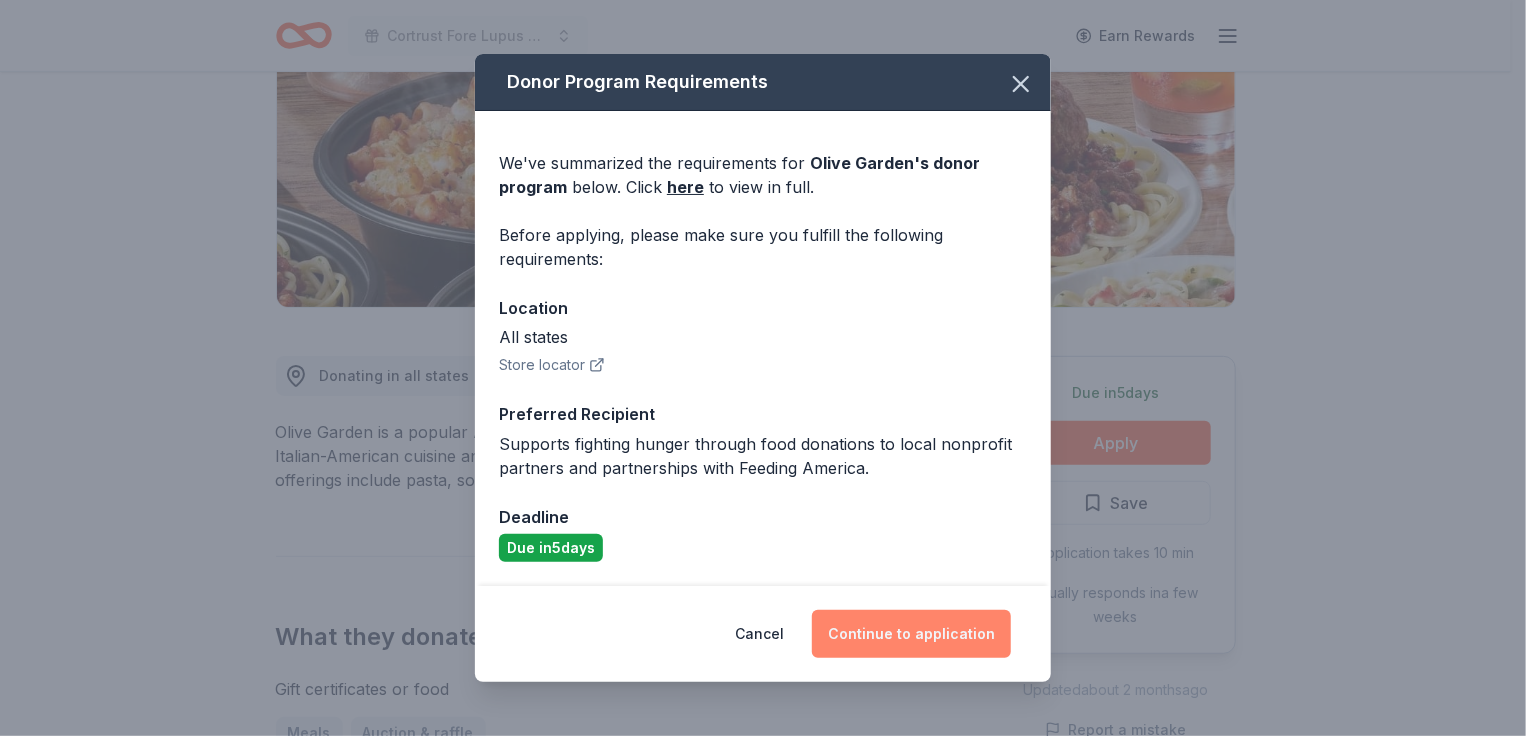 click on "Continue to application" at bounding box center (911, 634) 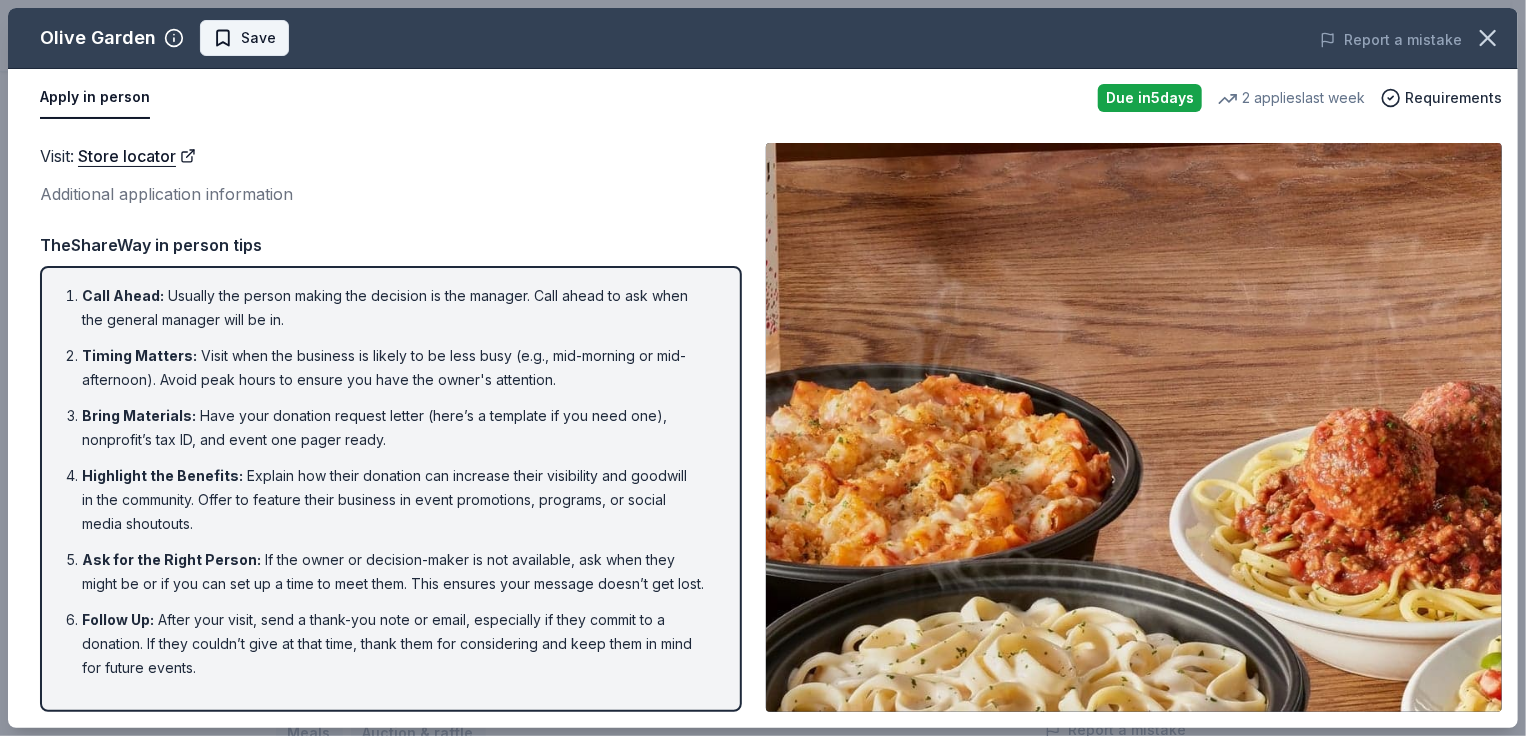 click on "Save" at bounding box center (258, 38) 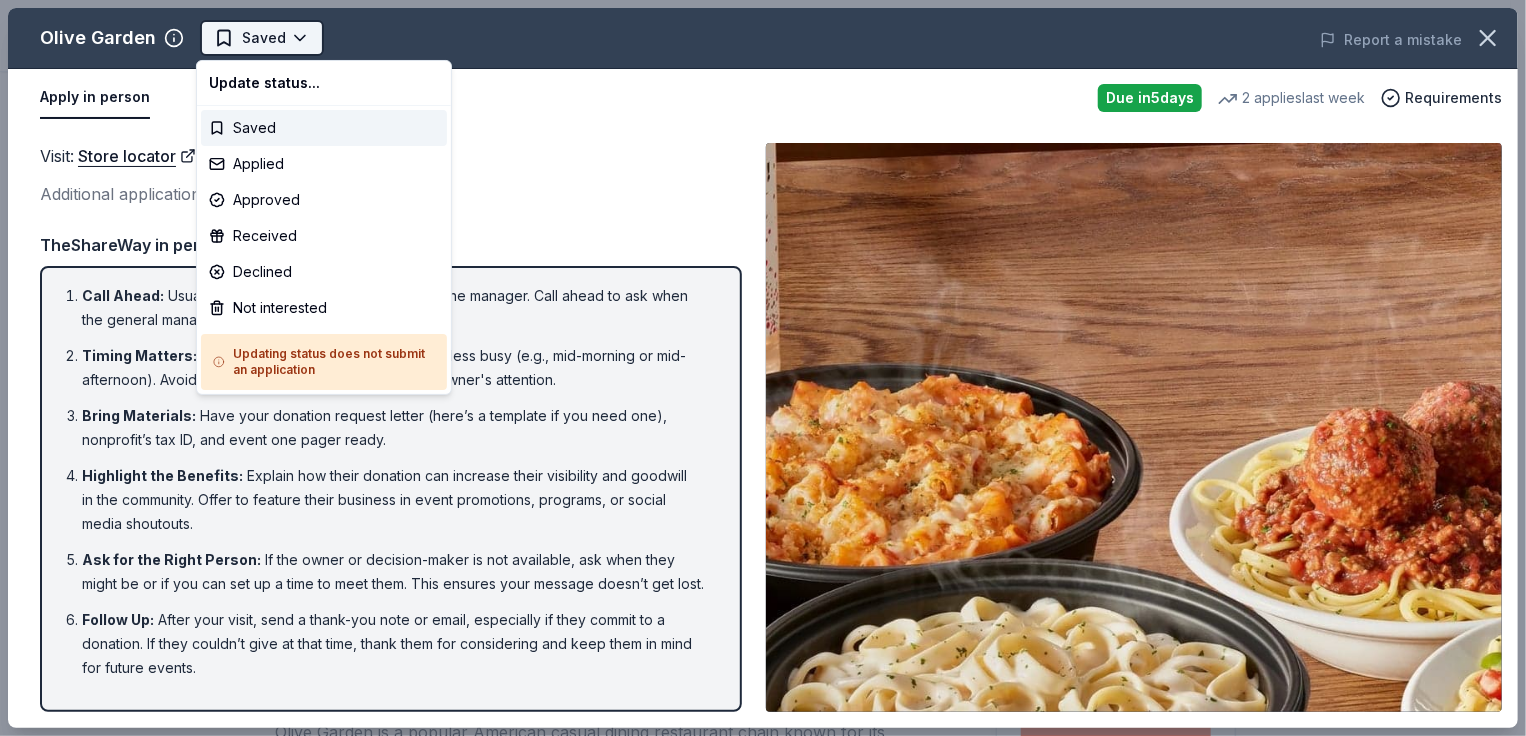 click on "Cortrust Fore Lupus Golf Tournament Saved Apply Due in 5 days Share Olive Garden New • 2 reviews 2 applies last week approval rate donation value Share Donating in all [STATE] Olive Garden is a popular American casual dining restaurant chain known for its Italian-American cuisine and warm, family-friendly atmosphere. Some of its offerings include pasta, soup, and salad dishes. What they donate Gift certificates or food Meals Auction & raffle Donation is small & easy to send to guests Who they donate to Preferred Supports fighting hunger through food donations to local nonprofit partners and partnerships with Feeding America. Poverty & Hunger Due in 5 days Apply Saved Application takes 10 min Usually responds in a few weeks Updated about 2 months ago Report a mistake approval rate 20 % approved 30 % declined 50 % no response donation value (average) 20% 70% 0% 10% $xx - $xx $xx - $xx $xx - $xx $xx - $xx Upgrade to Pro to view approval rates and average donation values New • 2 reviews • • 3" at bounding box center (763, 368) 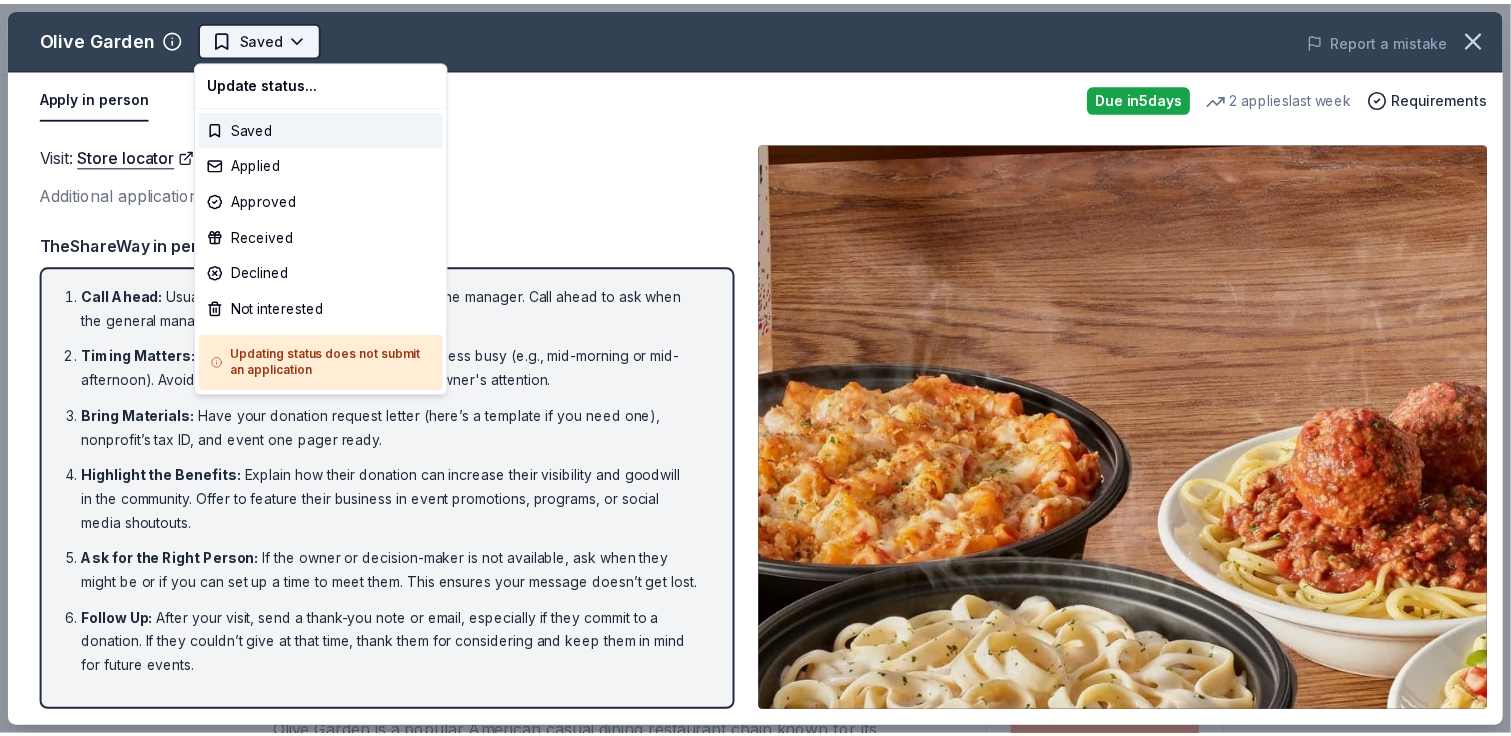 scroll, scrollTop: 0, scrollLeft: 0, axis: both 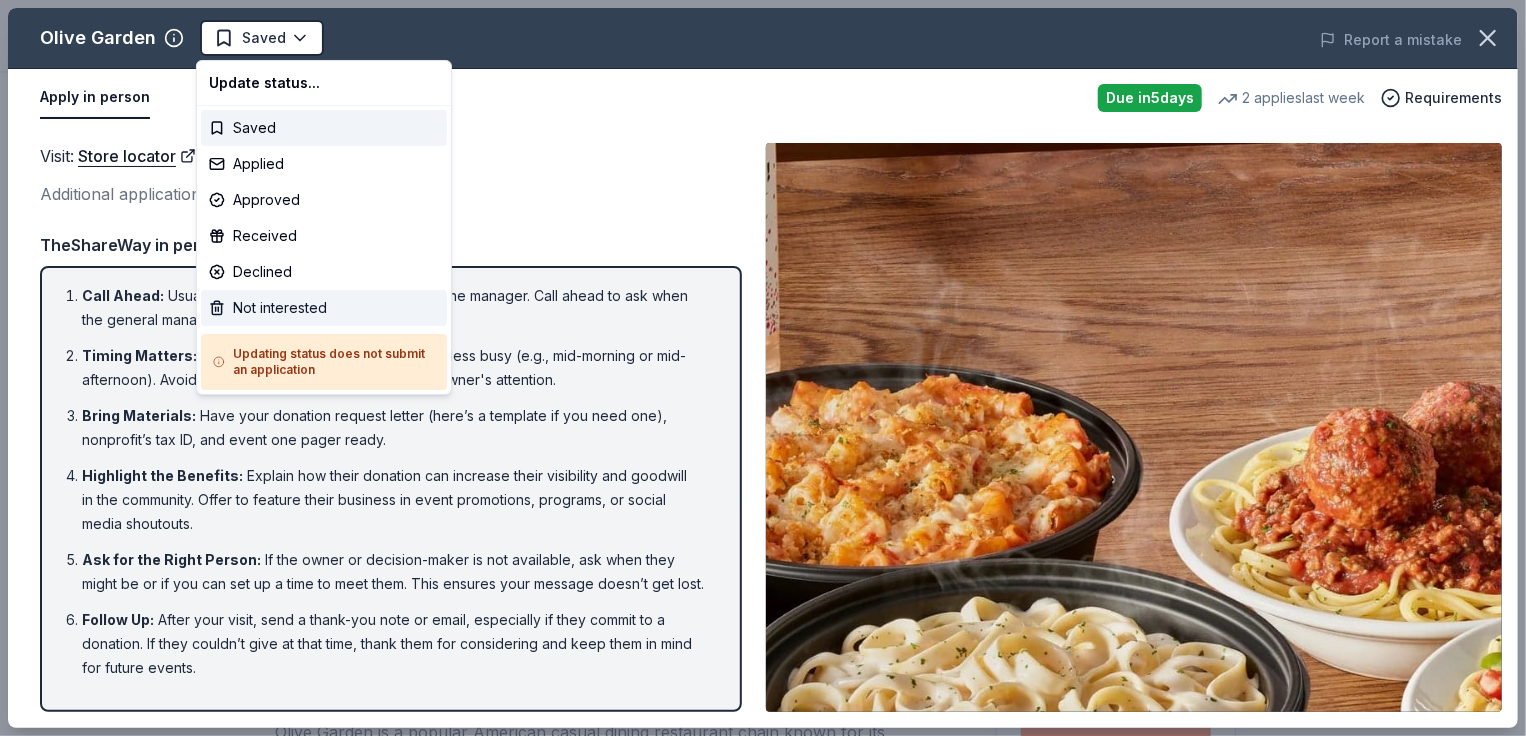 click on "Not interested" at bounding box center (324, 308) 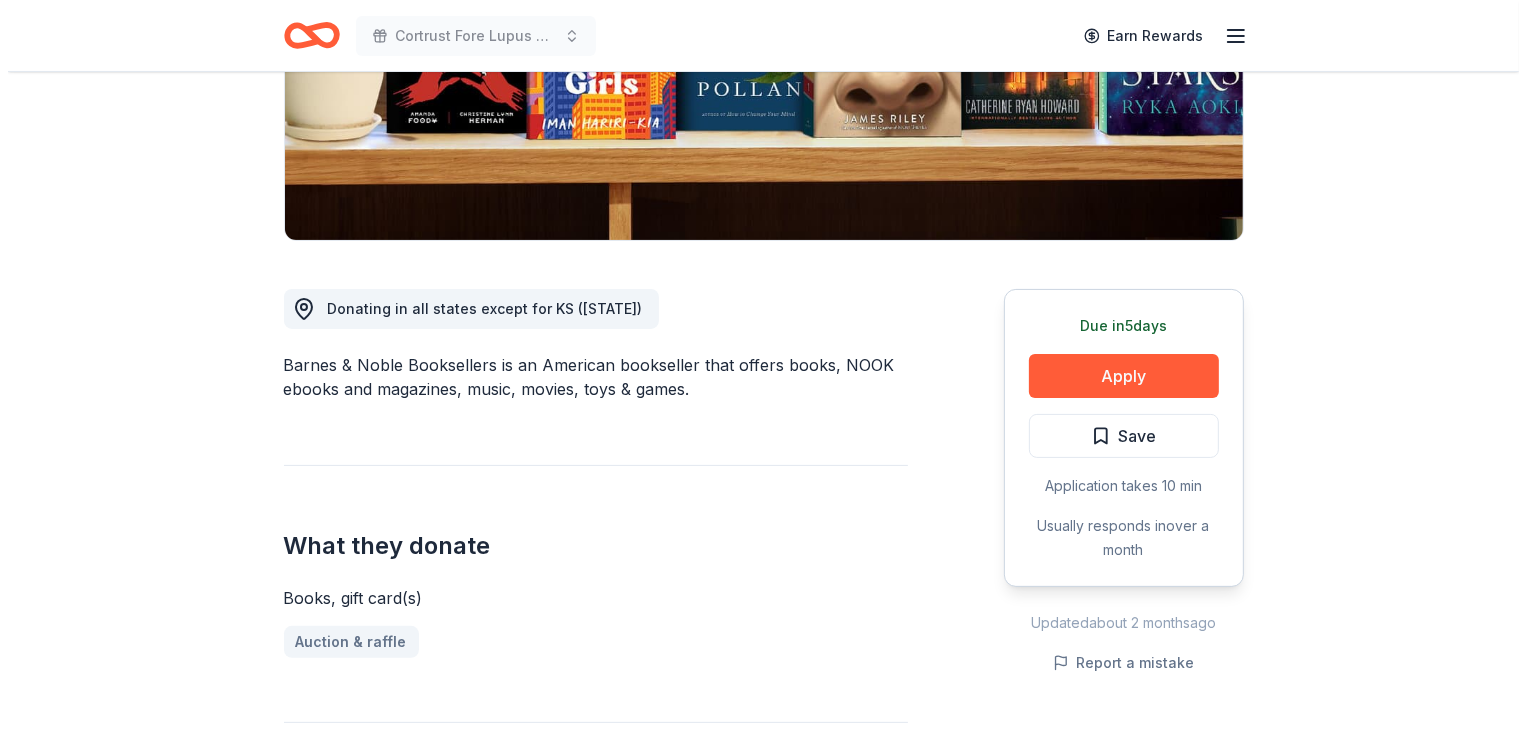 scroll, scrollTop: 400, scrollLeft: 0, axis: vertical 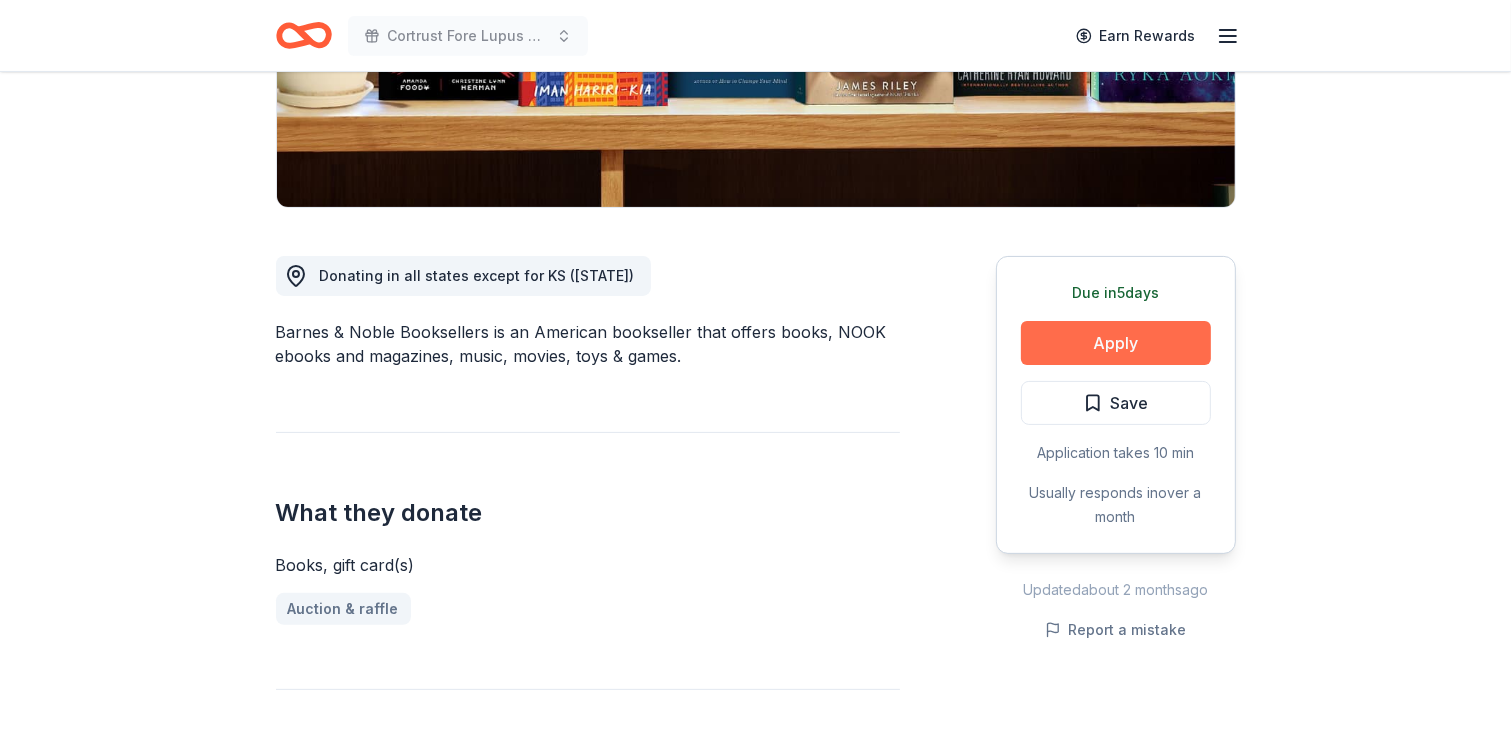 click on "Apply" at bounding box center [1116, 343] 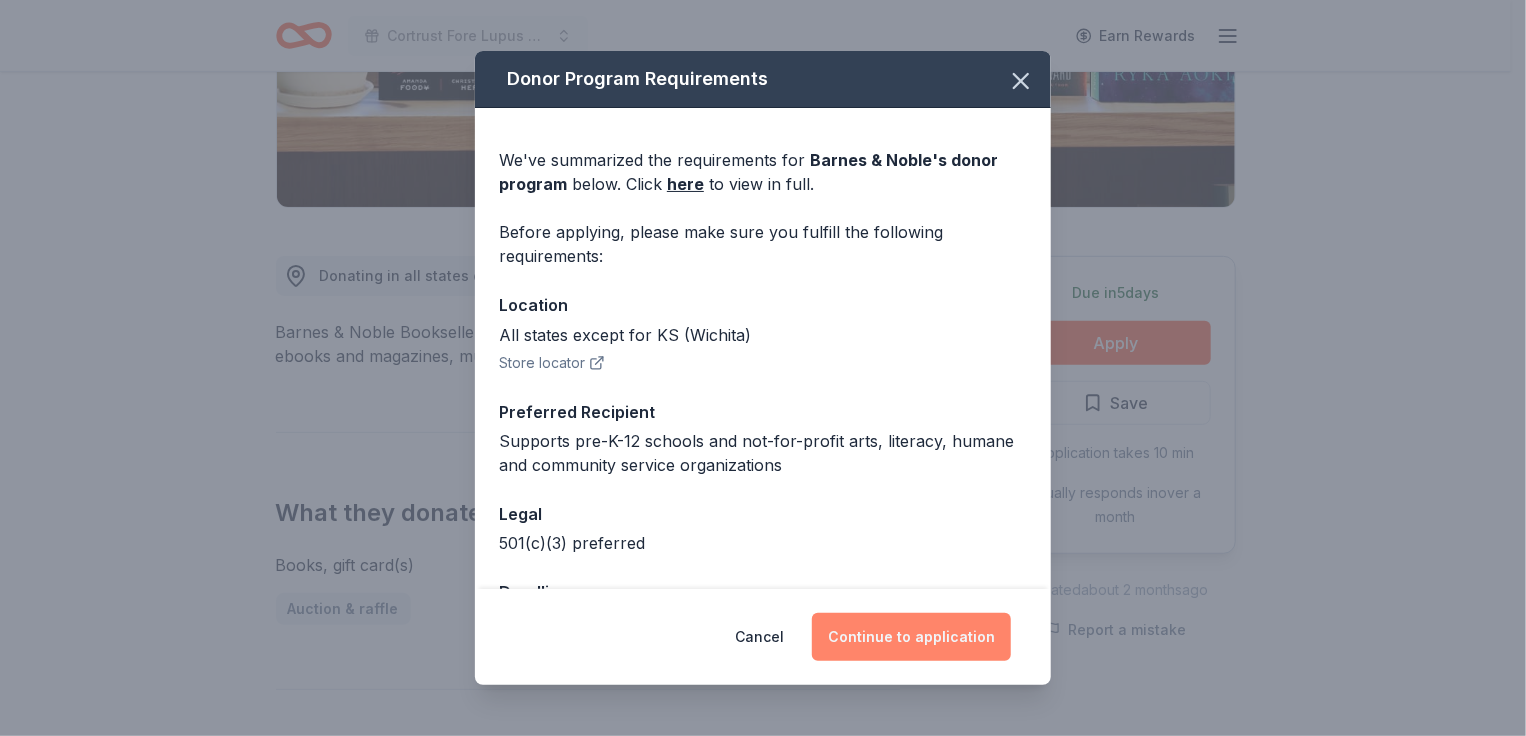 click on "Continue to application" at bounding box center (911, 637) 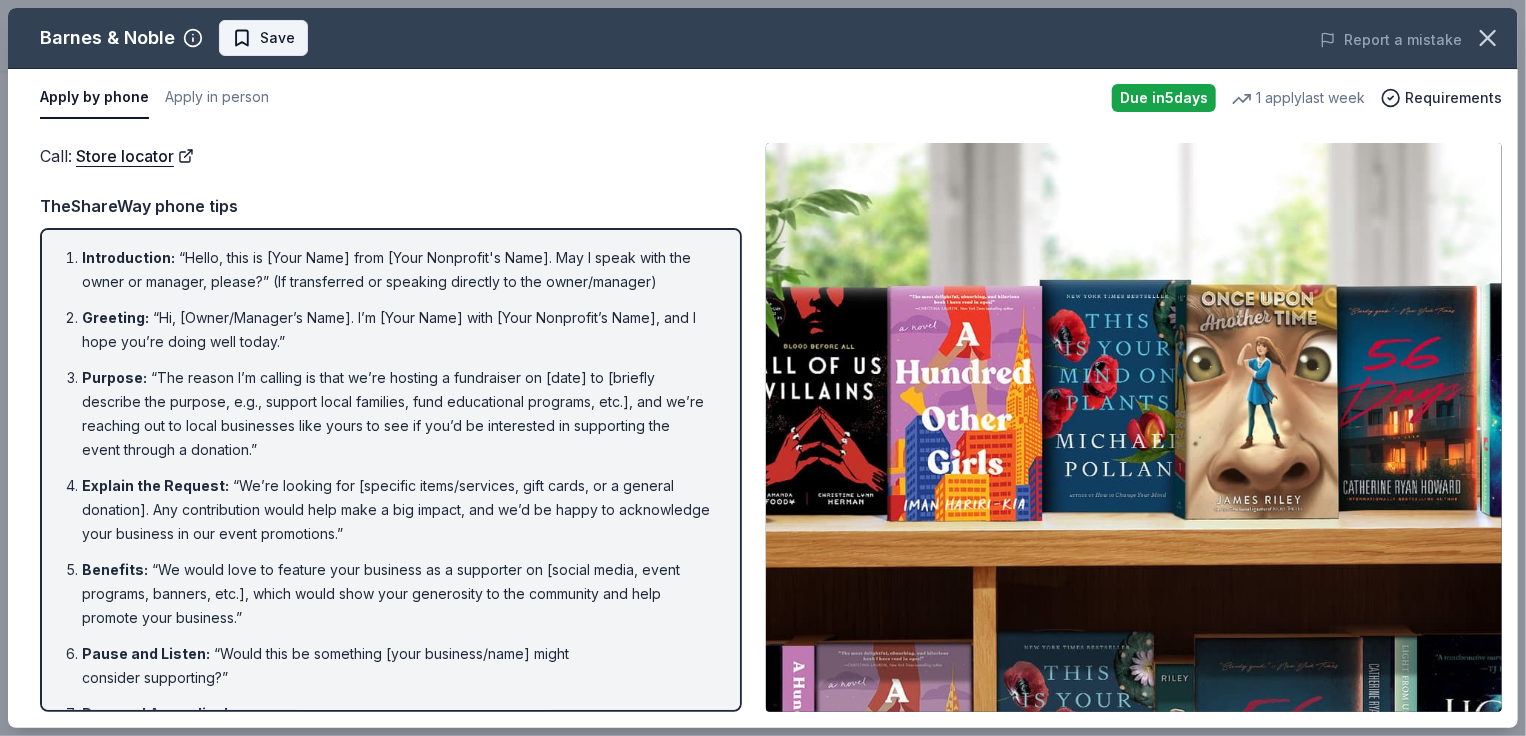 click on "Save" at bounding box center (277, 38) 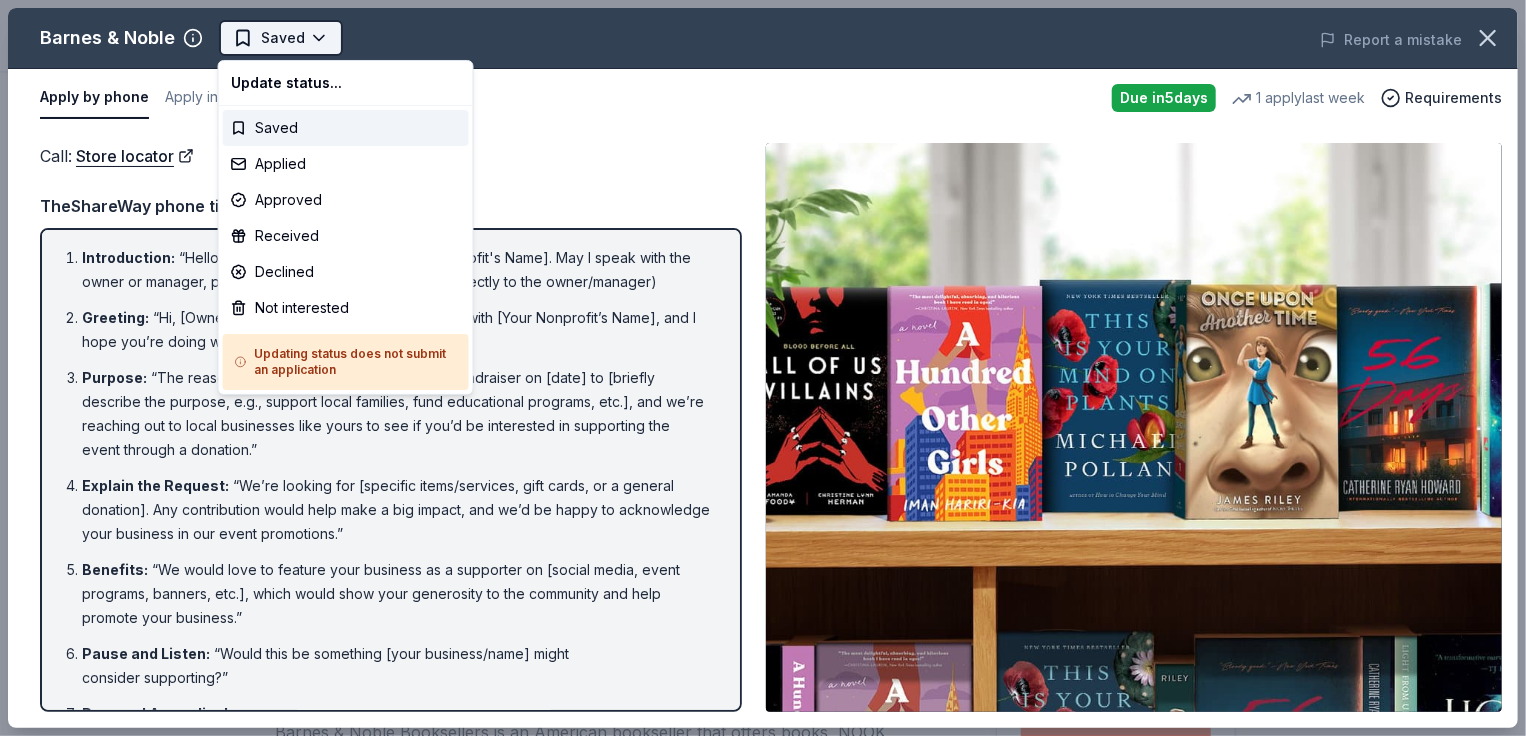 click on "Cortrust Fore Lupus Golf Tournament Saved Apply Due in 5 days Share Barnes & Noble New 1 apply last week approval rate donation value Share Donating in all states except for KS ([STATE]) Barnes & Noble Booksellers is an American bookseller that offers books, NOOK ebooks and magazines, music, movies, toys & games. What they donate Books, gift card(s) Auction & raffle Who they donate to Preferred Supports pre-K-12 schools and not-for-profit arts, literacy, humane and community service organizations Art & Culture Education 501(c)(3) preferred Due in 5 days Apply Saved Application takes 10 min Usually responds in over a month Updated about 2 months ago Report a mistake approval rate 20 % approved 30 % declined 50 % no response donation value (average) 20% 70% 0% 10% $xx - $xx $xx - $xx $xx - $xx $xx - $xx Upgrade to Pro to view approval rates and average donation values New Be the first to review this company! Leave a review Similar donors Top rated 1 apply last week 7 days left Online app 4.9 New" at bounding box center [763, 368] 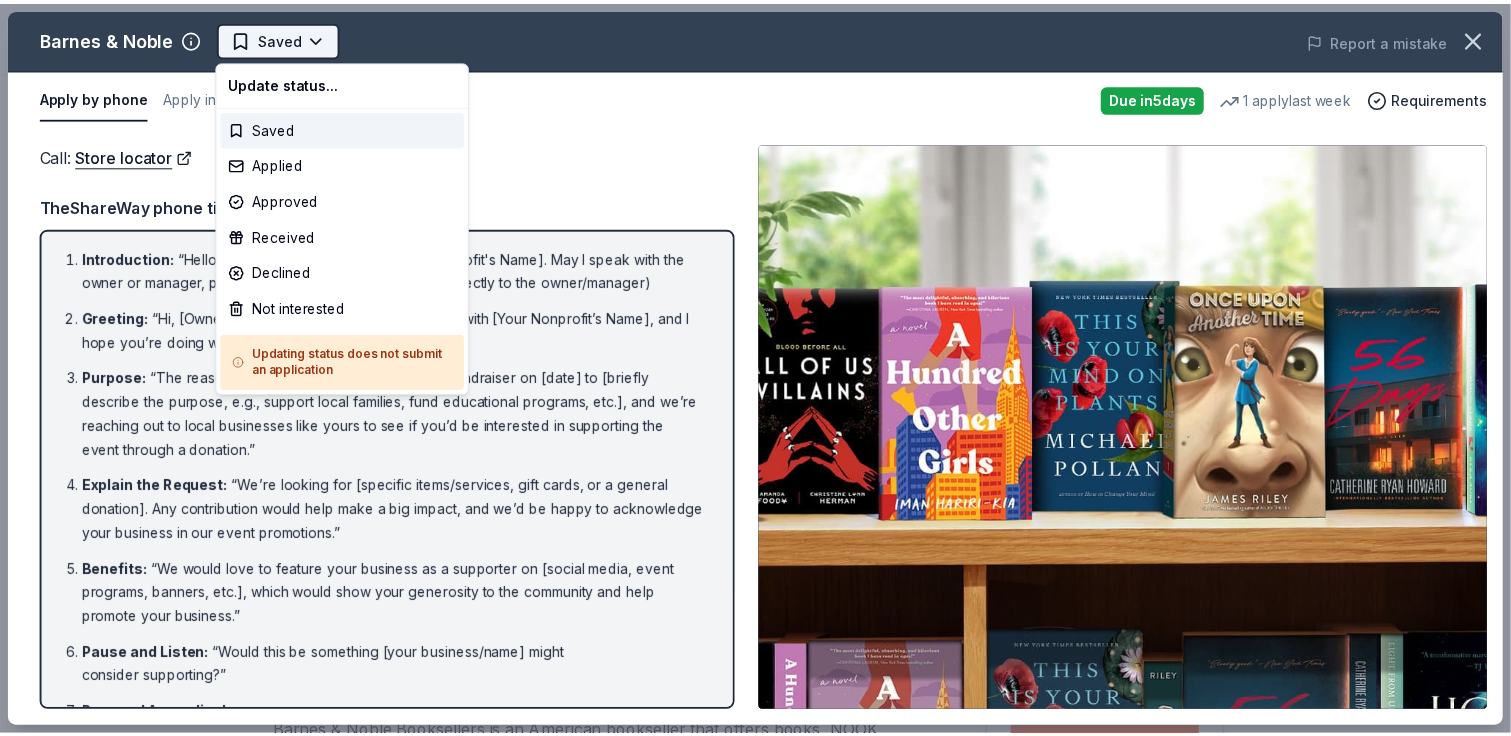 scroll, scrollTop: 0, scrollLeft: 0, axis: both 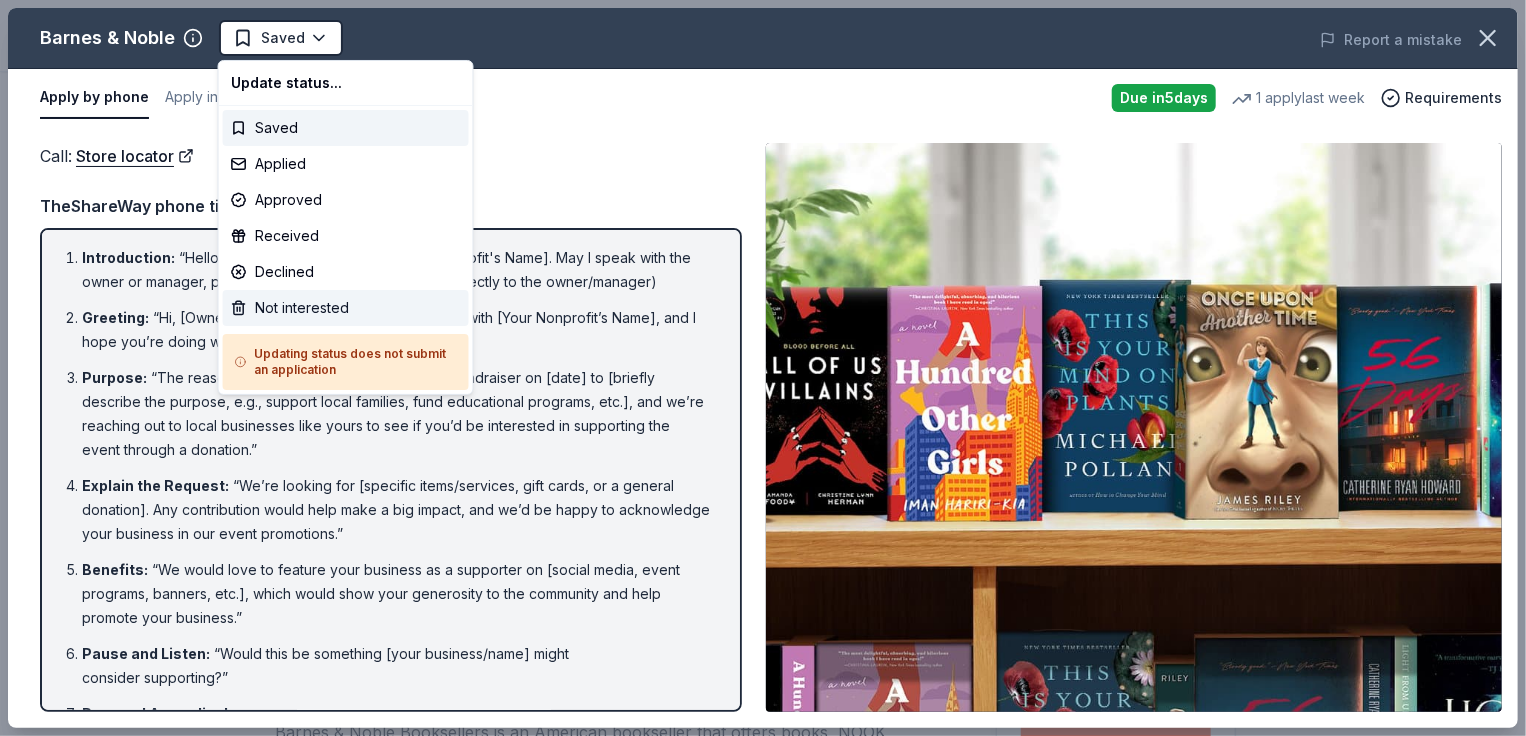 click on "Not interested" at bounding box center (346, 308) 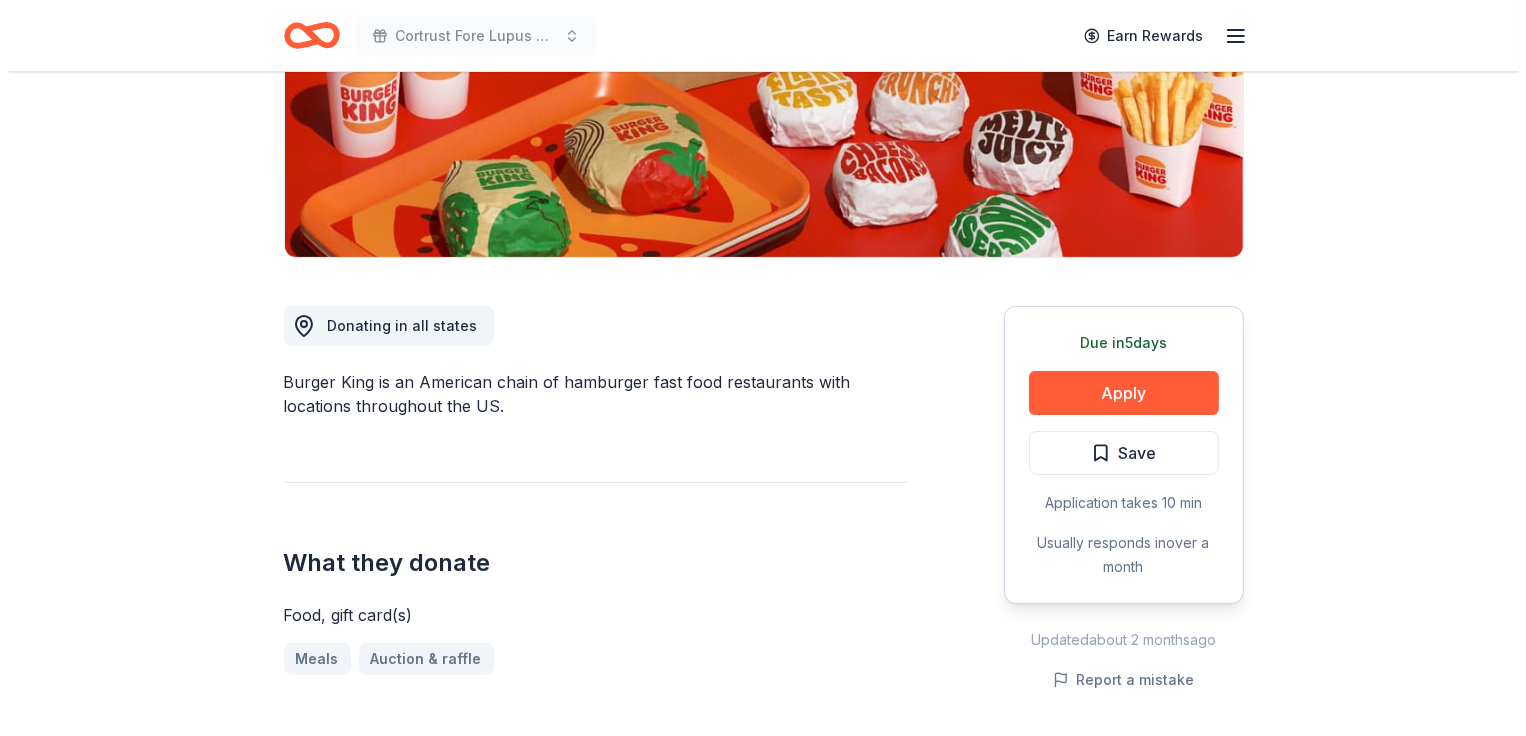 scroll, scrollTop: 400, scrollLeft: 0, axis: vertical 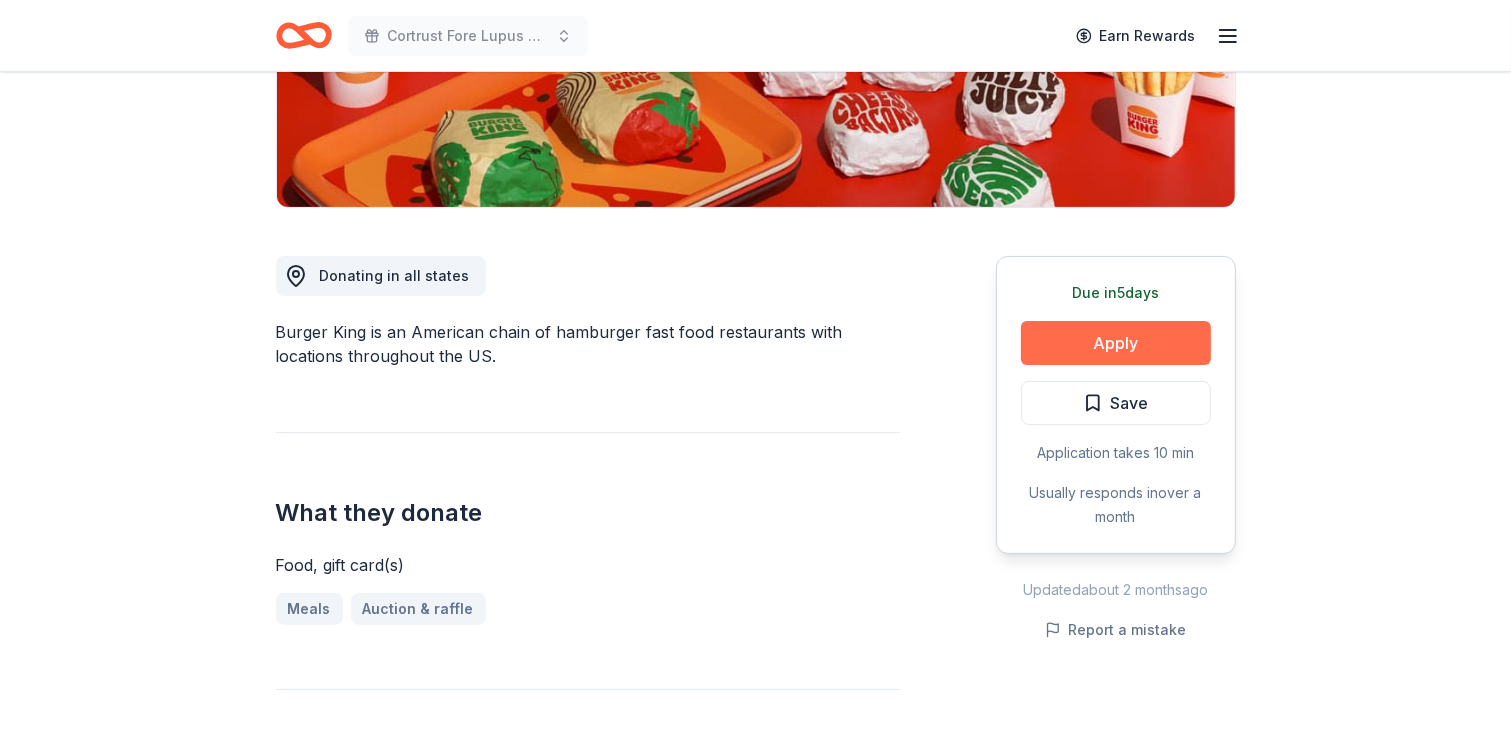 click on "Apply" at bounding box center (1116, 343) 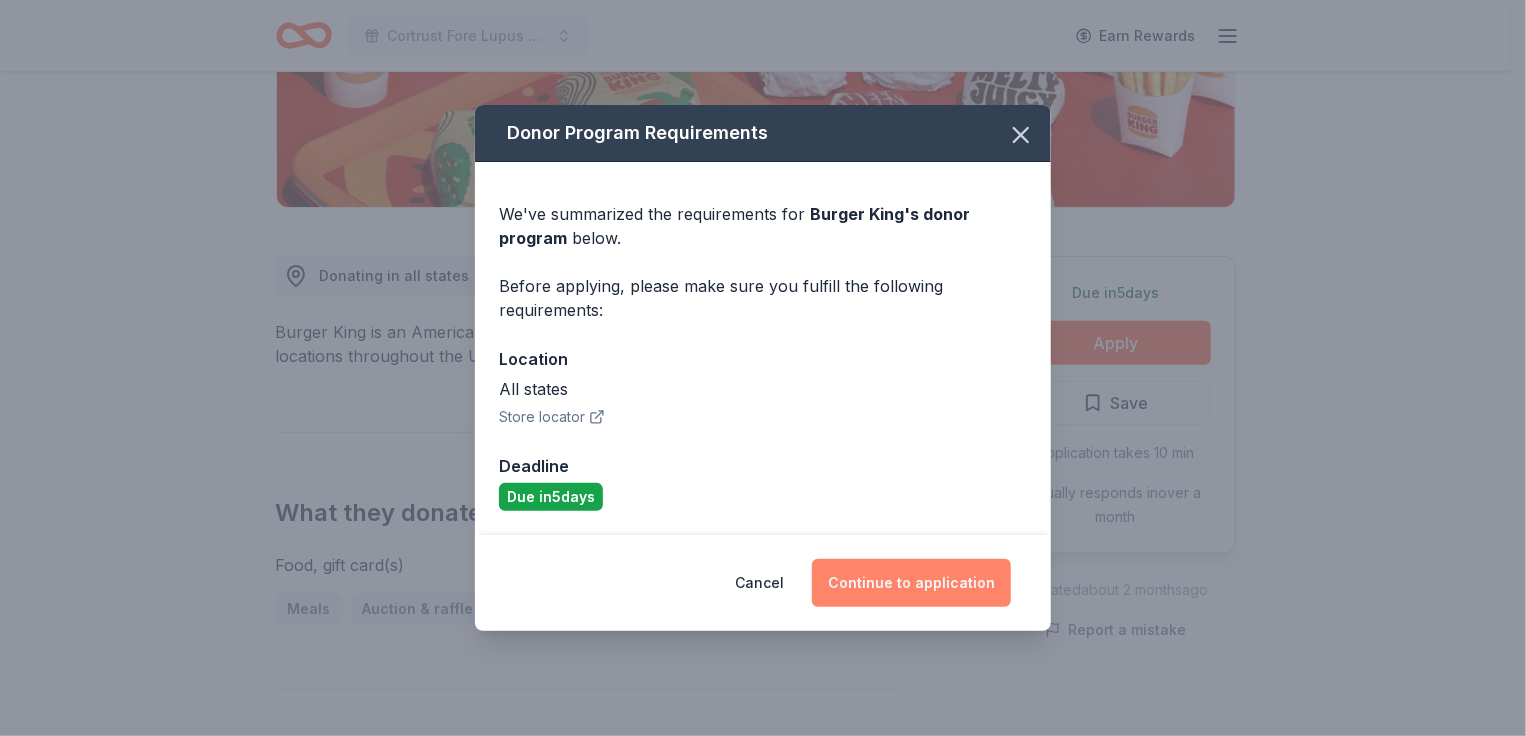 click on "Continue to application" at bounding box center [911, 583] 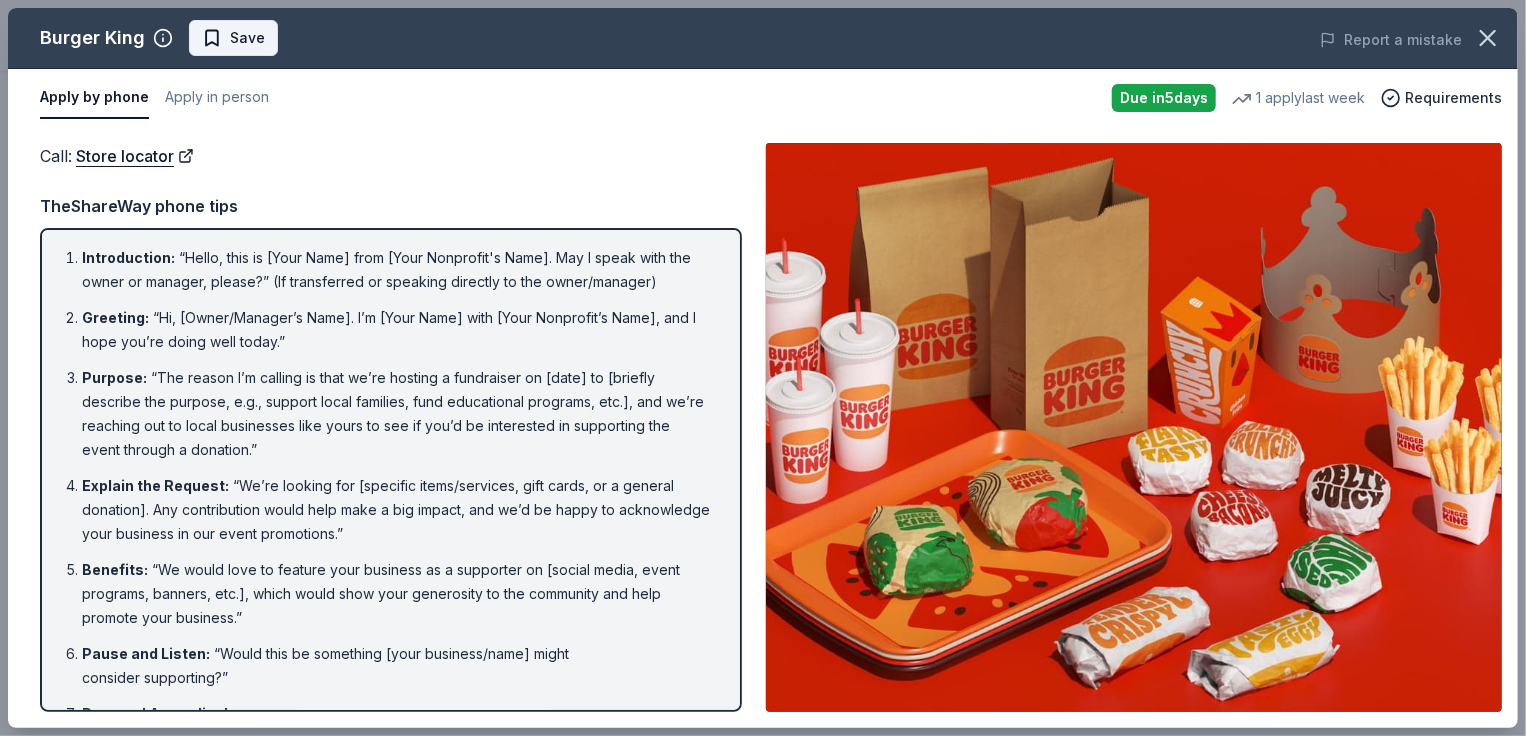 click on "Save" at bounding box center (247, 38) 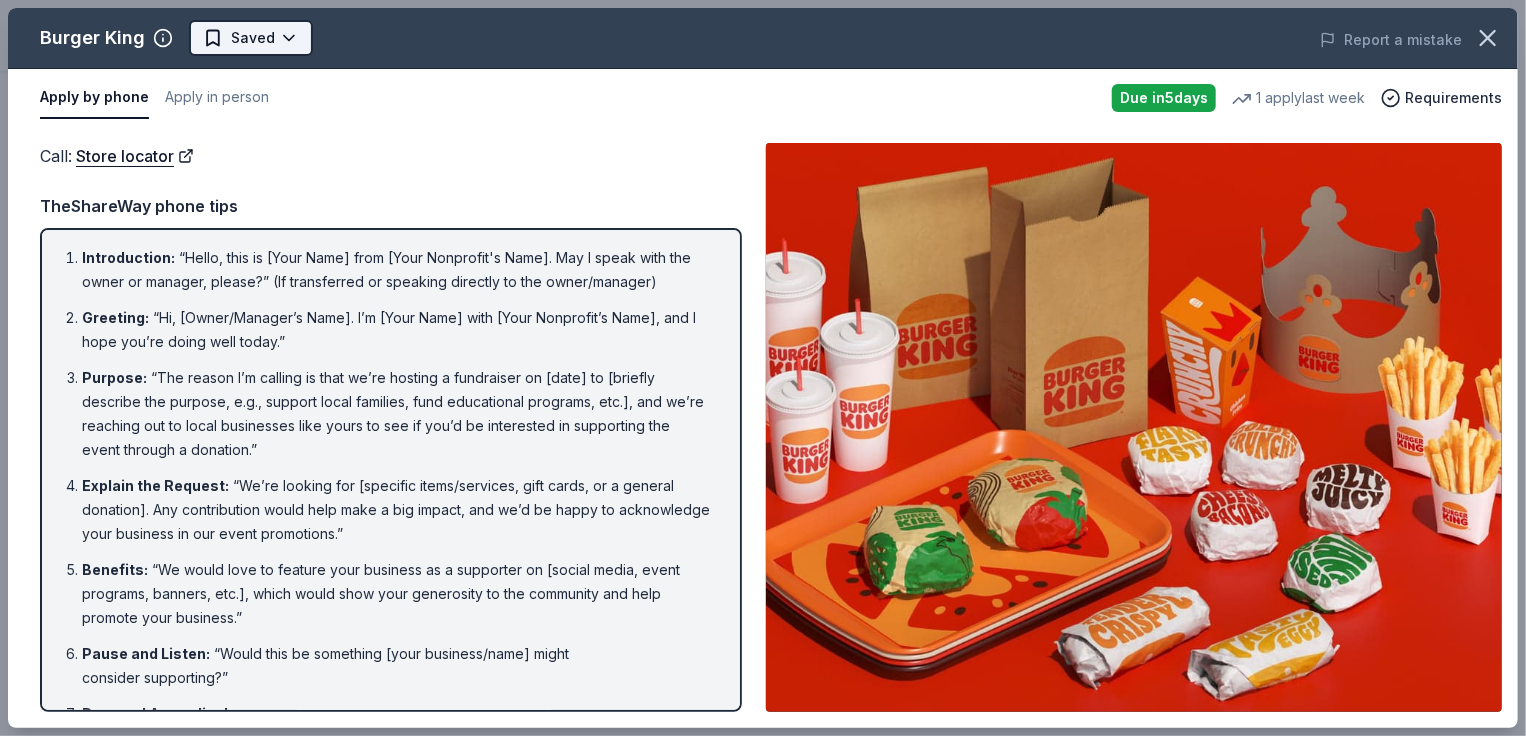 click on "Cortrust Fore Lupus Golf Tournament Earn Rewards Due in  5  days Share Burger King New 1   apply  last week approval rate Share Donating in all [STATE] Burger King is an American chain of hamburger fast food restaurants with locations throughout the US. What they donate Food, gift card(s) Meals Auction & raffle Who they donate to Burger King hasn't listed any preferences or eligibility criteria. approval rate 20 % approved 30 % declined 50 % no response Upgrade to Pro to view approval rates and average donation values Due in  5  days Apply Saved Application takes 10 min Usually responds in  over a month Updated  about 2 months  ago Report a mistake New Be the first to review this company! Leave a review Similar donors Top rated 1   apply  last week 7  days left Online app Raising Cane's  4.9 Merchandise, food, or gift card(s) 1   apply  last week Deadline passed ALDI  4.7 Gift cards Local 5  days left Online app Burgerhaus Restaurants New Food Local 20 days left Online app Blue Runner Foods New 1   apply 5" at bounding box center [763, -32] 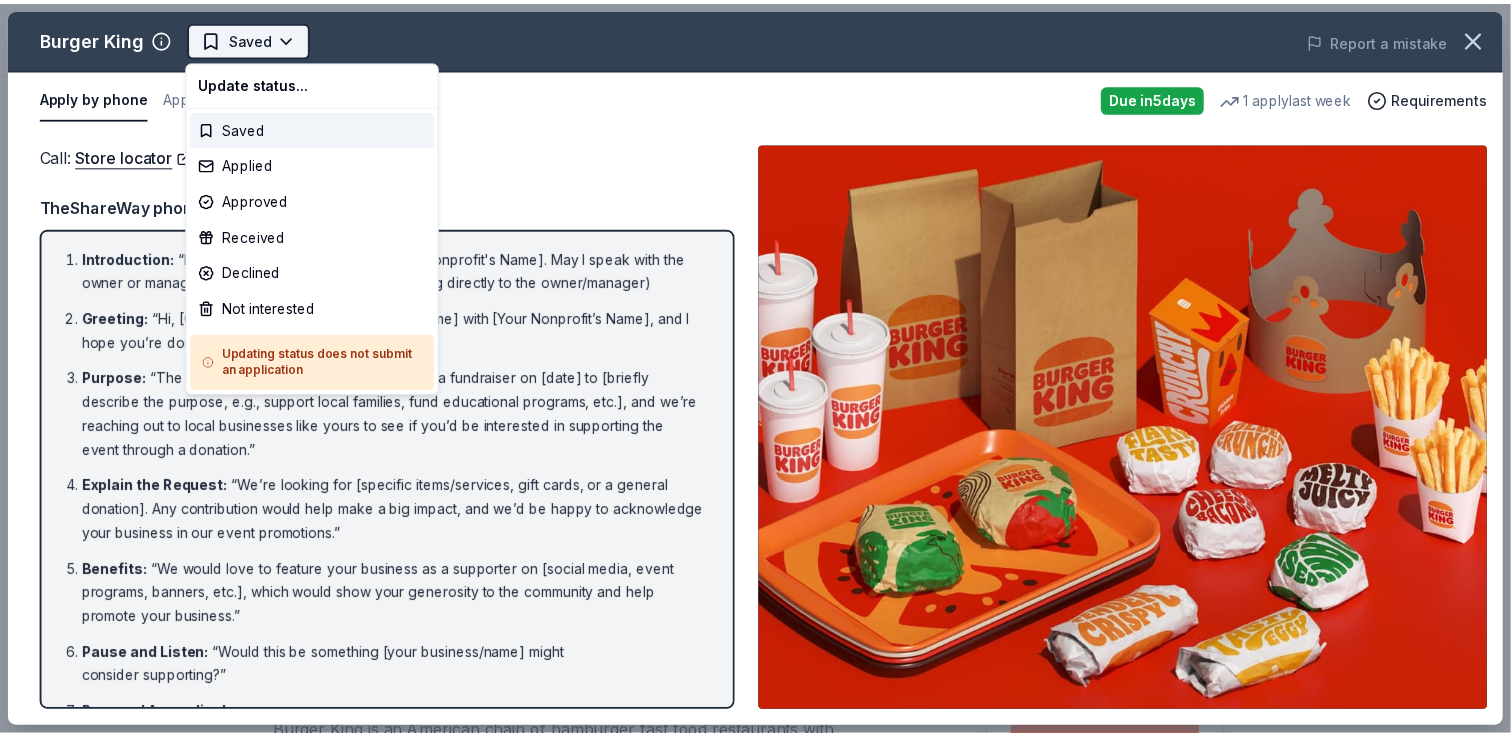 scroll, scrollTop: 0, scrollLeft: 0, axis: both 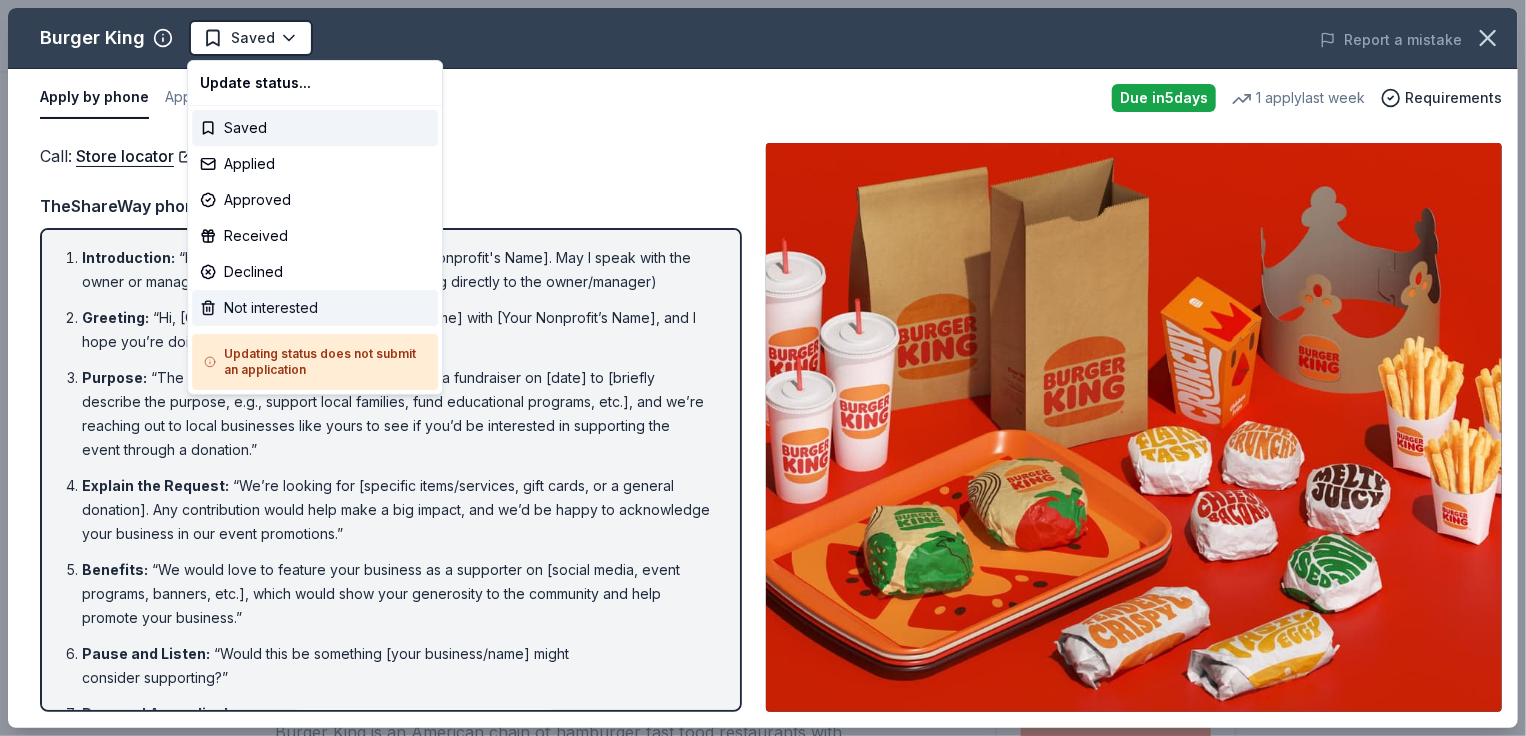 click on "Not interested" at bounding box center (315, 308) 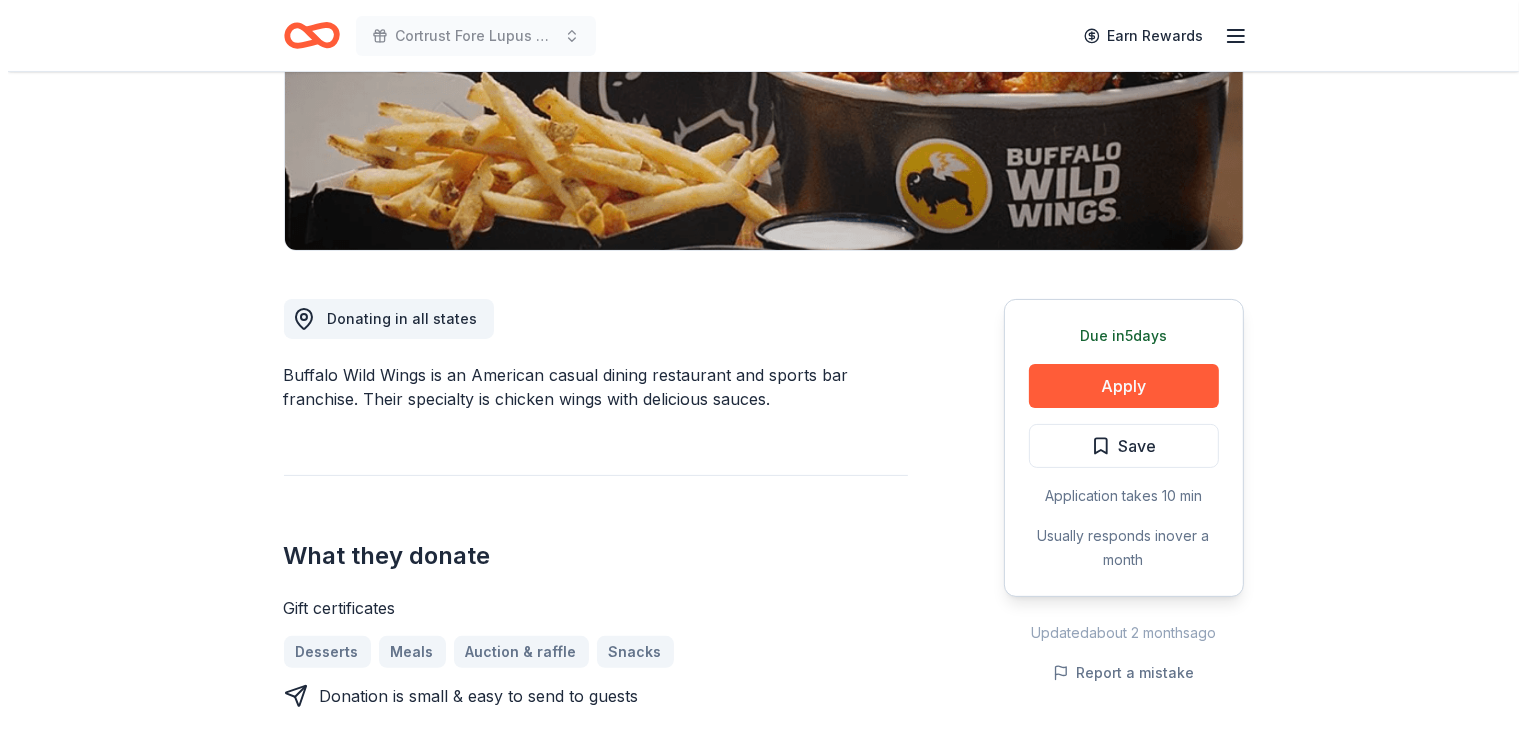 scroll, scrollTop: 400, scrollLeft: 0, axis: vertical 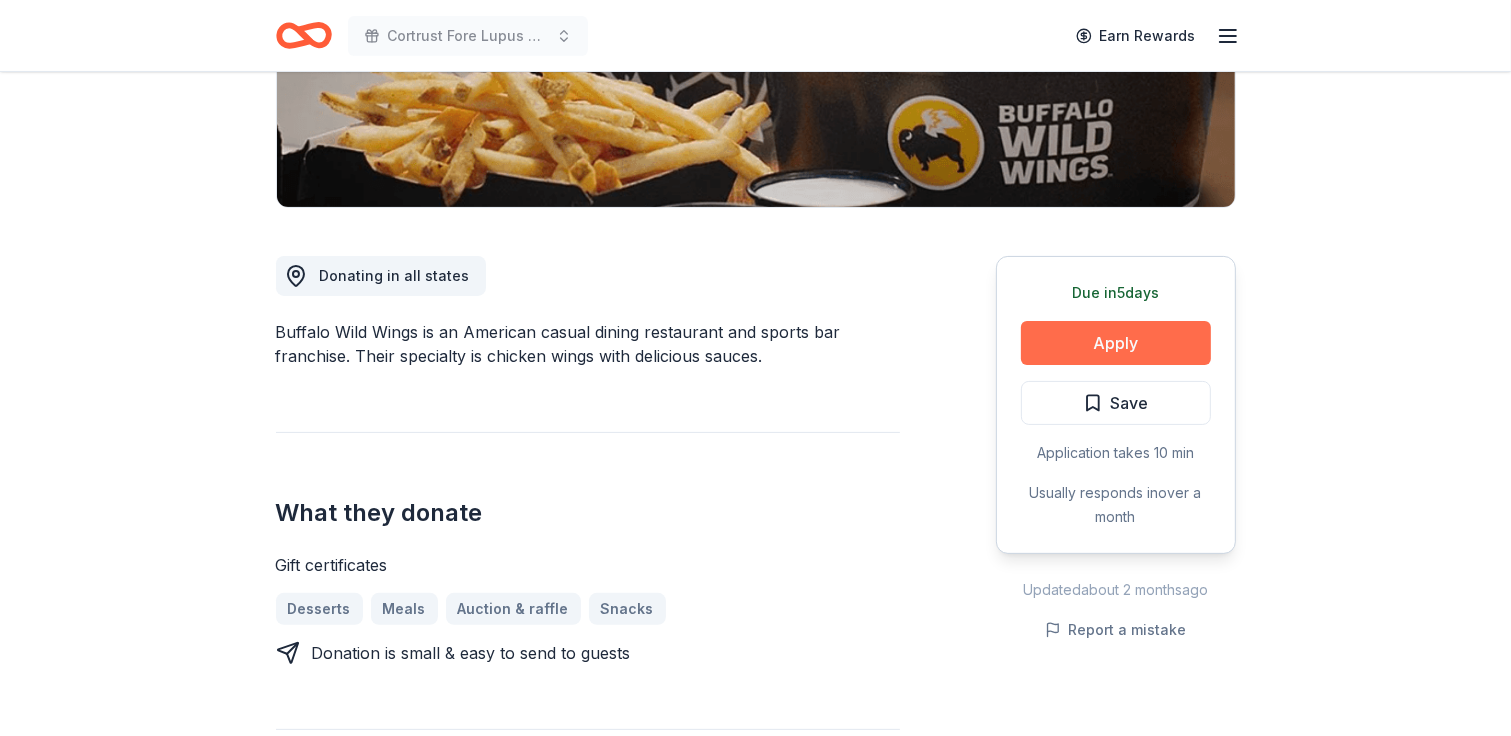 click on "Apply" at bounding box center [1116, 343] 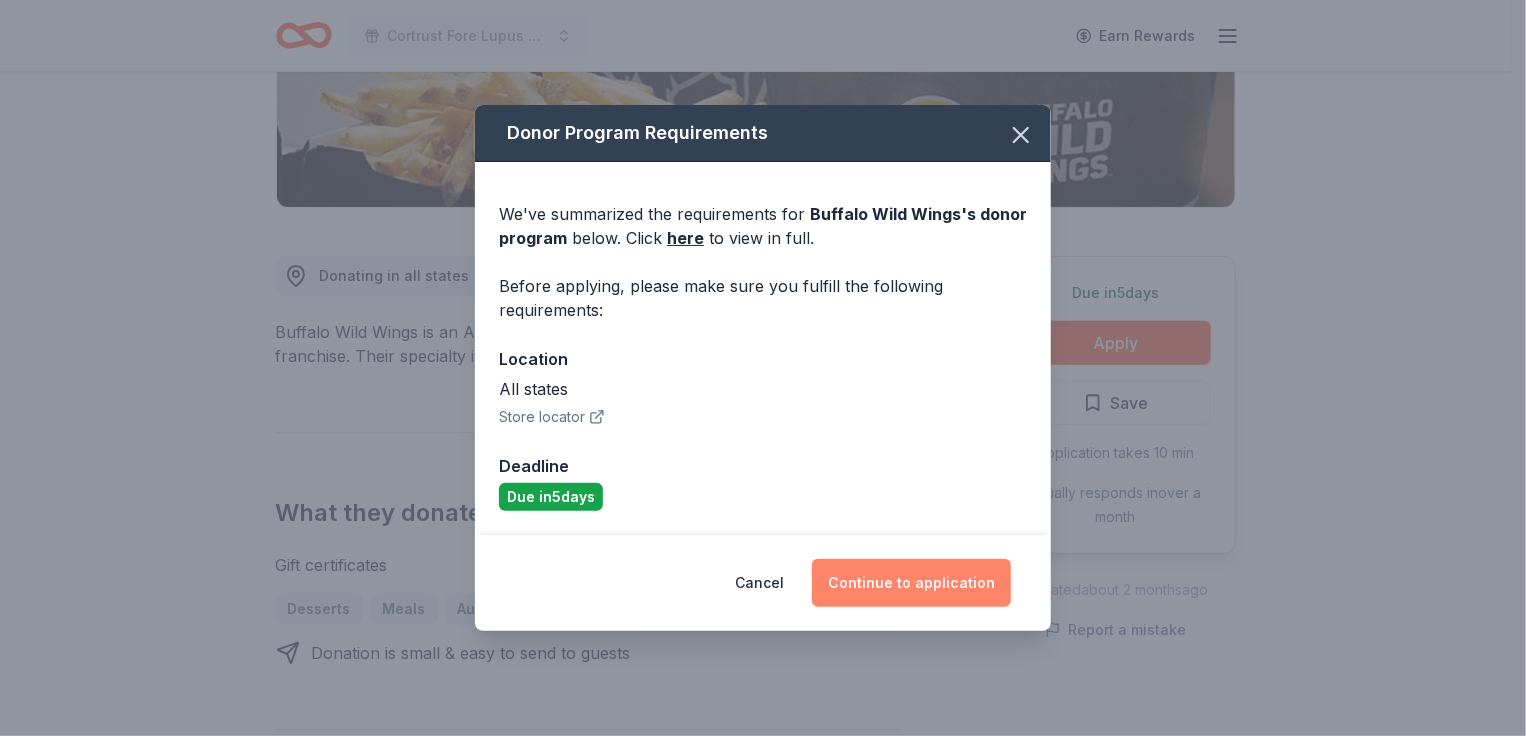 click on "Continue to application" at bounding box center [911, 583] 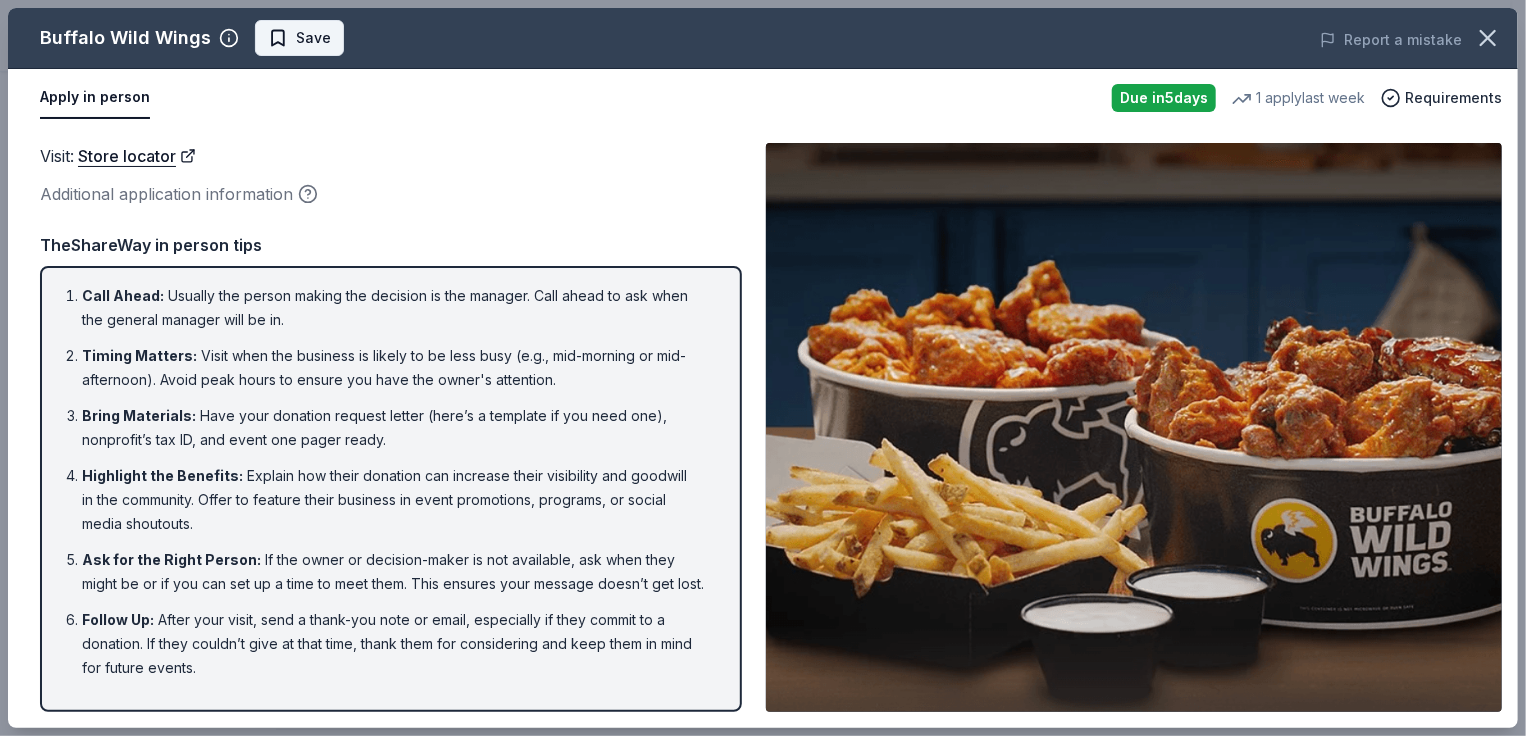 click on "Save" at bounding box center (313, 38) 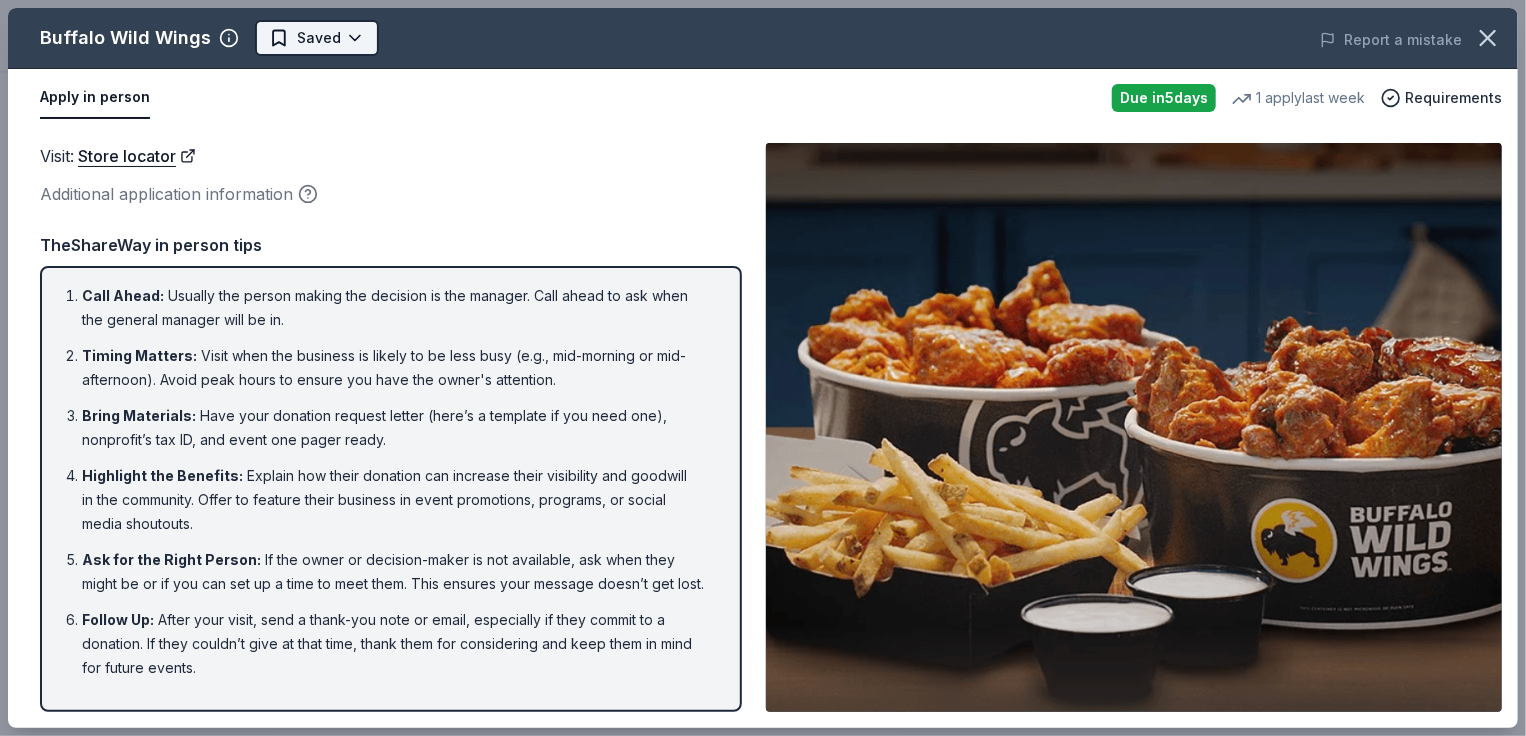 click on "Cortrust Fore Lupus Golf Tournament Earn Rewards Due in  5  days Share Buffalo Wild Wings 3.3 • 4  reviews 1   apply  last week approval rate donation value Share Donating in all states Buffalo Wild Wings is an American casual dining restaurant and sports bar franchise. Their specialty is chicken wings with delicious sauces.  What they donate Gift certificates Desserts Meals Auction & raffle Snacks Donation is small & easy to send to guests Who they donate to Buffalo Wild Wings  hasn ' t listed any preferences or eligibility criteria. Due in  5  days Apply Saved Application takes 10 min Usually responds in  over a month Updated  about 2 months  ago Report a mistake approval rate 20 % approved 30 % declined 50 % no response donation value (average) 20% 70% 0% 10% $xx - $xx $xx - $xx $xx - $xx $xx - $xx Upgrade to Pro to view approval rates and average donation values 3.3 • 4  reviews RMS PRA January 2025 • Approved Wellington June 2024 • Declined Read more OUR rescue Pickleball Tournament 11-11 • •" at bounding box center [763, -32] 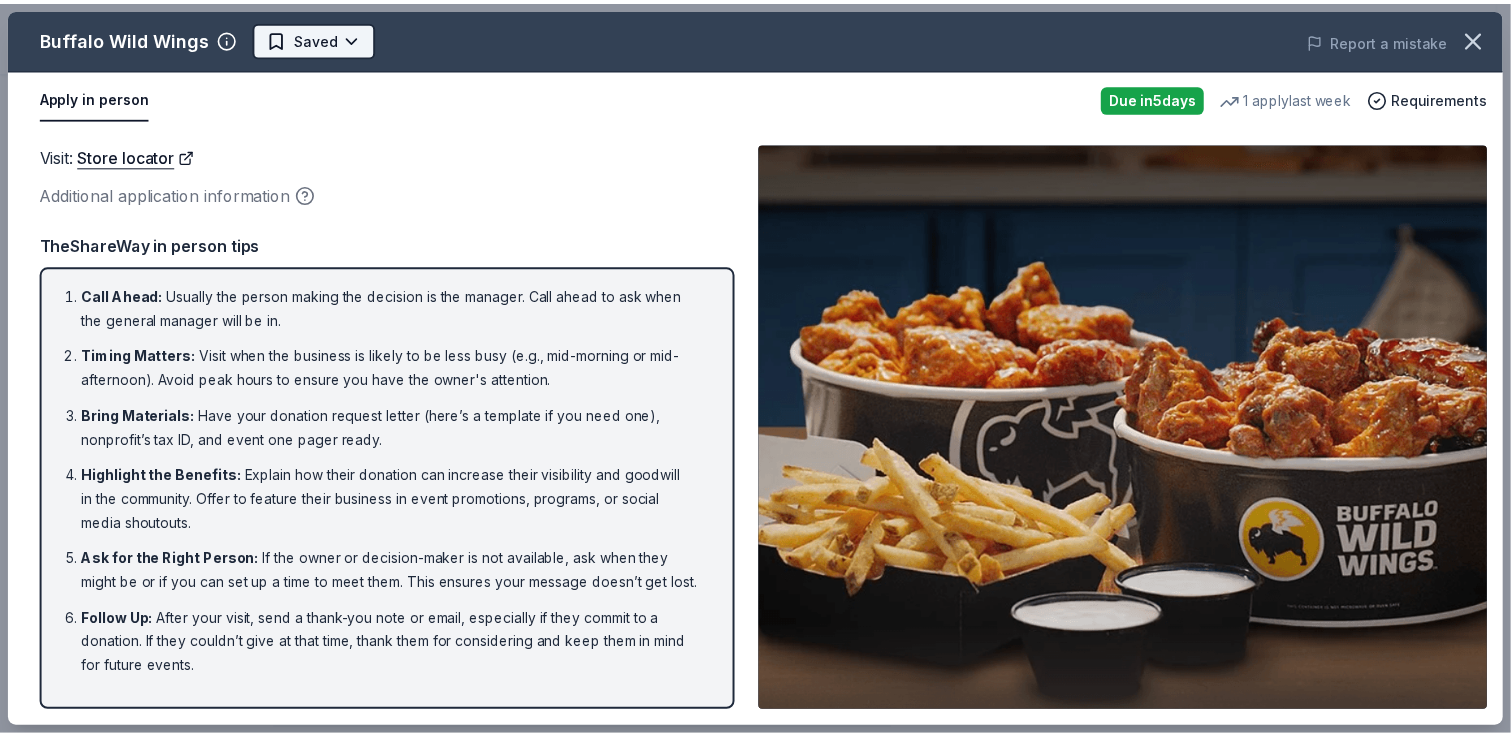 scroll, scrollTop: 0, scrollLeft: 0, axis: both 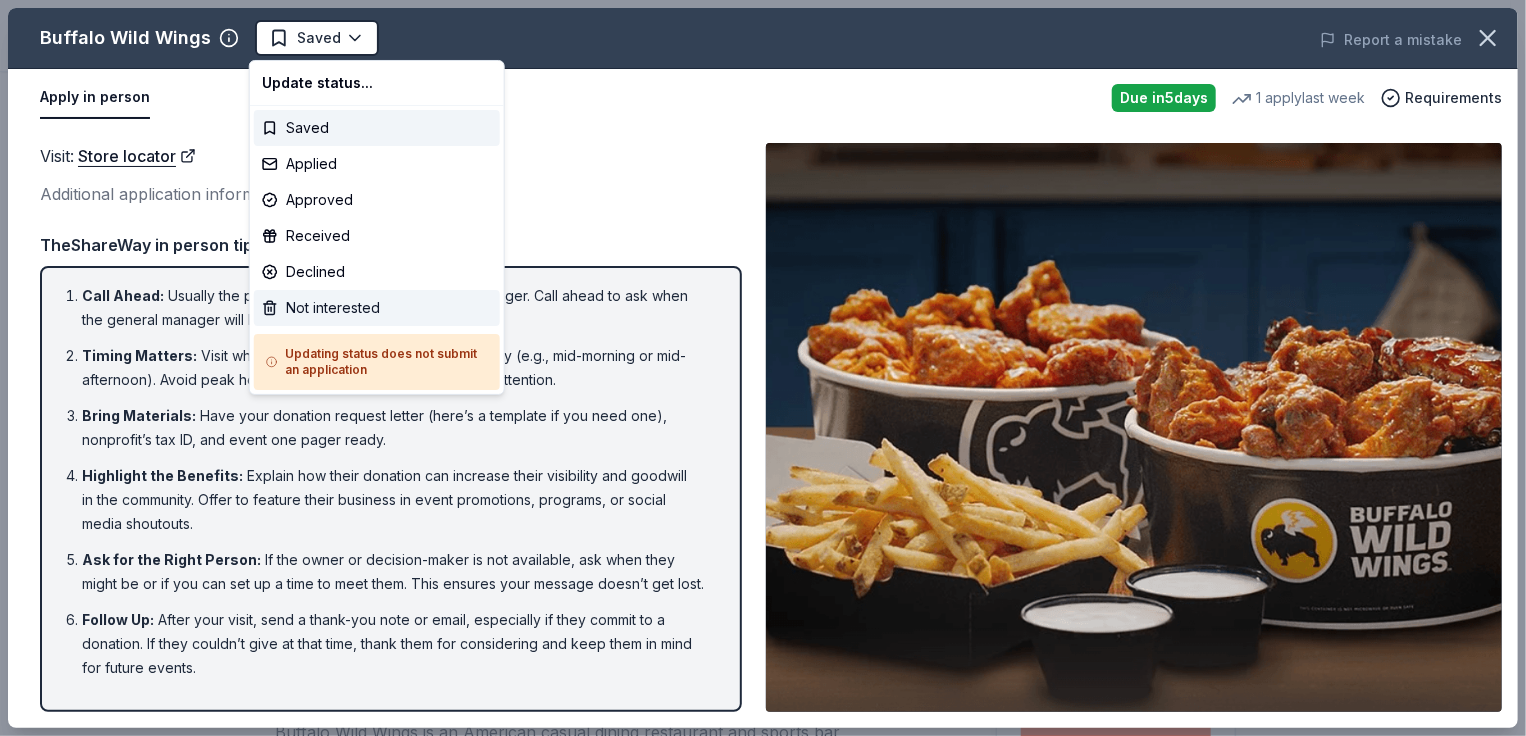 click on "Not interested" at bounding box center [377, 308] 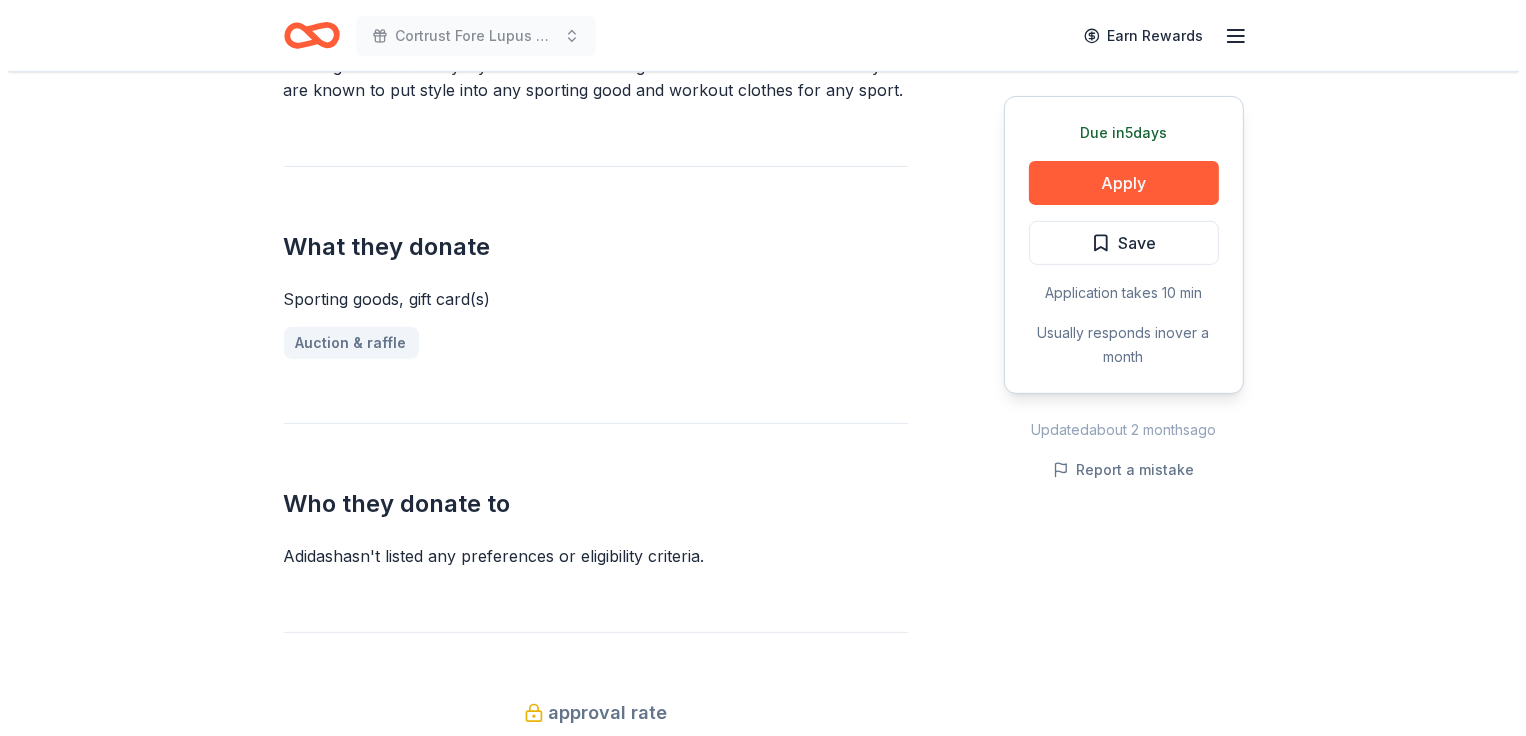scroll, scrollTop: 700, scrollLeft: 0, axis: vertical 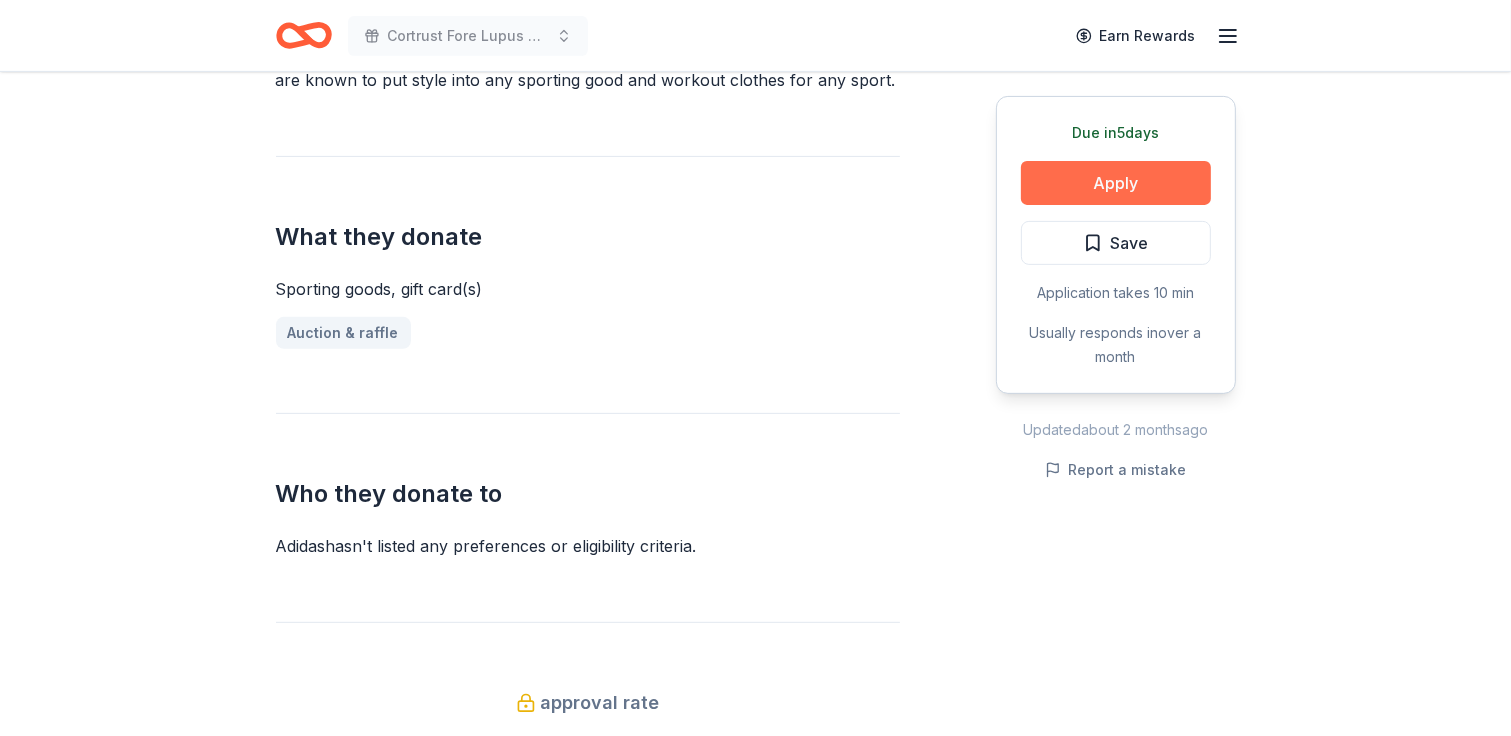 click on "Apply" at bounding box center (1116, 183) 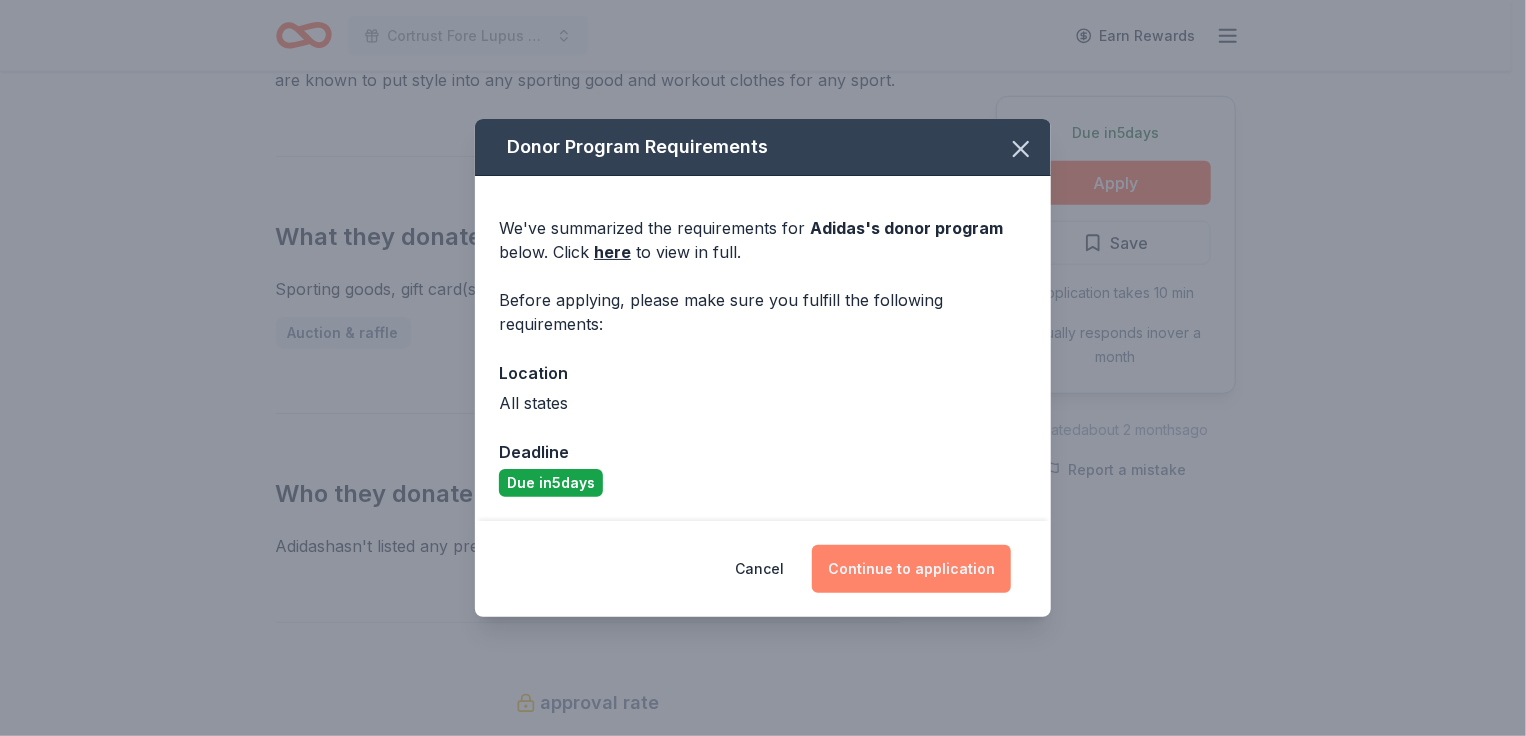 click on "Continue to application" at bounding box center (911, 569) 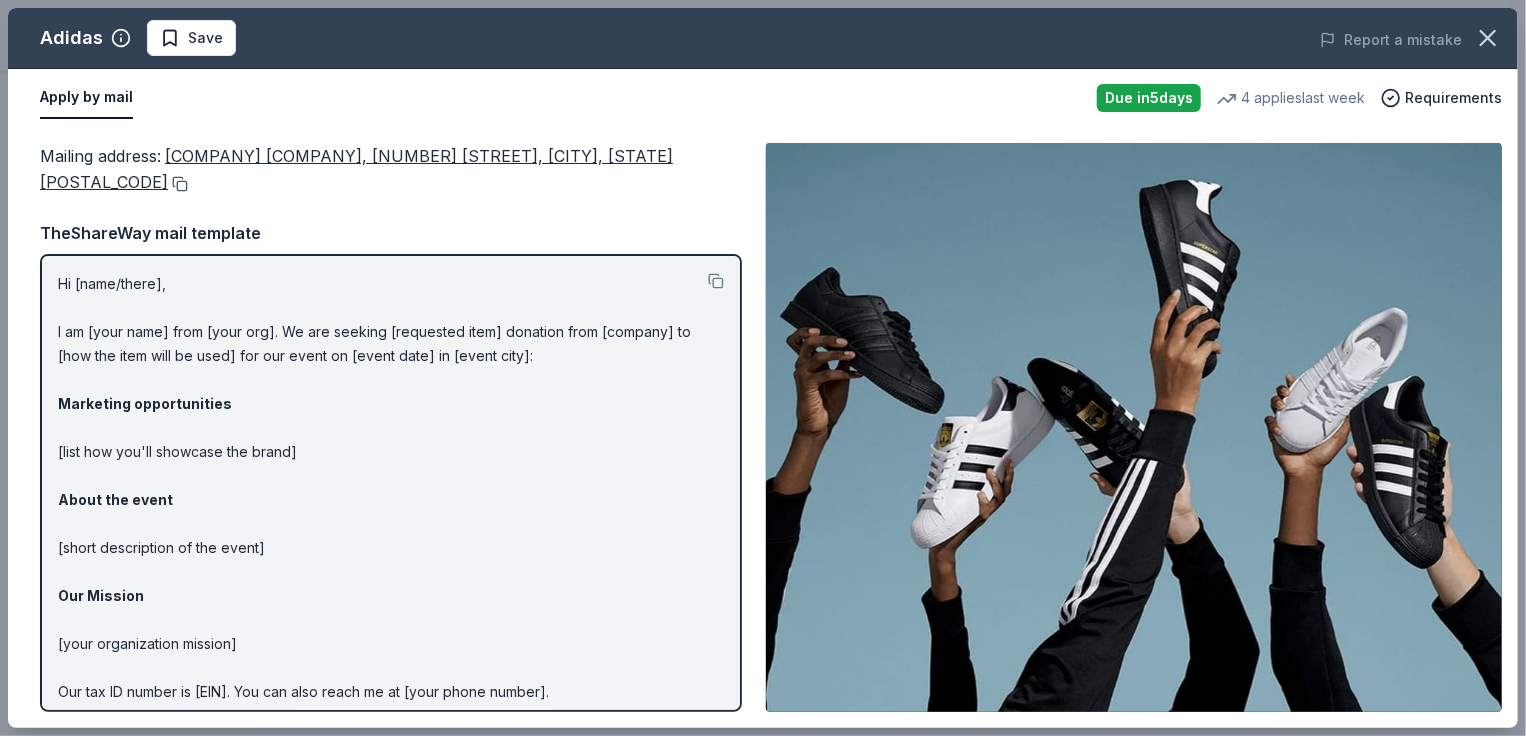 click at bounding box center [178, 184] 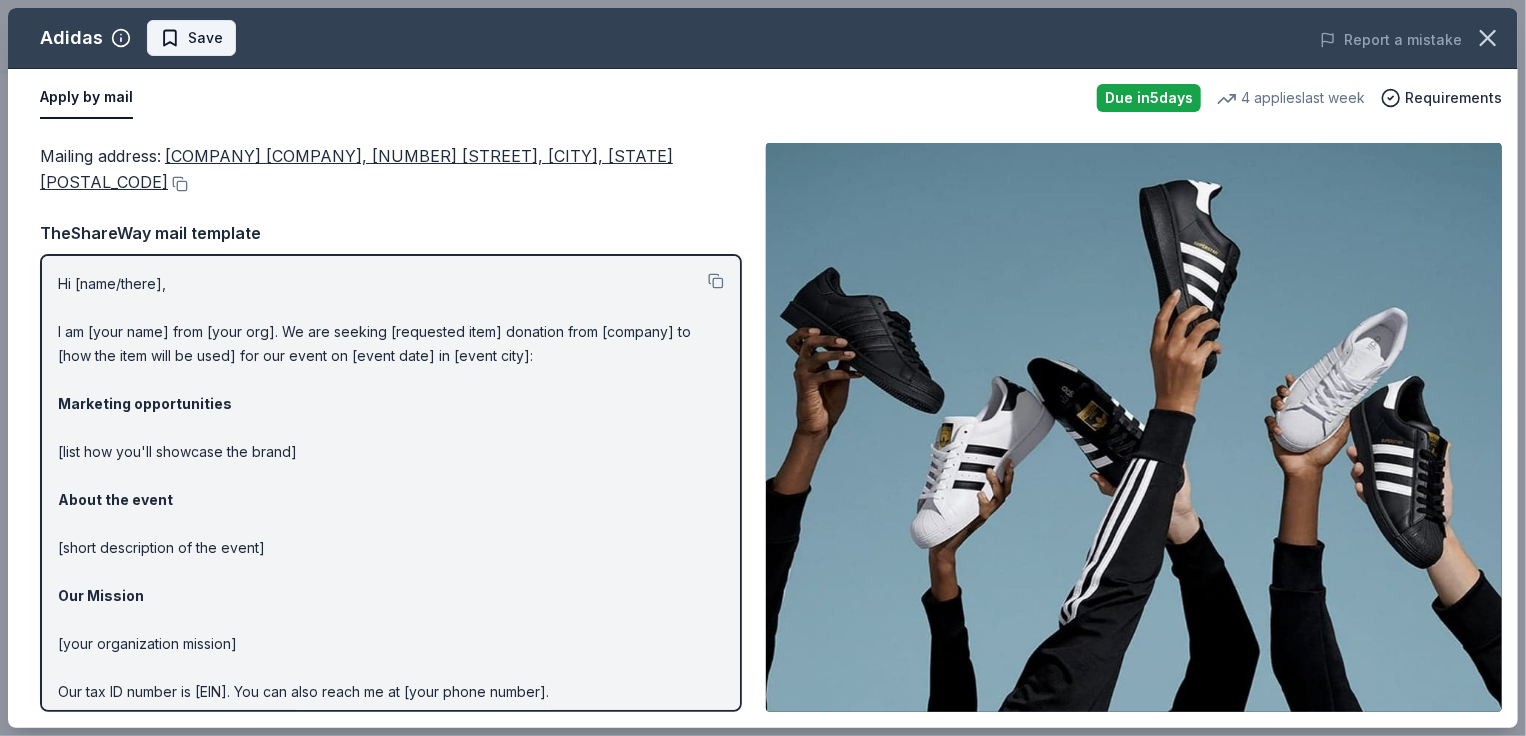 click on "Save" at bounding box center (205, 38) 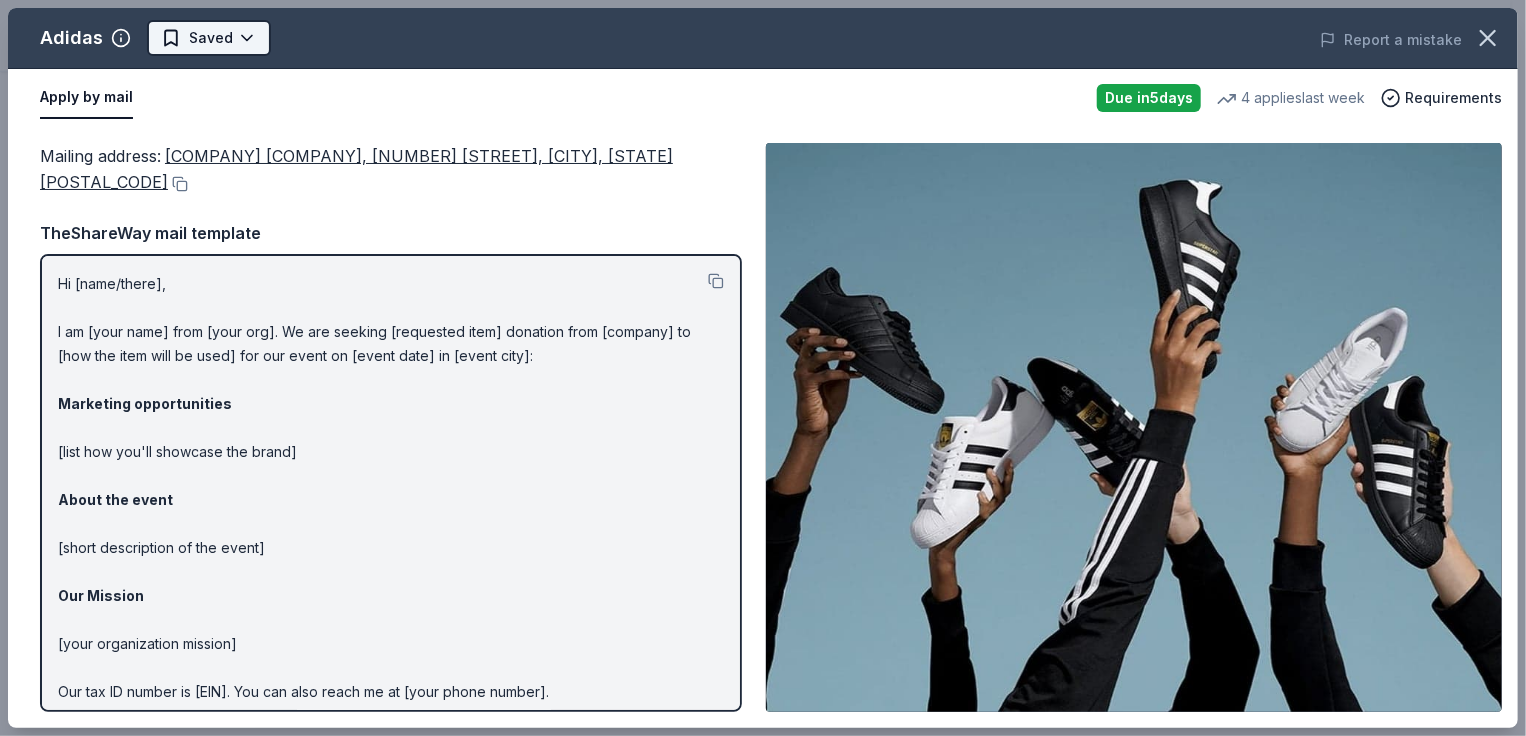 click on "Cortrust Fore Lupus Golf Tournament Earn Rewards Due in  5  days Share Adidas New 4   applies  last week approval rate Share Donating in all states Adidas is a sportswear store that has everything from the newest design for running shoes to everyday sneakers to running shorts to team uniforms. They are known to put style into any sporting good and workout clothes for any sport. What they donate Sporting goods, gift card(s) Auction & raffle Who they donate to Adidas  hasn ' t listed any preferences or eligibility criteria. approval rate 20 % approved 30 % declined 50 % no response Upgrade to Pro to view approval rates and average donation values Due in  5  days Apply Saved Application takes 10 min Usually responds in  over a month Updated  about 2 months  ago Report a mistake New Be the first to review this company! Leave a review Similar donors 5   applies  last week 5  days left Online app Tito's Handmade Vodka 4.8 Merchandise Local Deadline passed National Children's Museum New 1   apply  last week Local 5" at bounding box center (763, -332) 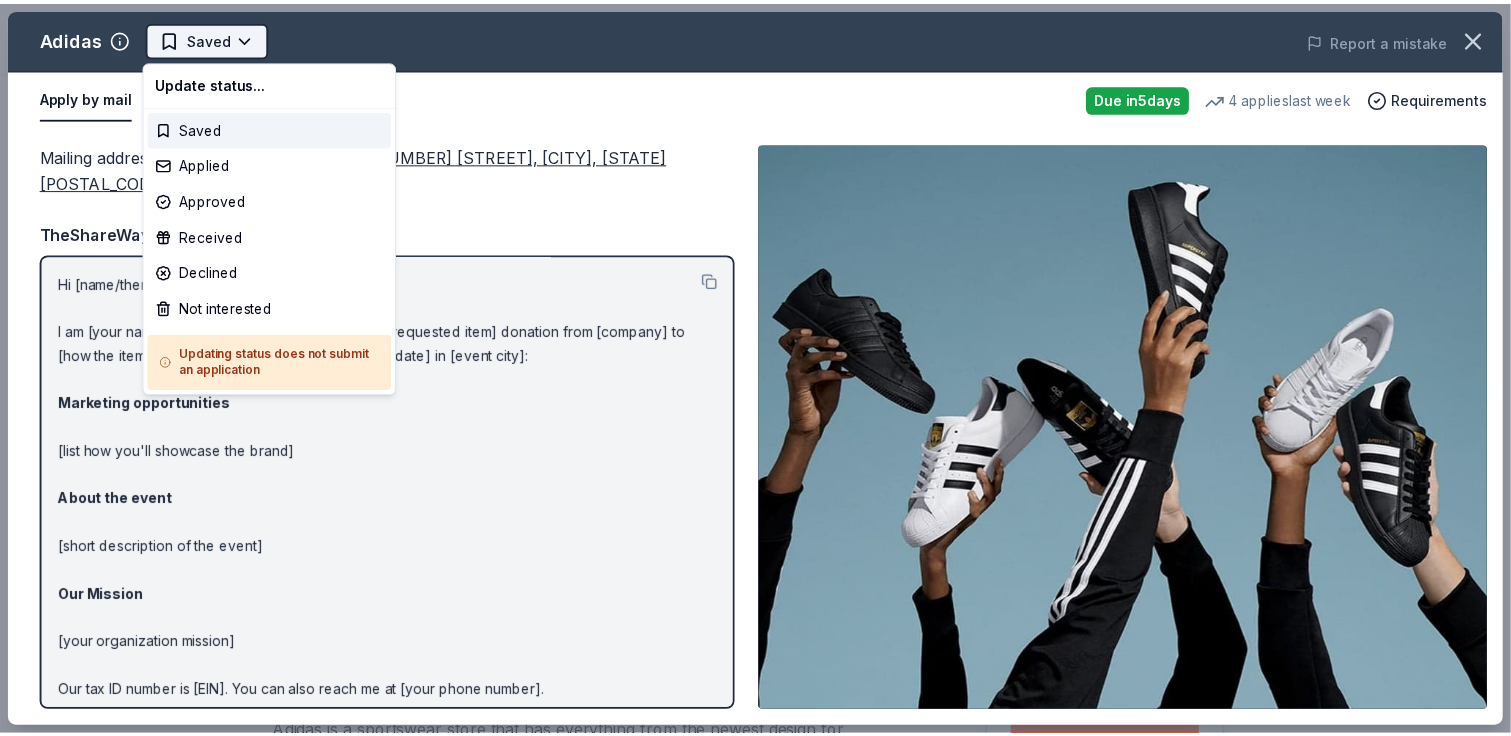 scroll, scrollTop: 0, scrollLeft: 0, axis: both 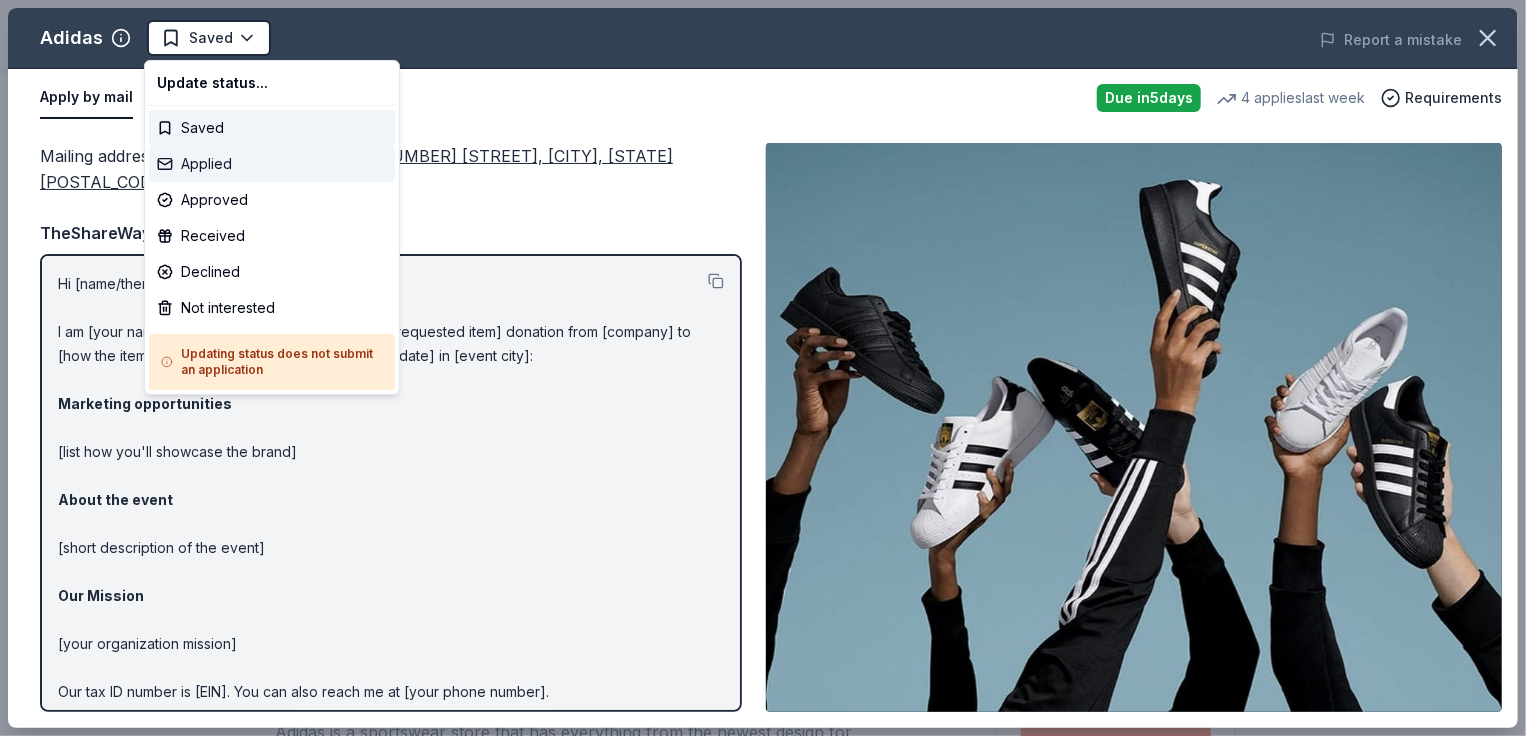 click on "Applied" at bounding box center (272, 164) 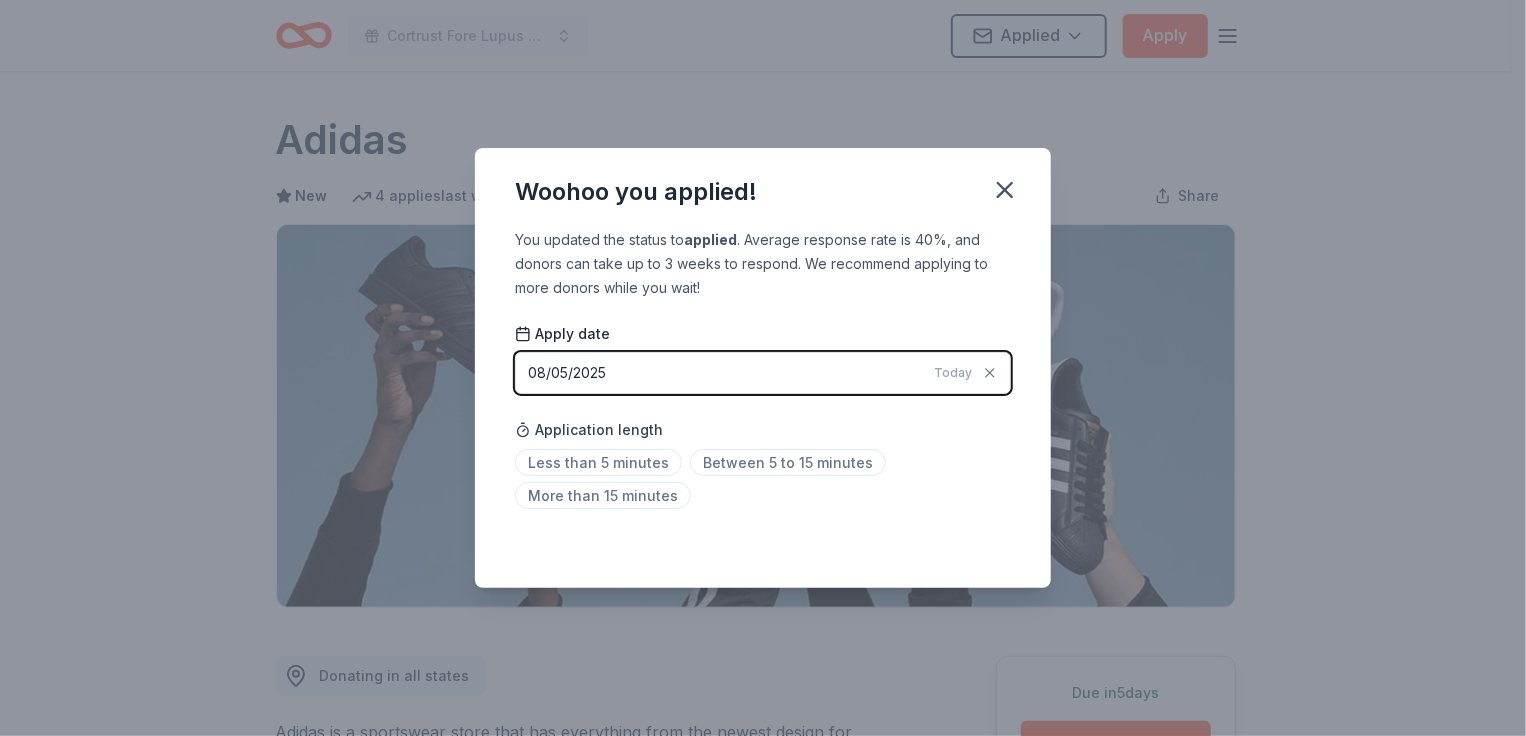 drag, startPoint x: 1006, startPoint y: 191, endPoint x: 752, endPoint y: 131, distance: 260.99042 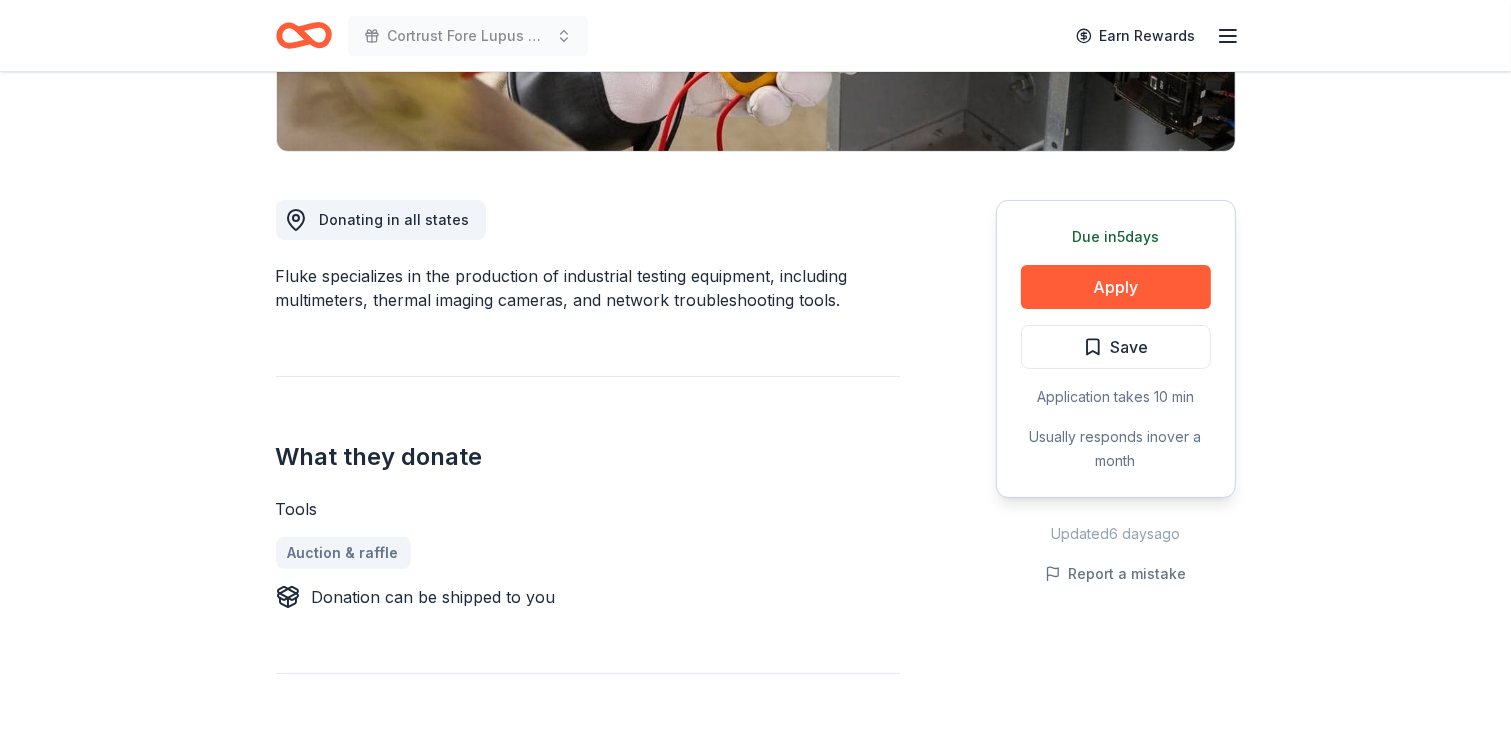 scroll, scrollTop: 300, scrollLeft: 0, axis: vertical 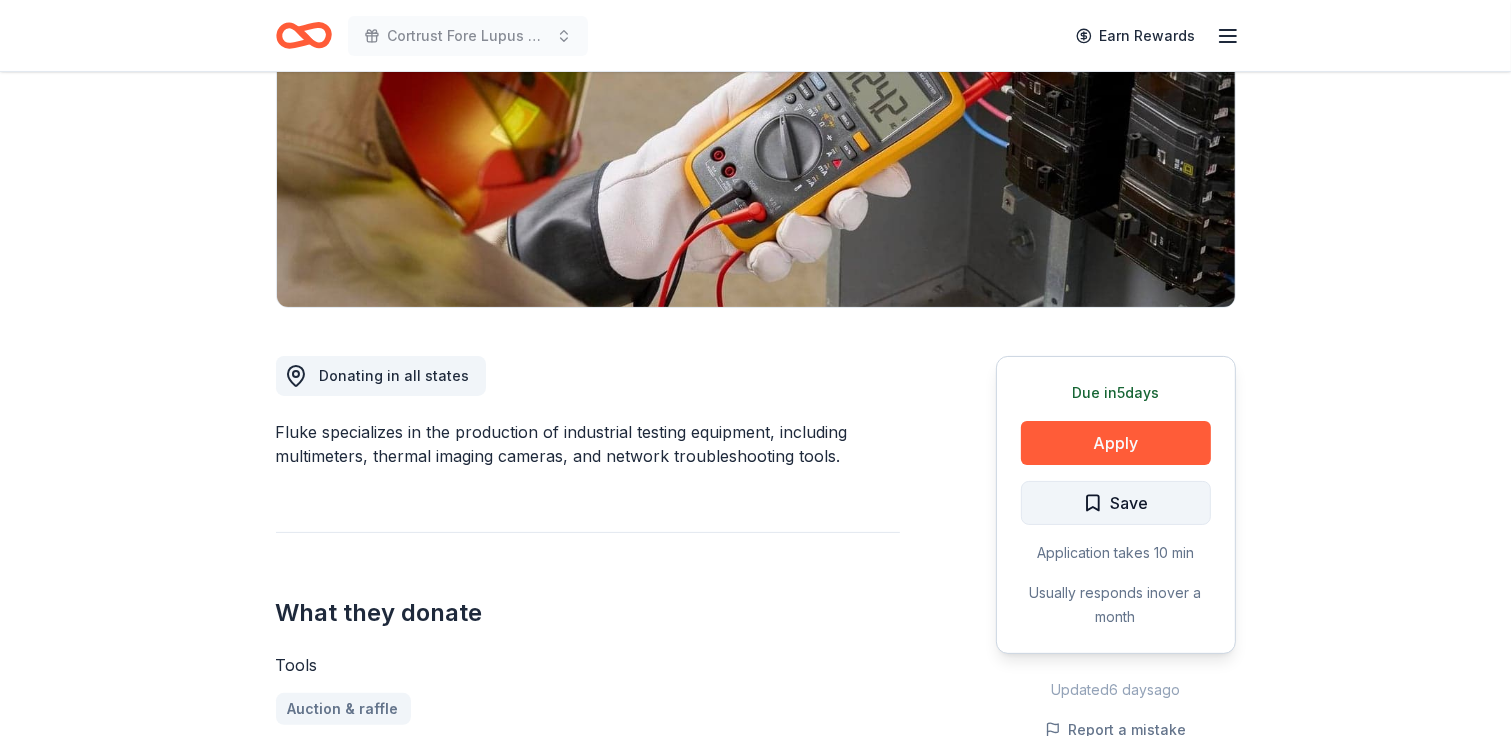 click on "Save" at bounding box center (1130, 503) 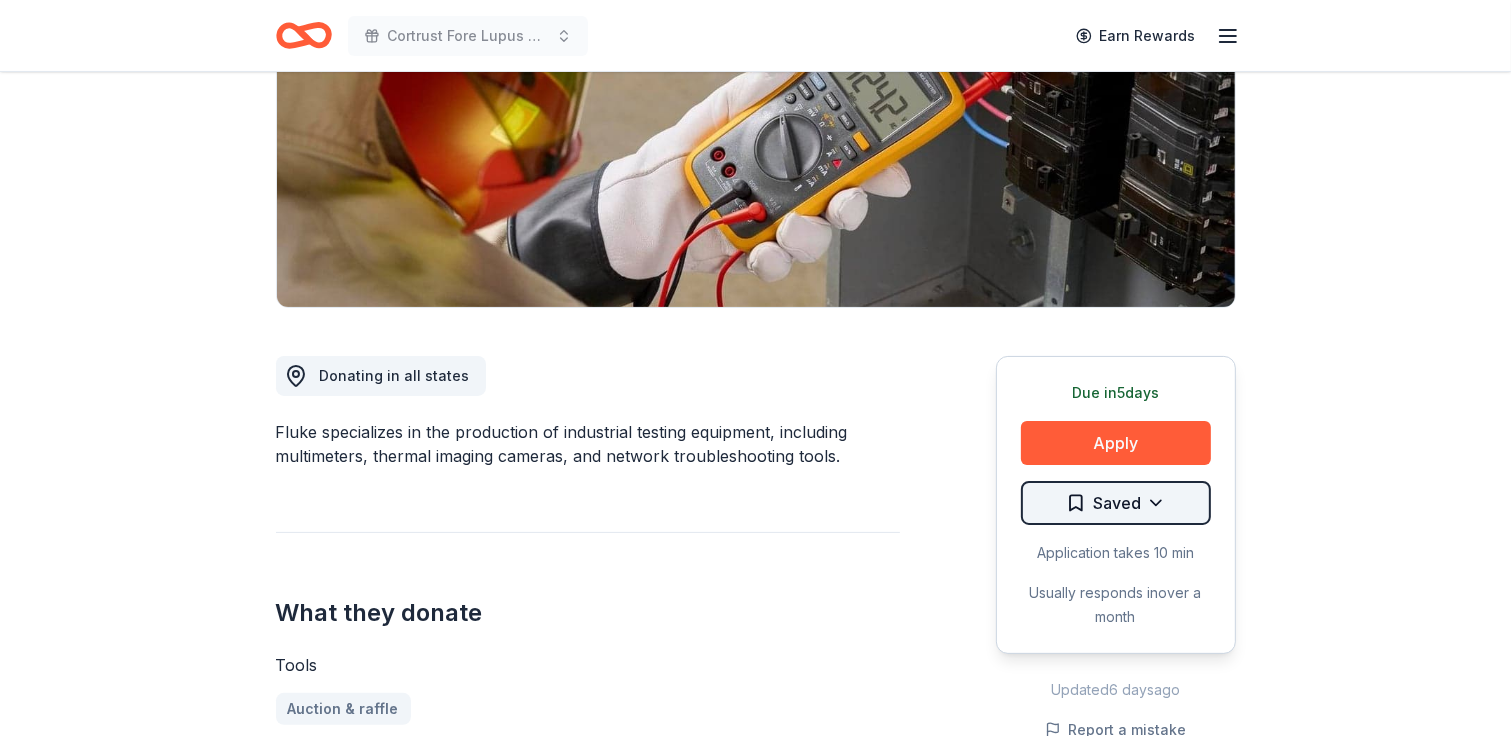click on "Cortrust Fore Lupus Golf Tournament Earn Rewards Due in 5 days Share Fluke New approval rate Share Donating in all [STATE] Fluke specializes in the production of industrial testing equipment, including multimeters, thermal imaging cameras, and network troubleshooting tools. What they donate Tools Auction & raffle Donation can be shipped to you Who they donate to Preferred Prioritizes organizations and programs that advance sustainability through renewable energy, build a skilled workforce, and extend education through STEM Education Environment & Sustainability 501(c)(3) required approval rate 20 % approved 30 % declined 50 % no response Upgrade to Pro to view approval rates and average donation values Due in 5 days Apply Saved Application takes 10 min Usually responds in over a month Updated 6 days ago Report a mistake New Be the first to review this company! Leave a review Similar donors Local Deadline passed Adventure Aquarium 5.0 2 admission tickets Local Deadline passed Craft Alliance New Local 5" at bounding box center (755, 68) 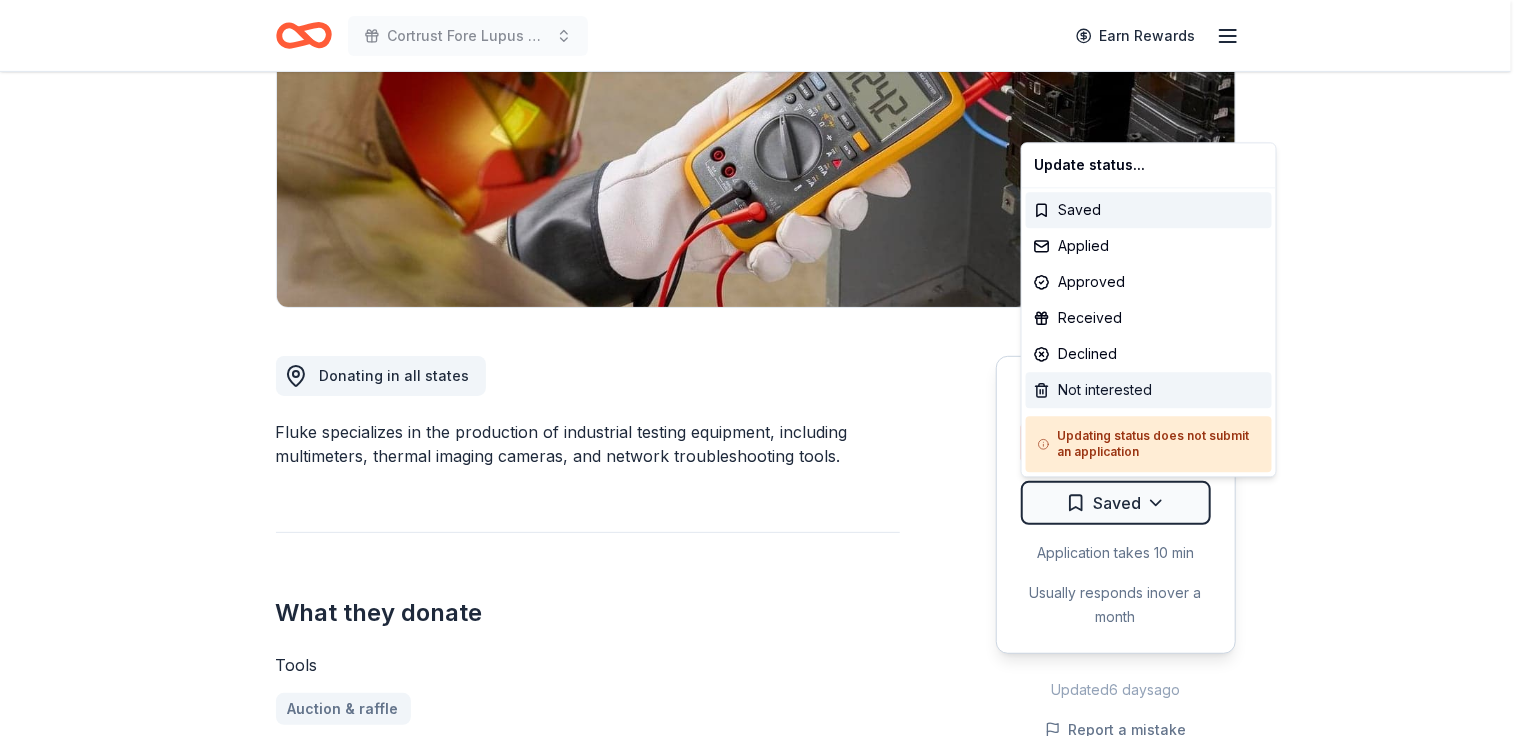click on "Not interested" at bounding box center (1149, 390) 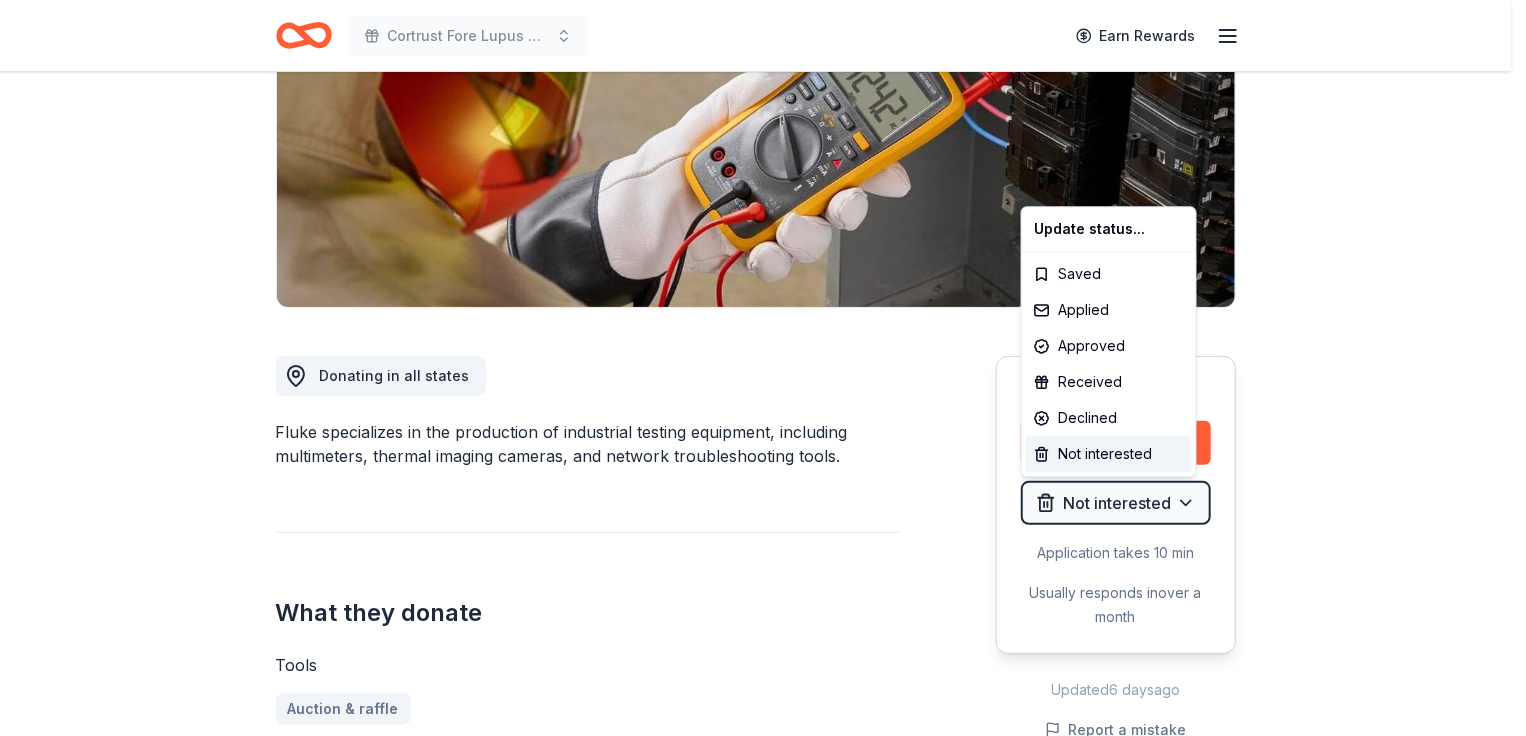 click on "Cortrust Fore Lupus Golf Tournament Earn Rewards Due in 5 days Share Fluke New approval rate Share Donating in all [STATE] Fluke specializes in the production of industrial testing equipment, including multimeters, thermal imaging cameras, and network troubleshooting tools. What they donate Tools Auction & raffle Donation can be shipped to you Who they donate to Preferred Prioritizes organizations and programs that advance sustainability through renewable energy, build a skilled workforce, and extend education through STEM Education Environment & Sustainability 501(c)(3) required approval rate 20 % approved 30 % declined 50 % no response Upgrade to Pro to view approval rates and average donation values Due in 5 days Apply Not interested Application takes 10 min Usually responds in over a month Updated 6 days ago Report a mistake New Be the first to review this company! Leave a review Similar donors Local Deadline passed Adventure Aquarium 5.0 2 admission tickets Local Deadline passed Craft Alliance 5" at bounding box center [763, 68] 